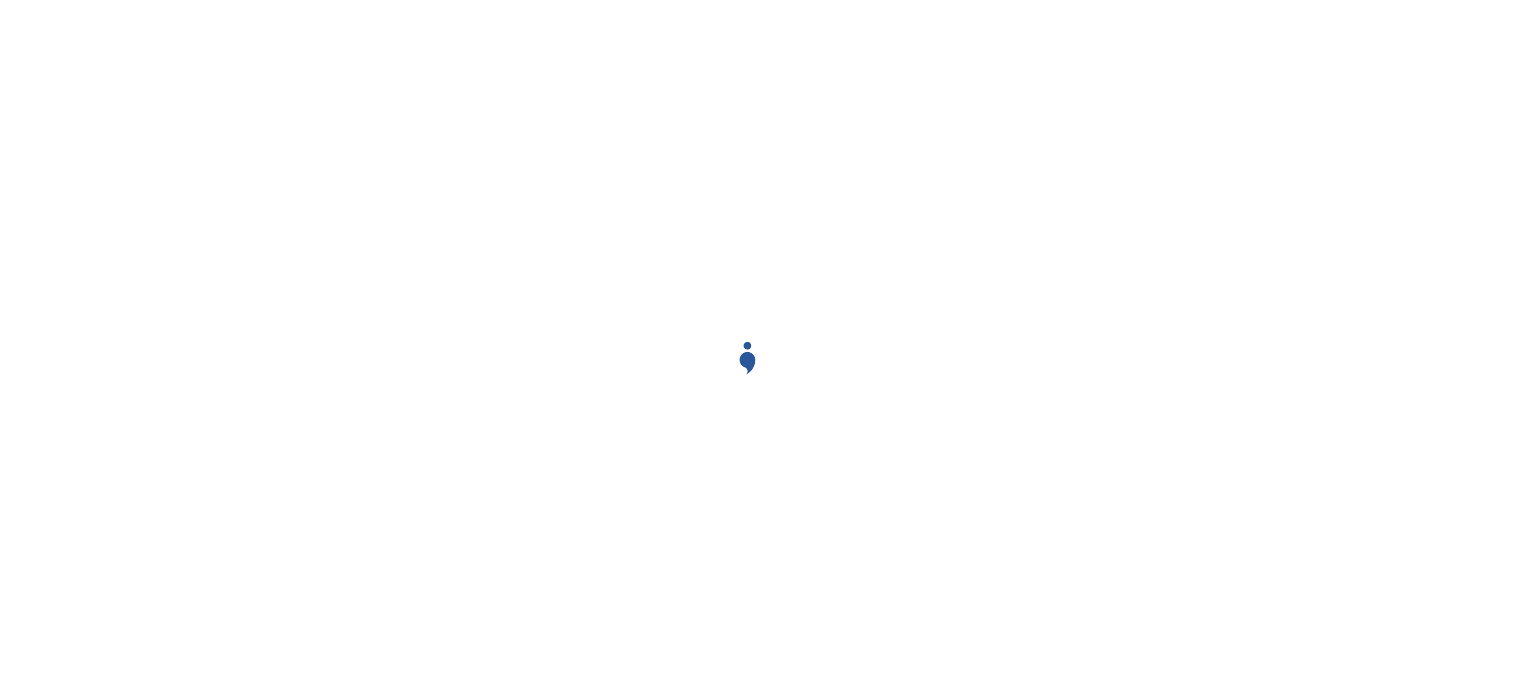 scroll, scrollTop: 0, scrollLeft: 0, axis: both 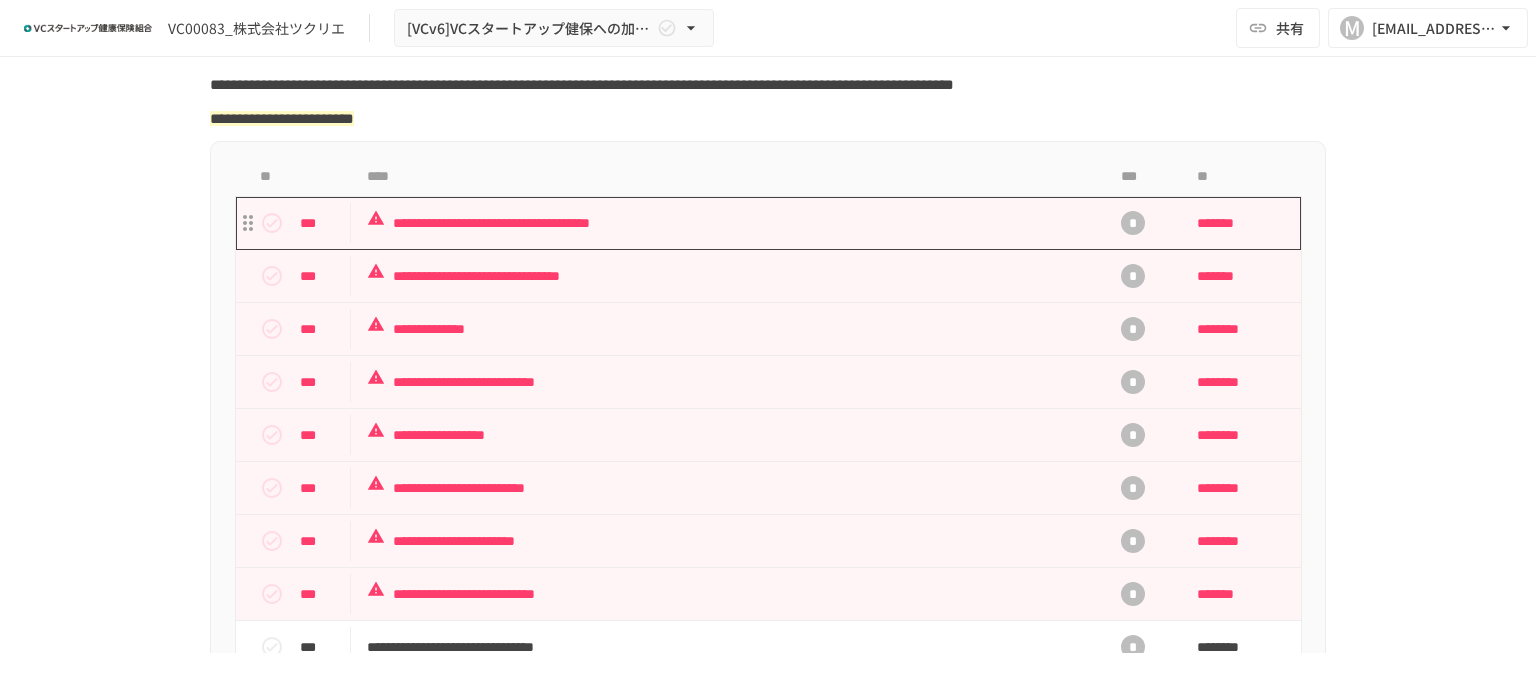 click on "**********" at bounding box center [726, 223] 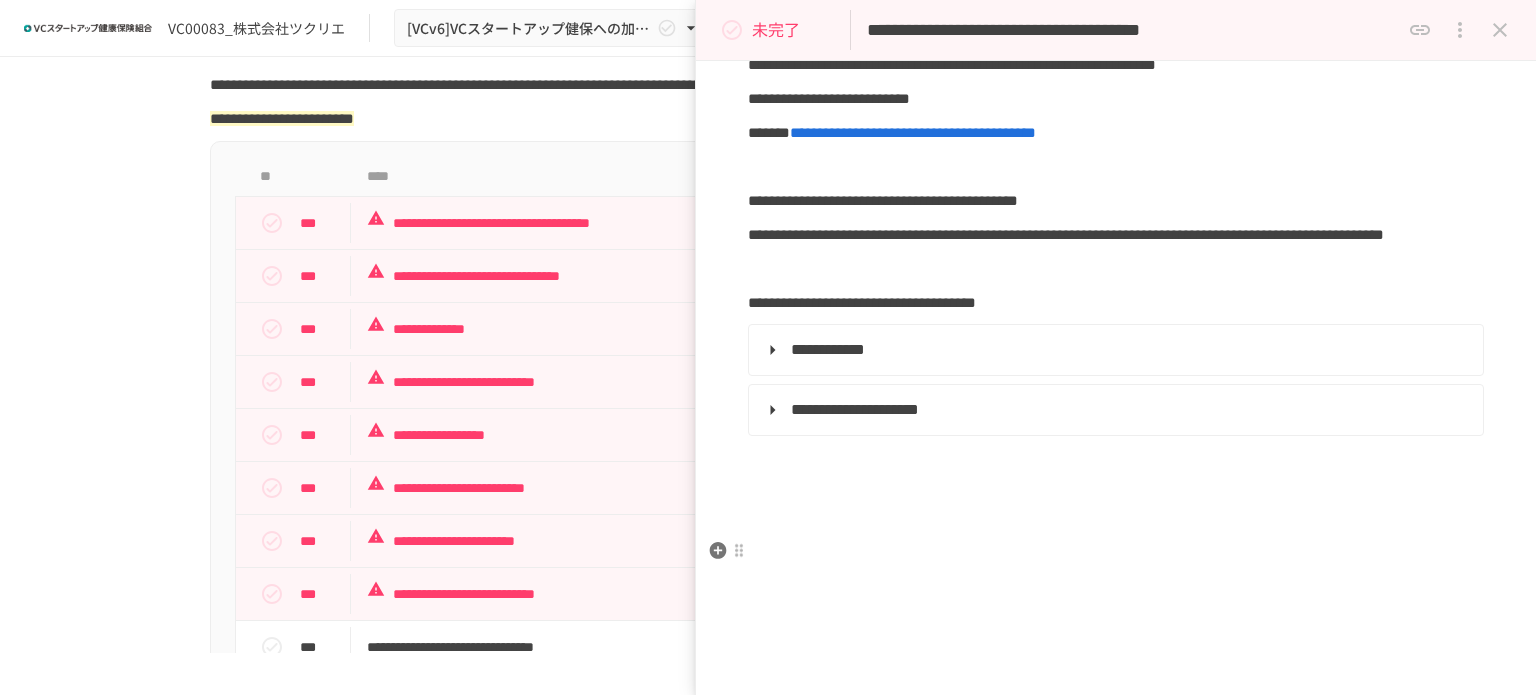 scroll, scrollTop: 0, scrollLeft: 0, axis: both 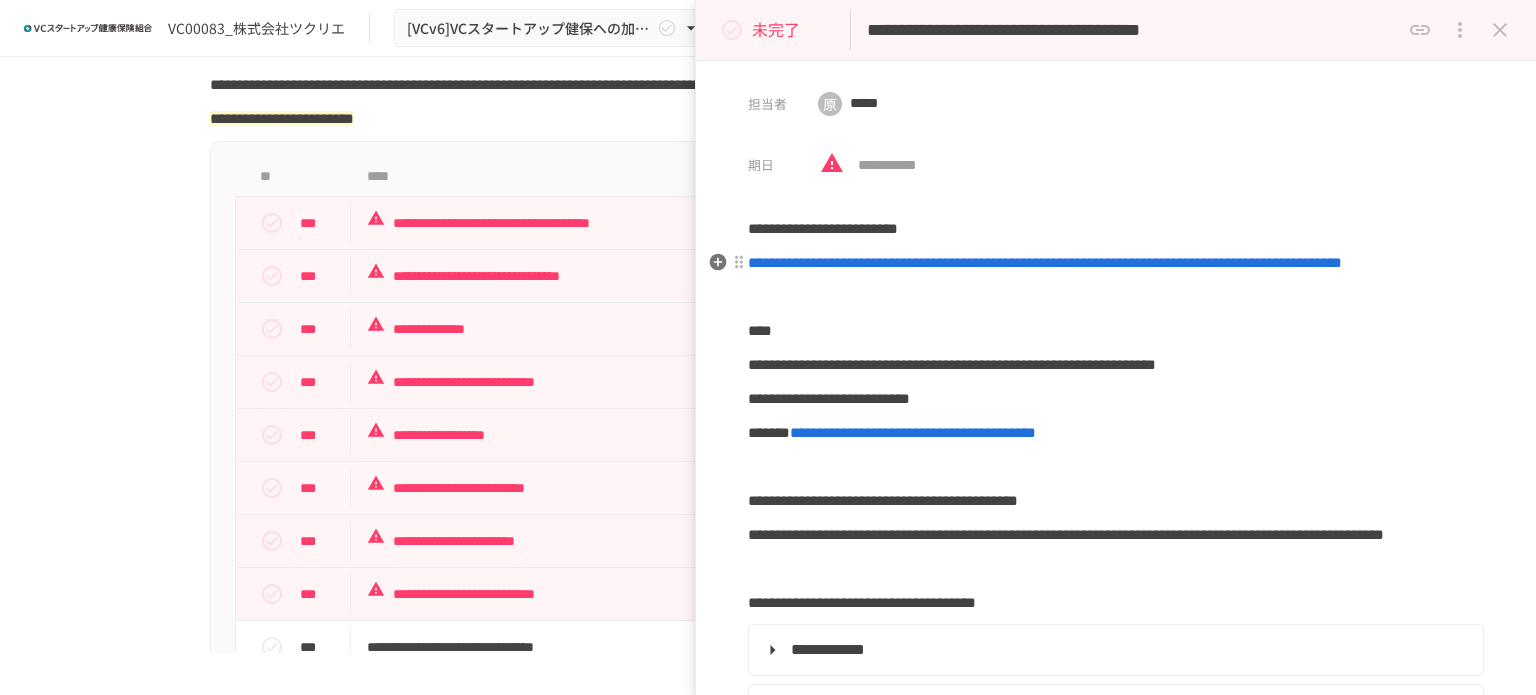 click on "**********" at bounding box center (1045, 262) 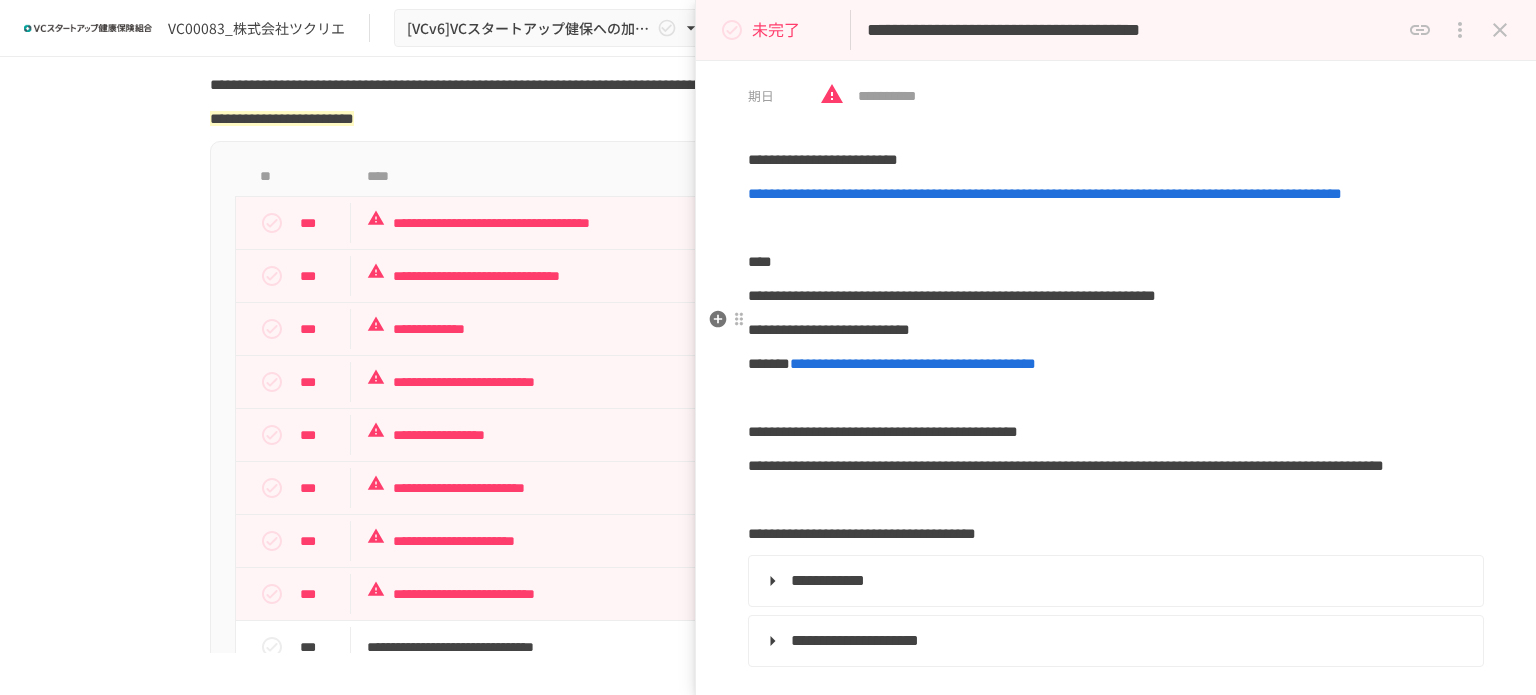 scroll, scrollTop: 100, scrollLeft: 0, axis: vertical 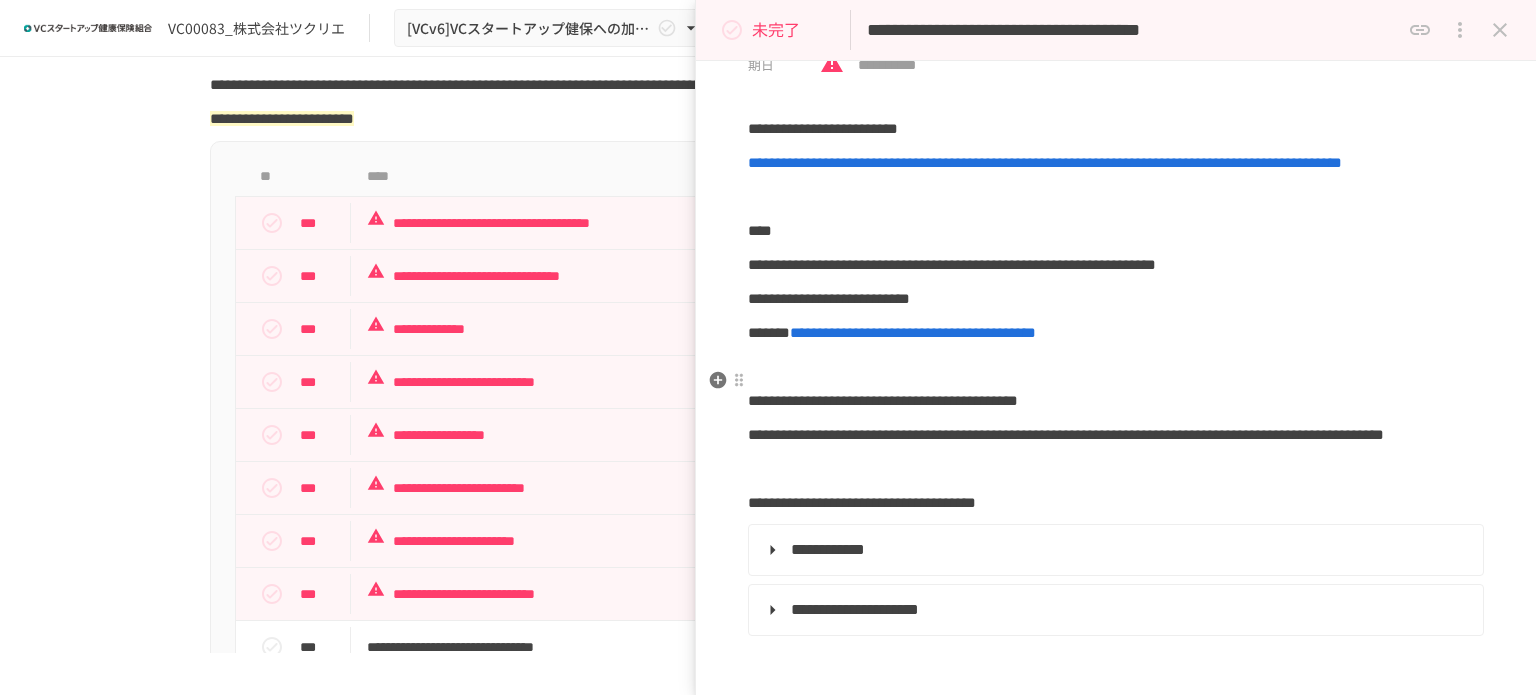 click on "**********" at bounding box center (913, 332) 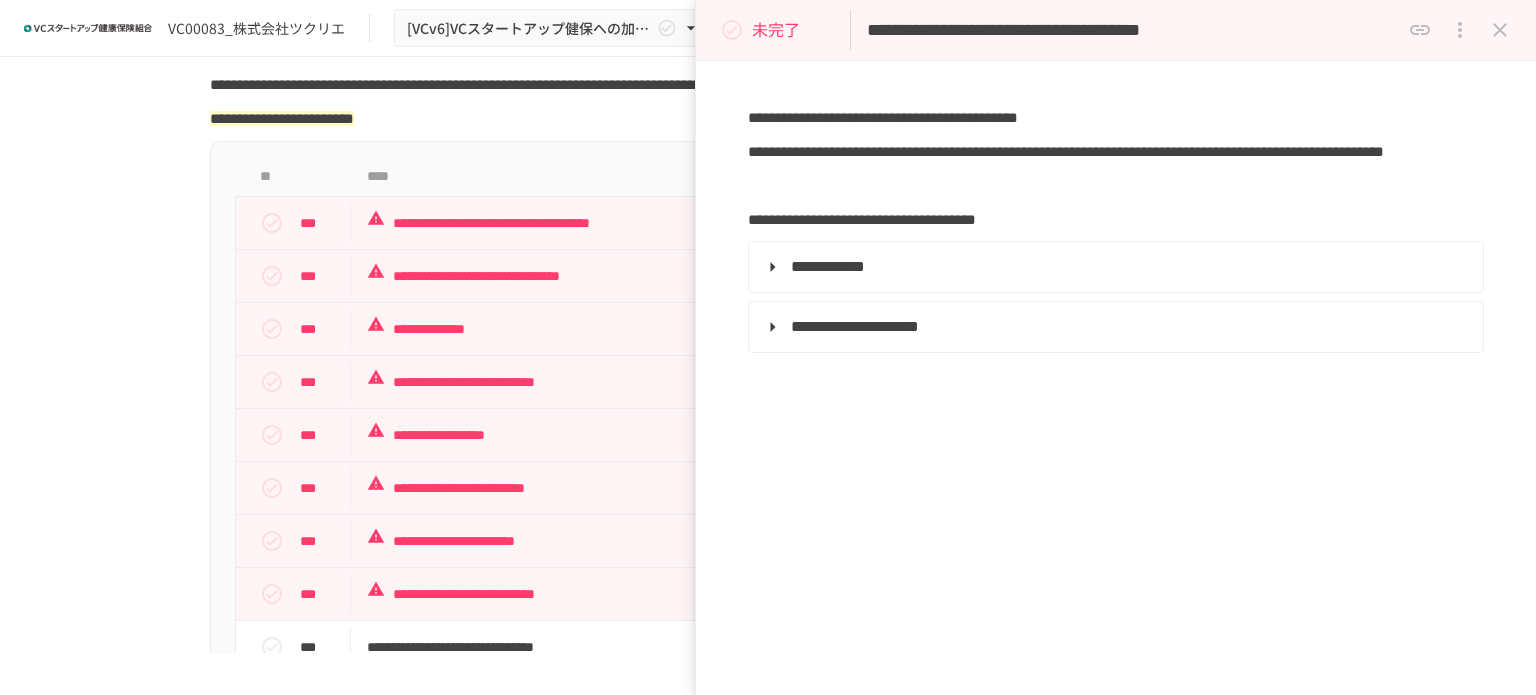 scroll, scrollTop: 477, scrollLeft: 0, axis: vertical 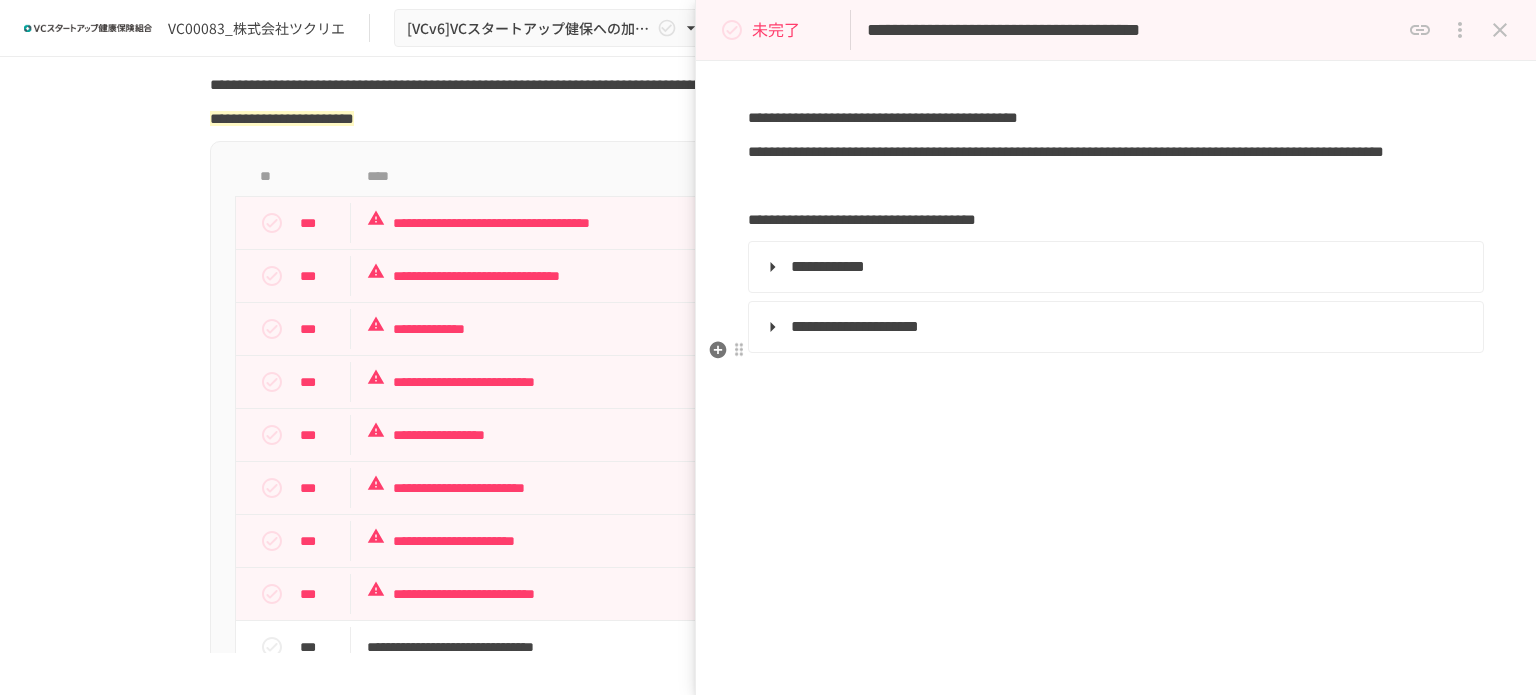 click on "**********" at bounding box center [1114, 267] 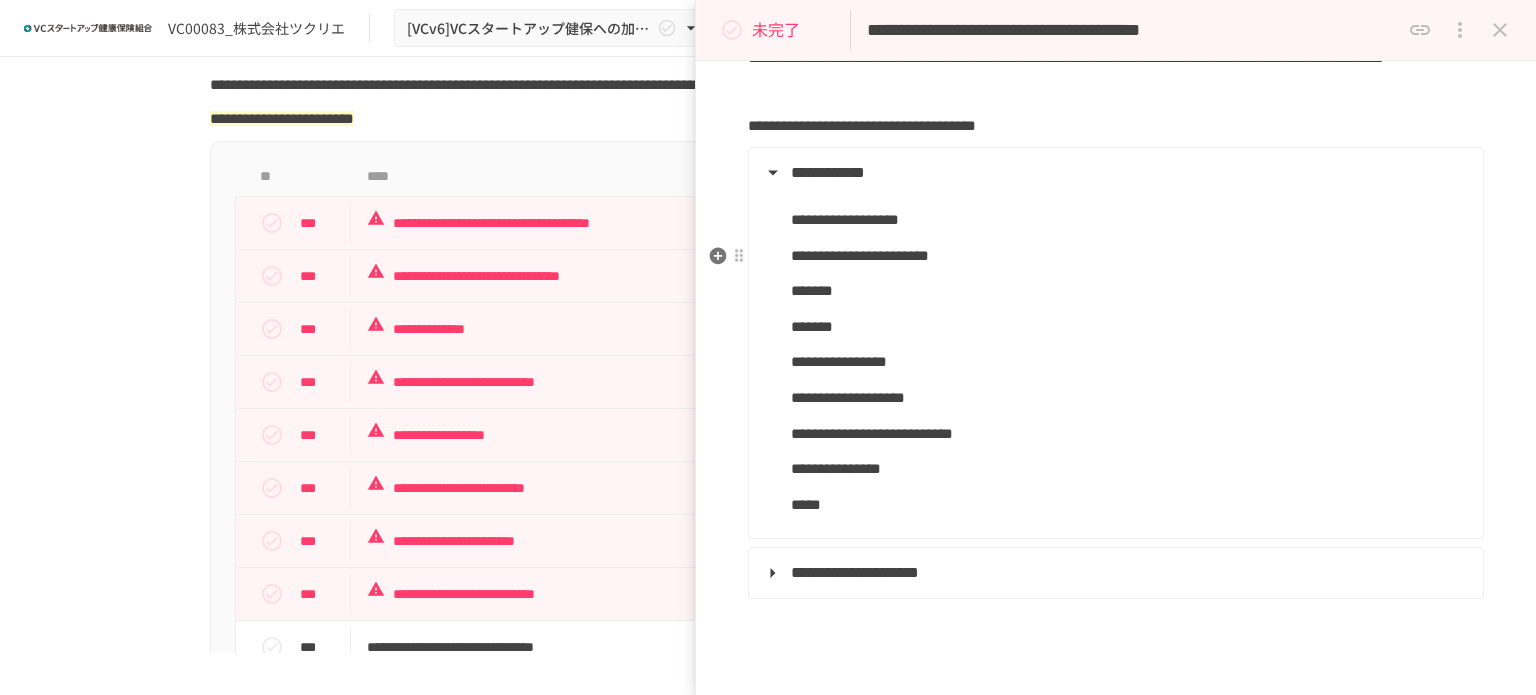 click on "**********" at bounding box center [1114, 173] 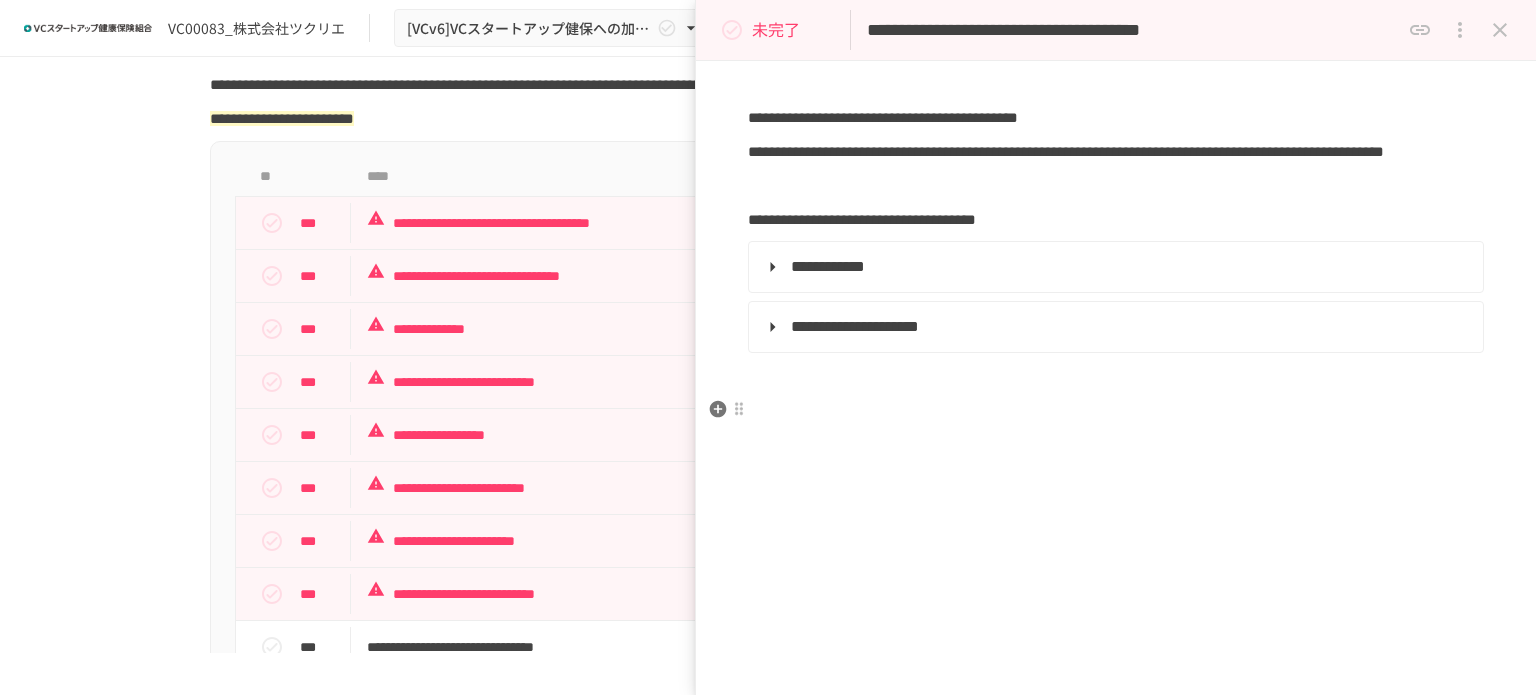 click on "**********" at bounding box center (855, 326) 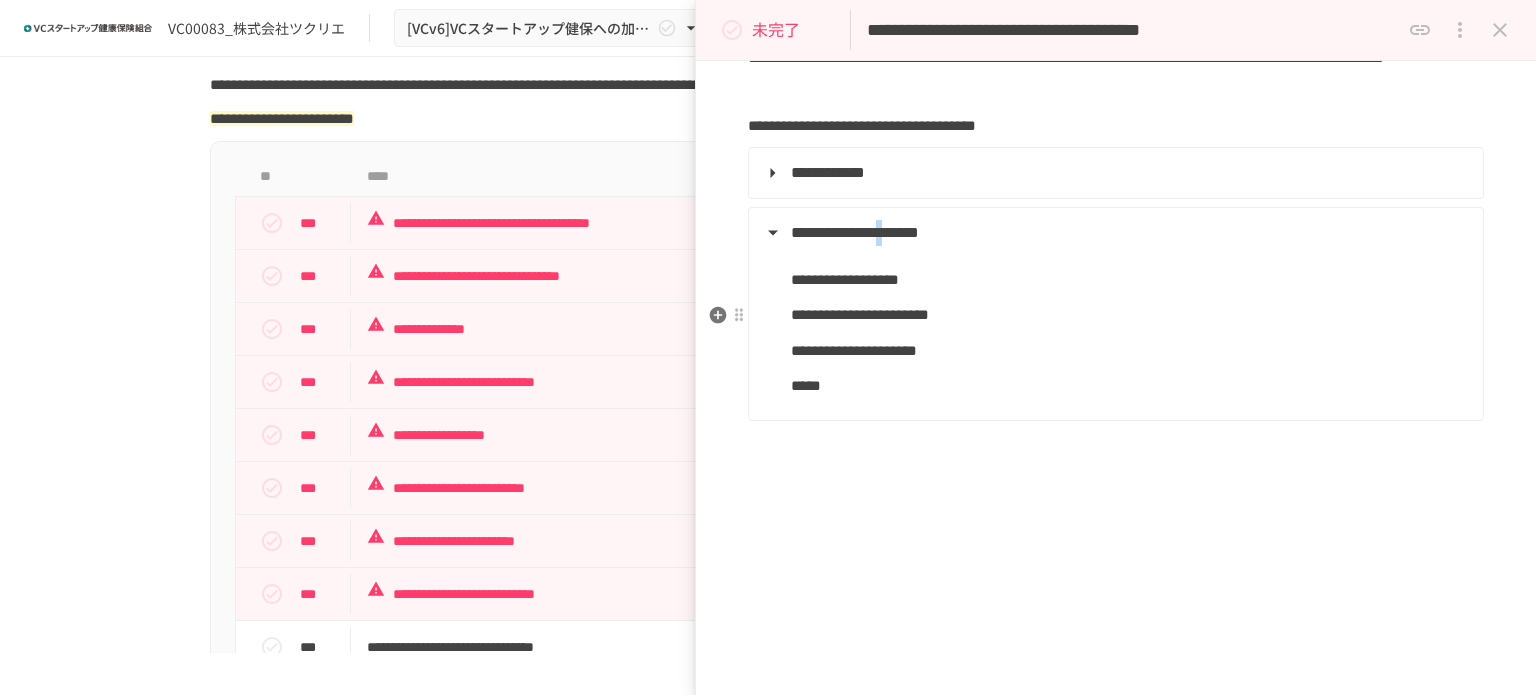 click on "**********" at bounding box center (855, 232) 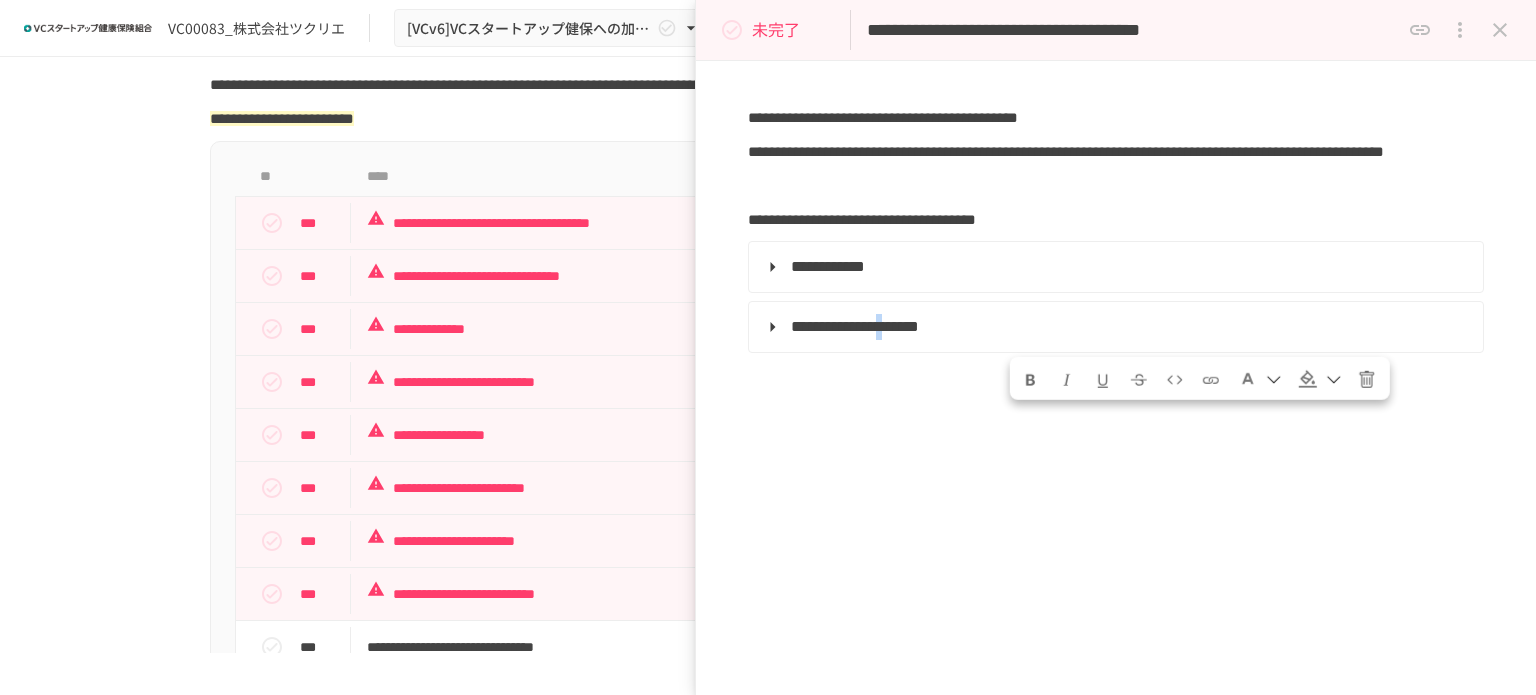 click 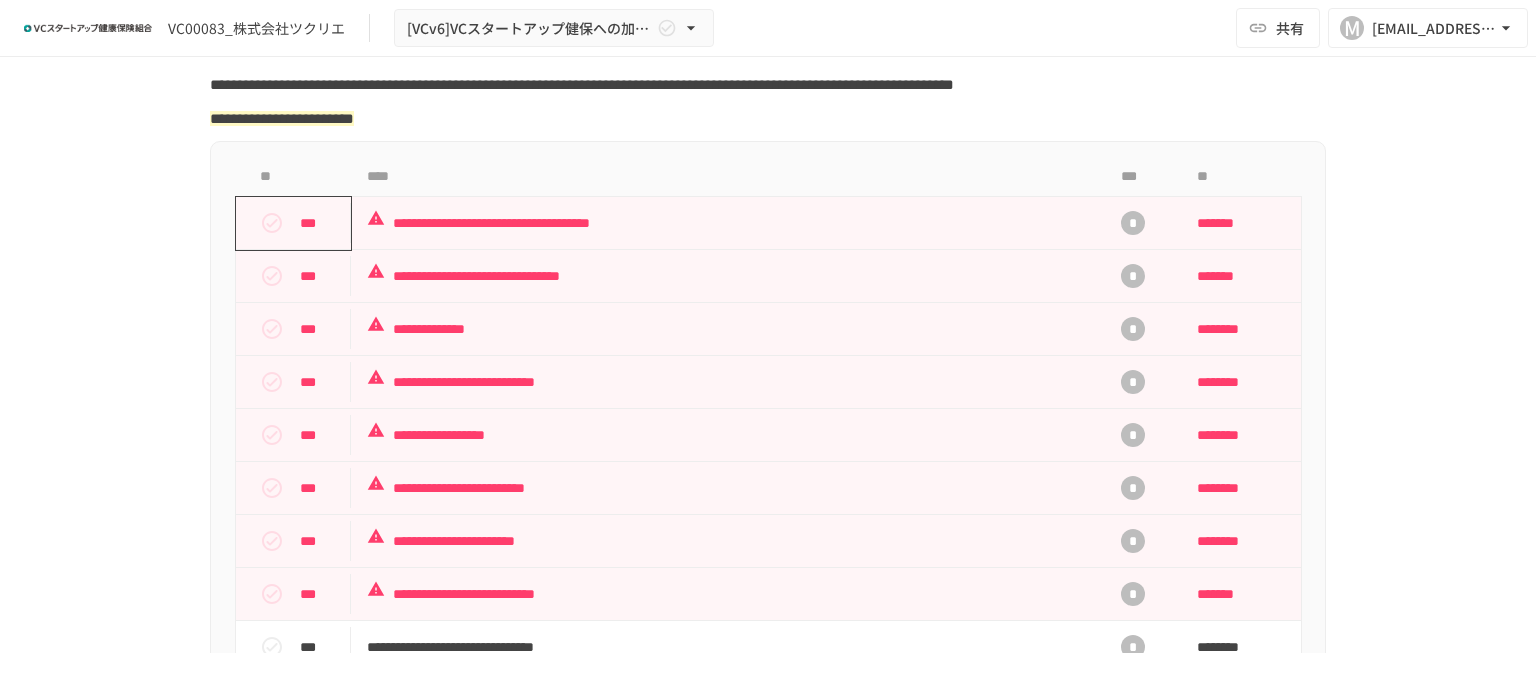 click 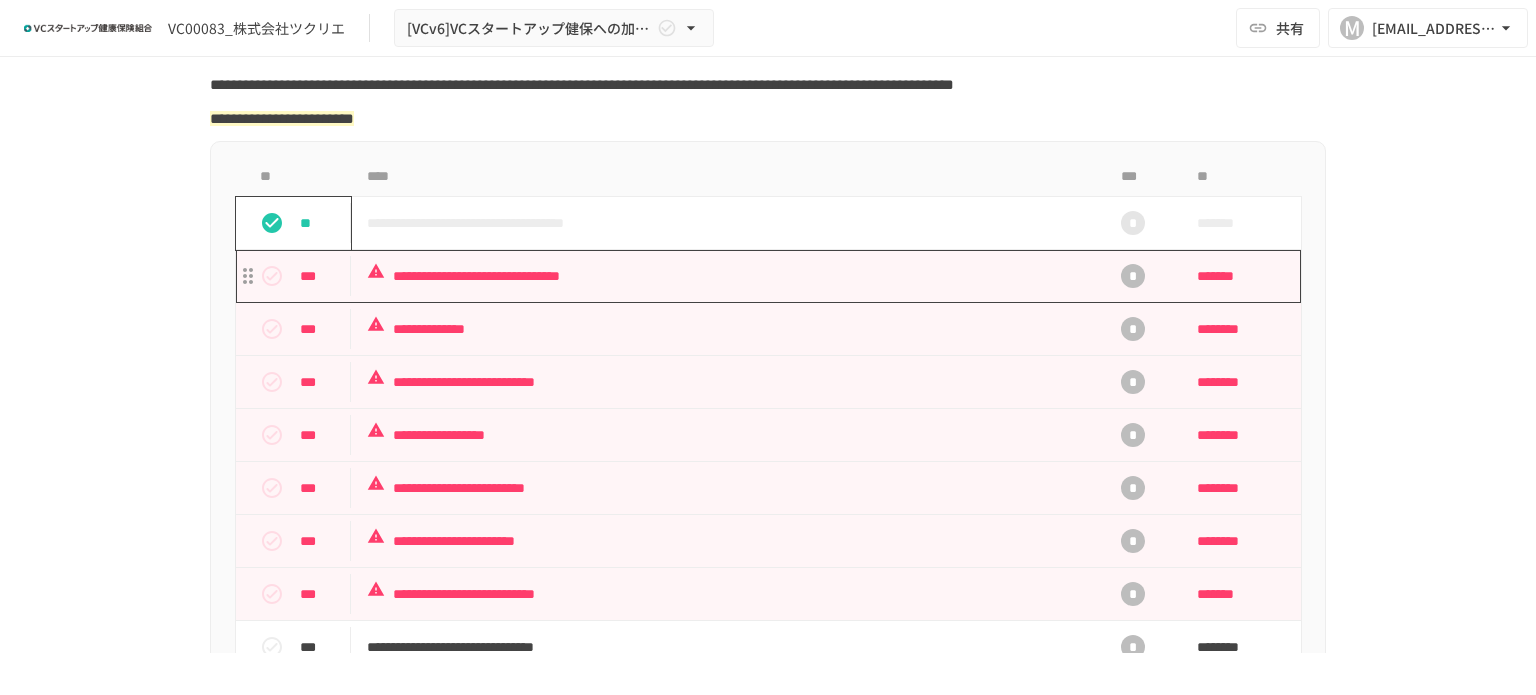 click on "**********" at bounding box center (726, 276) 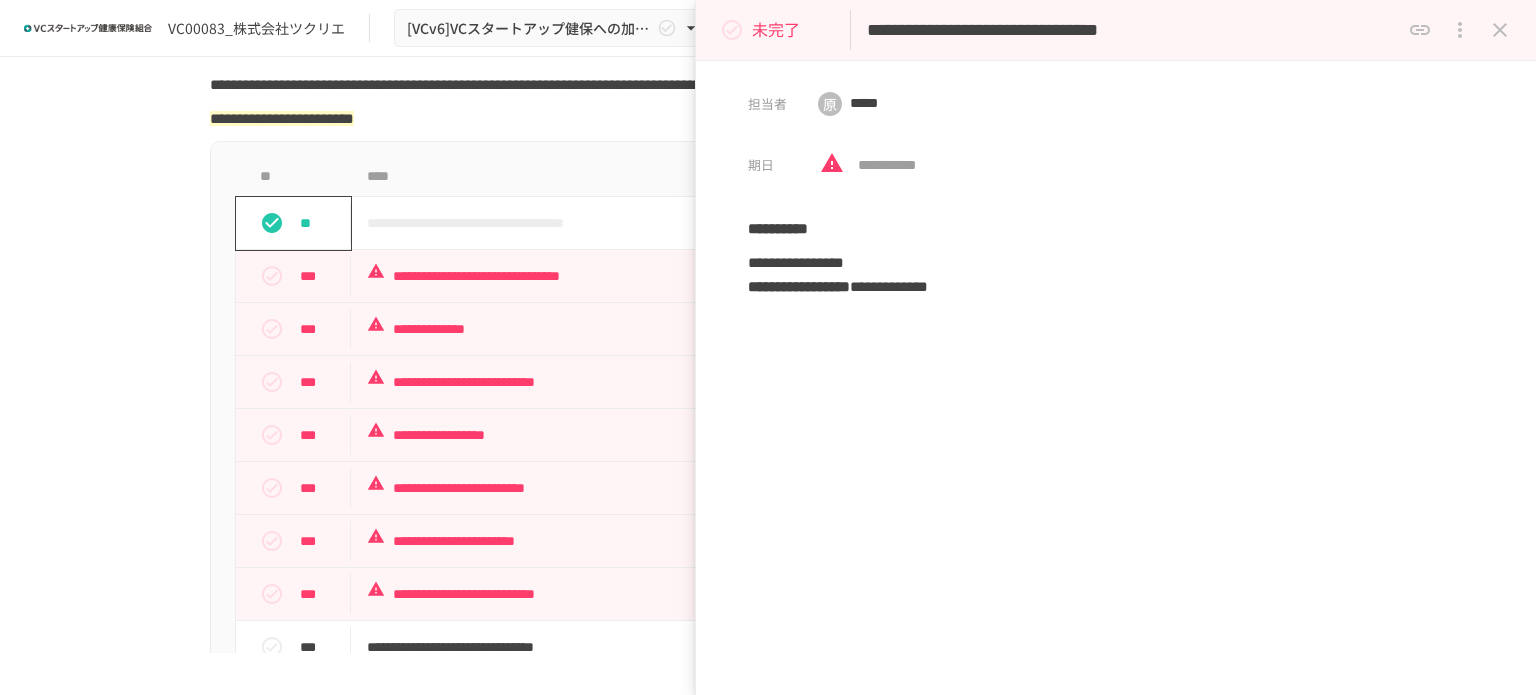 click 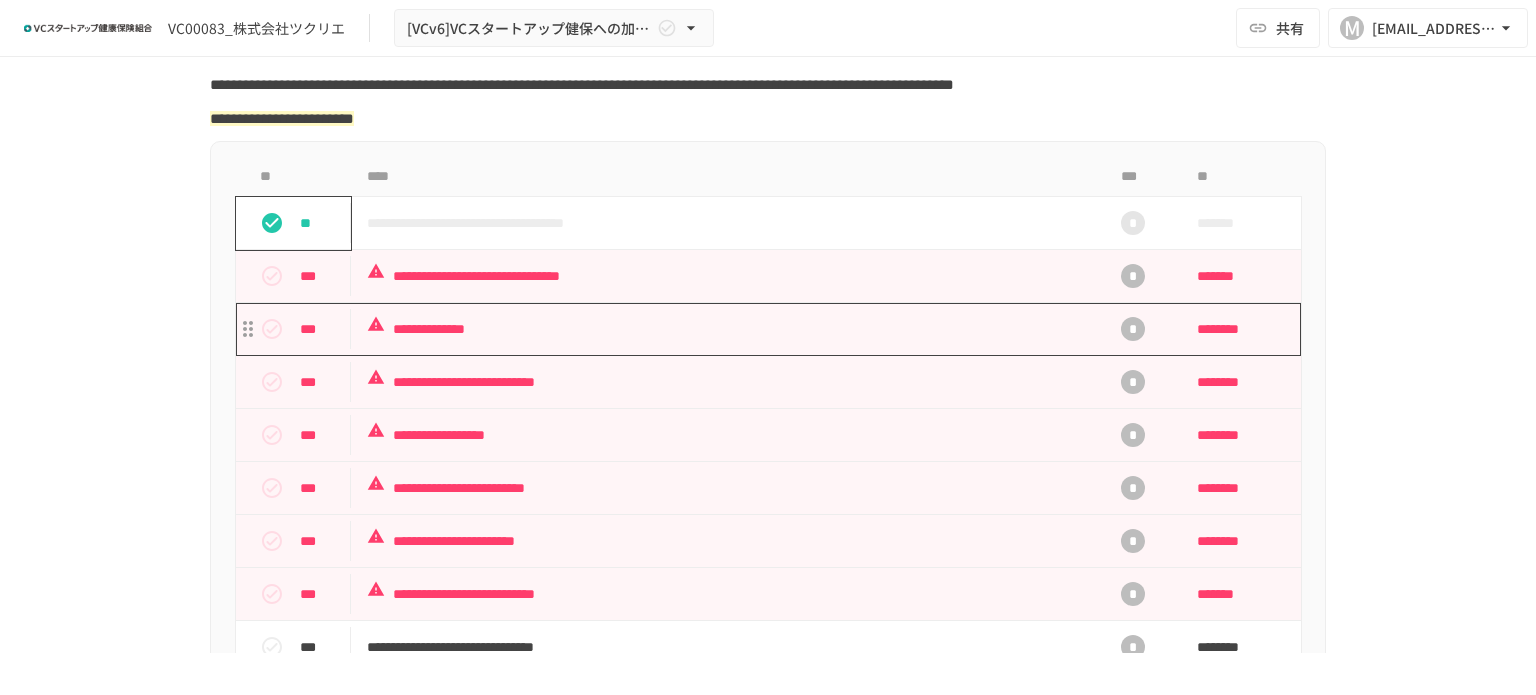 click on "**********" at bounding box center [726, 329] 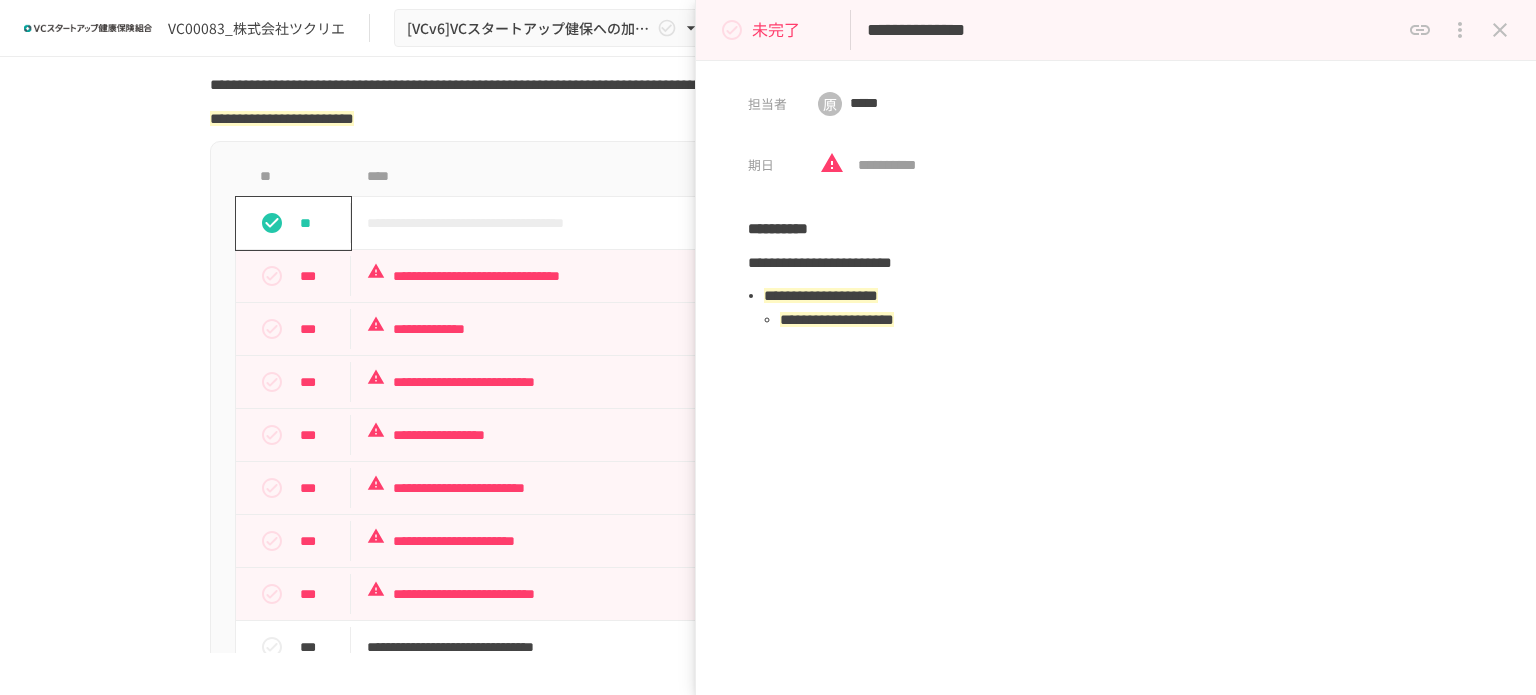 click 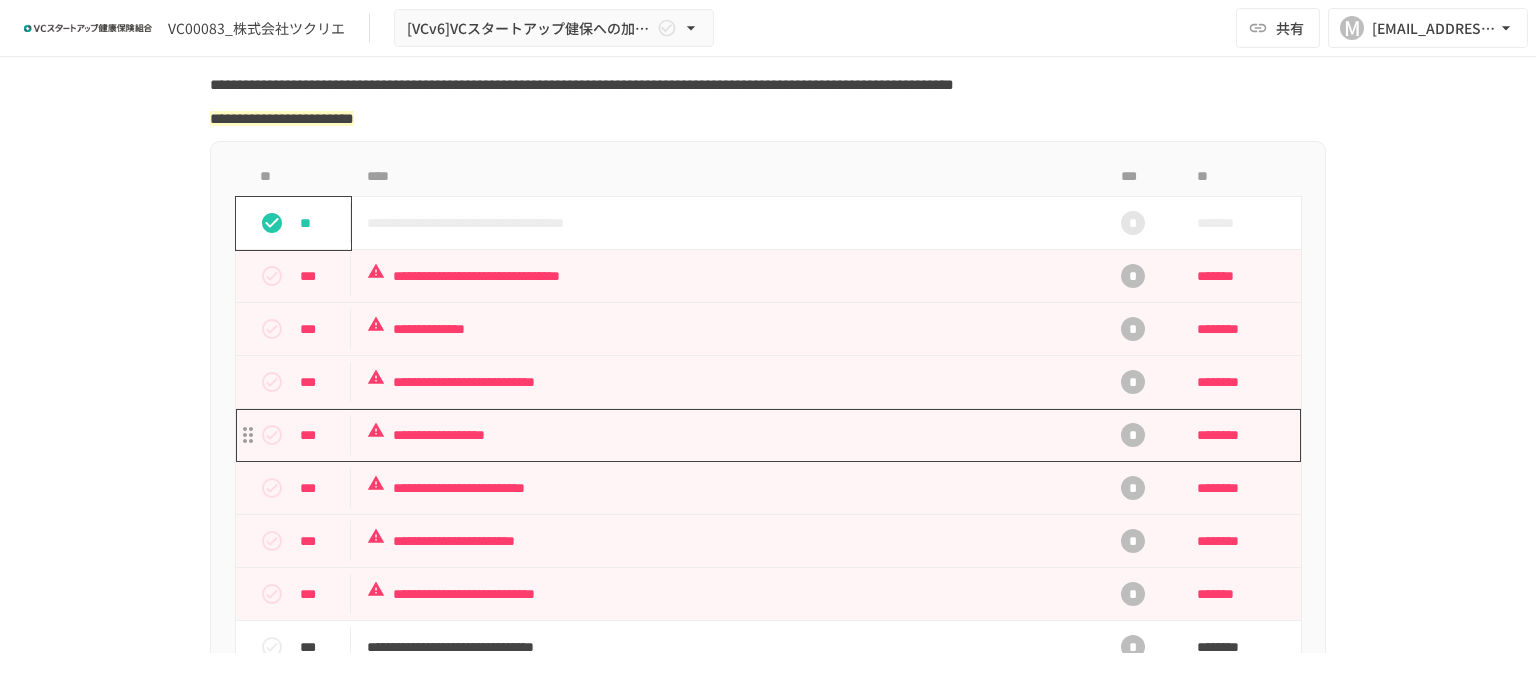 click on "**********" at bounding box center (726, 435) 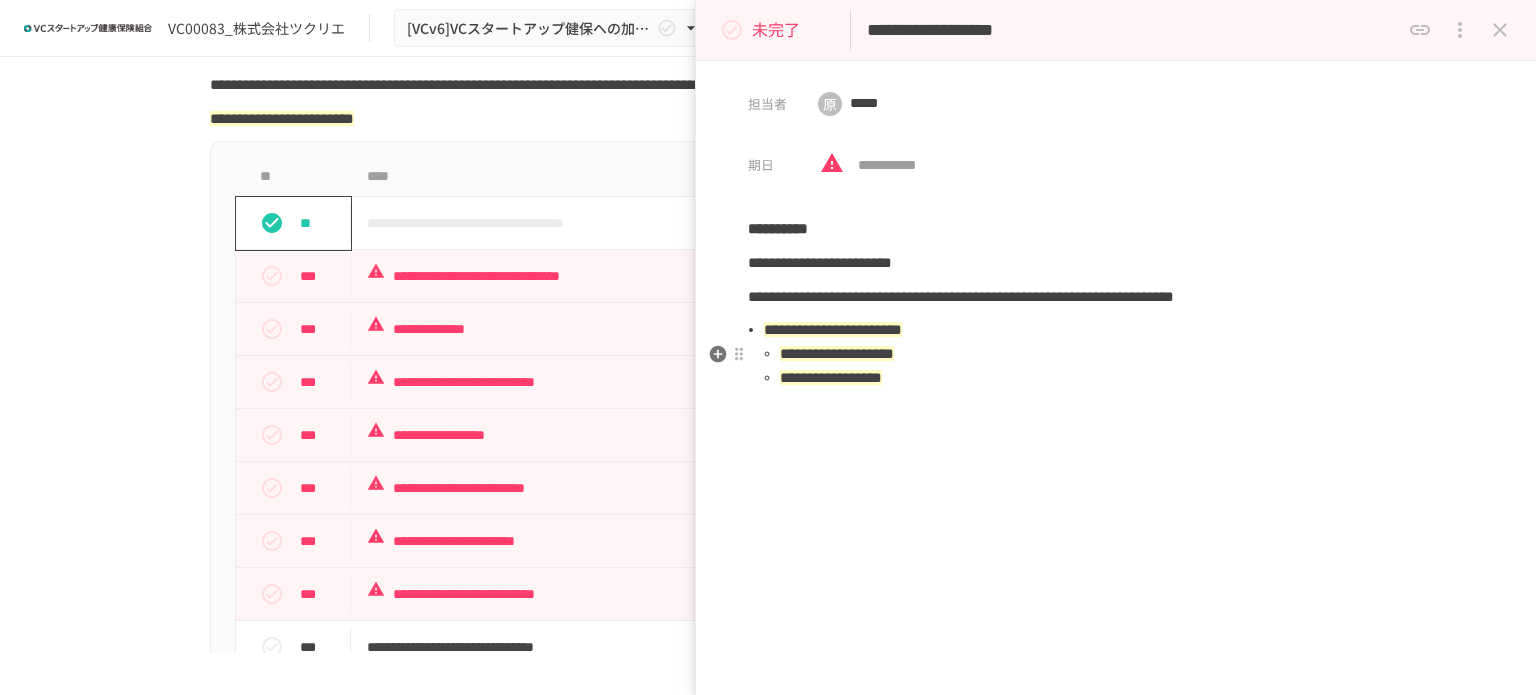 click on "**********" at bounding box center (833, 329) 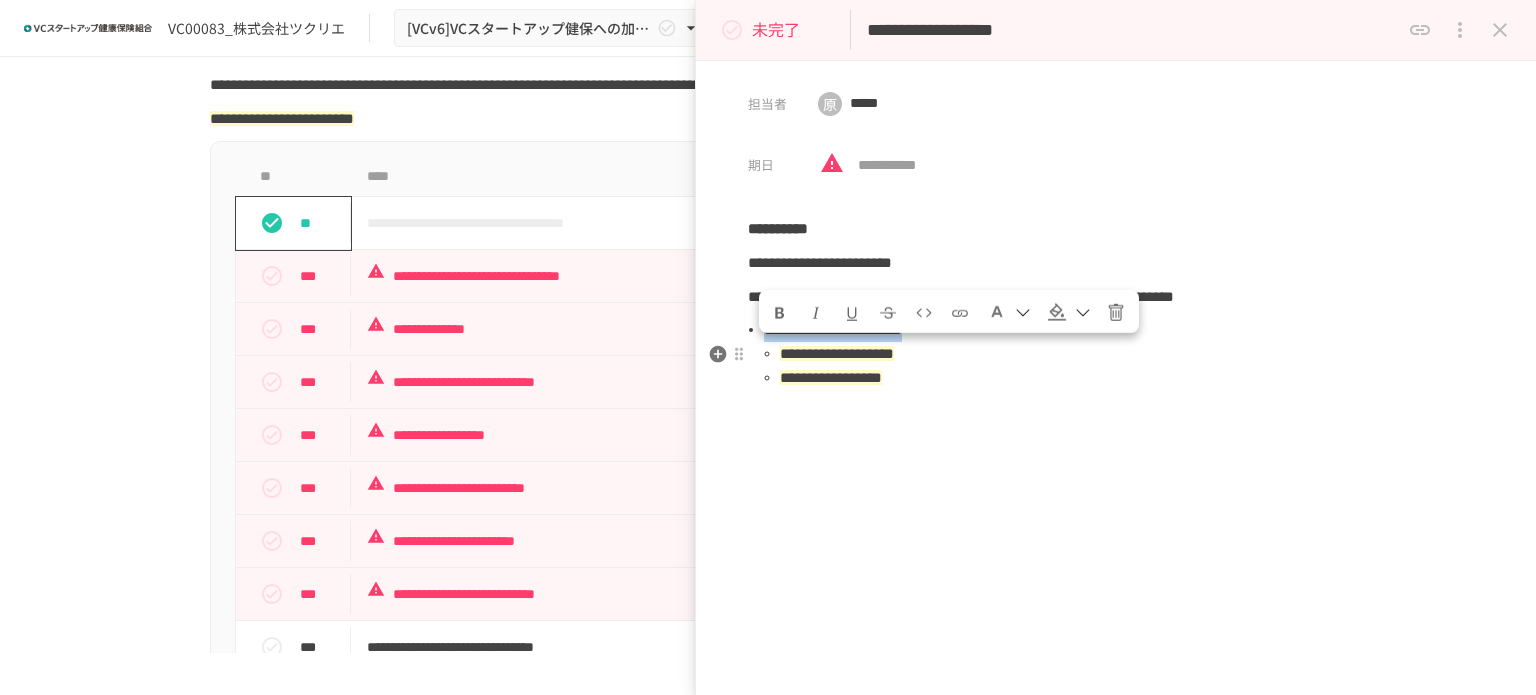 drag, startPoint x: 1092, startPoint y: 354, endPoint x: 770, endPoint y: 358, distance: 322.02484 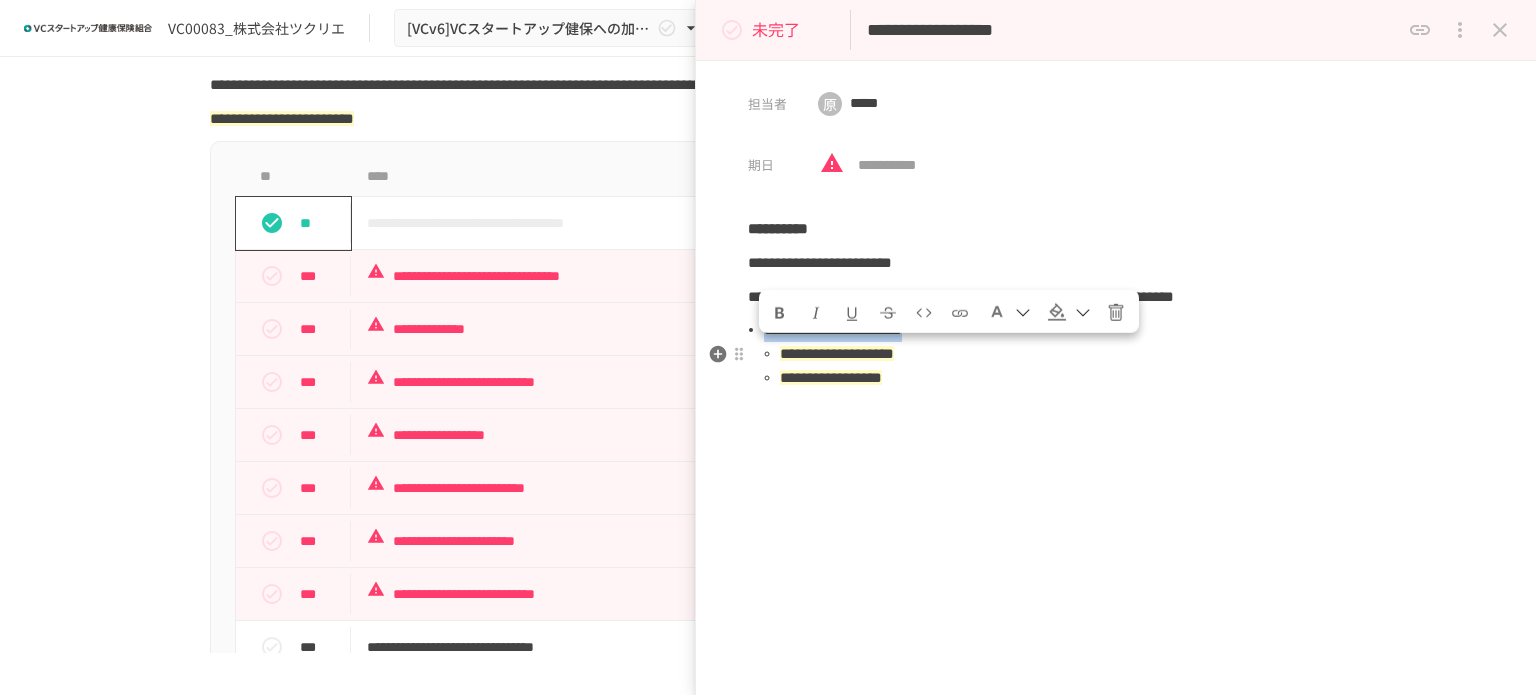 click on "**********" at bounding box center (1124, 330) 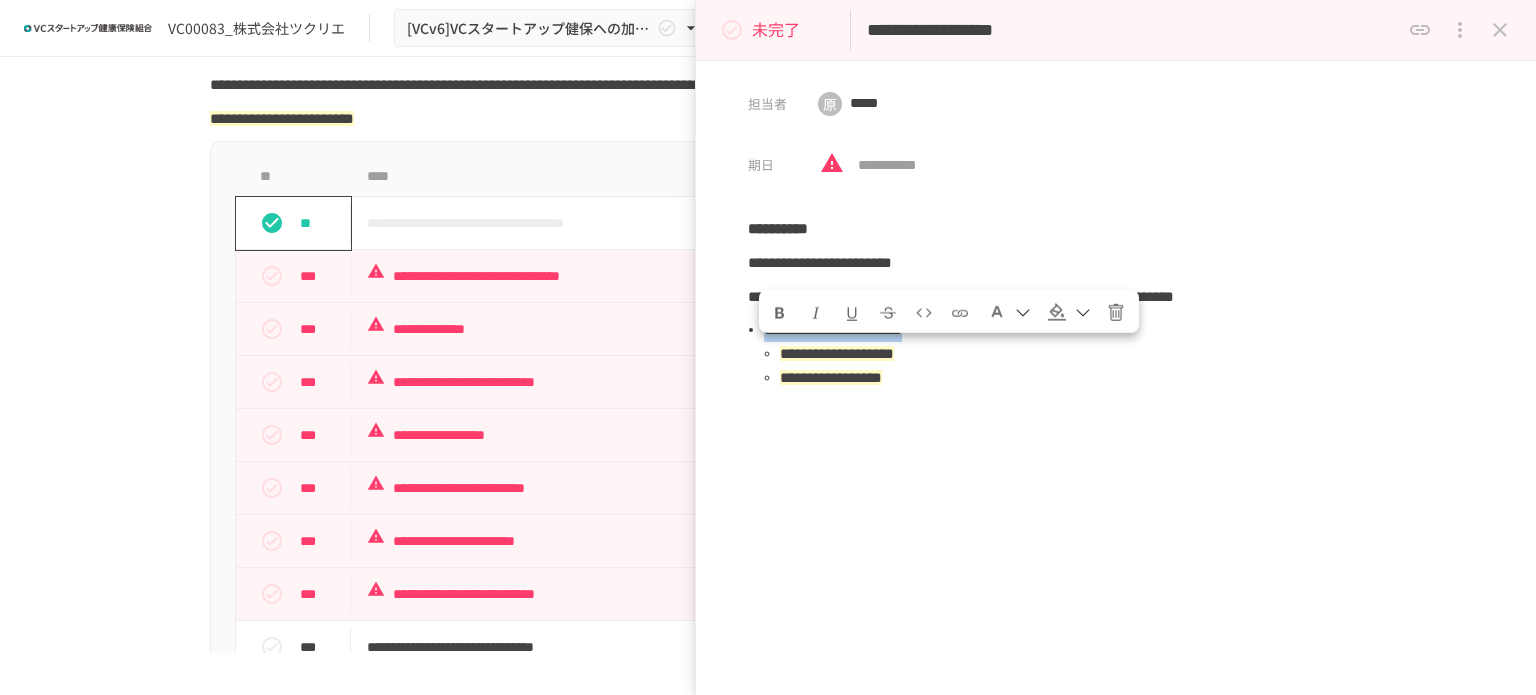 click on "**********" at bounding box center (768, 355) 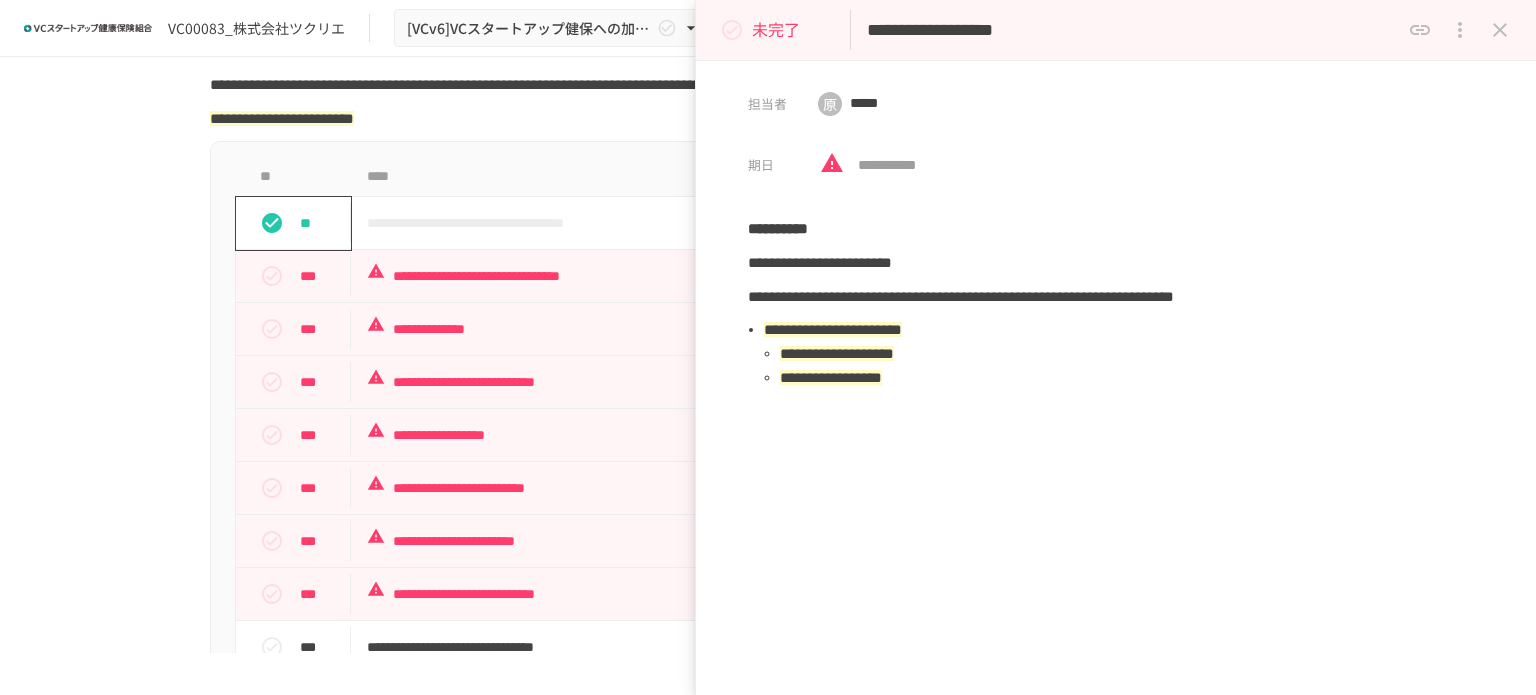 click 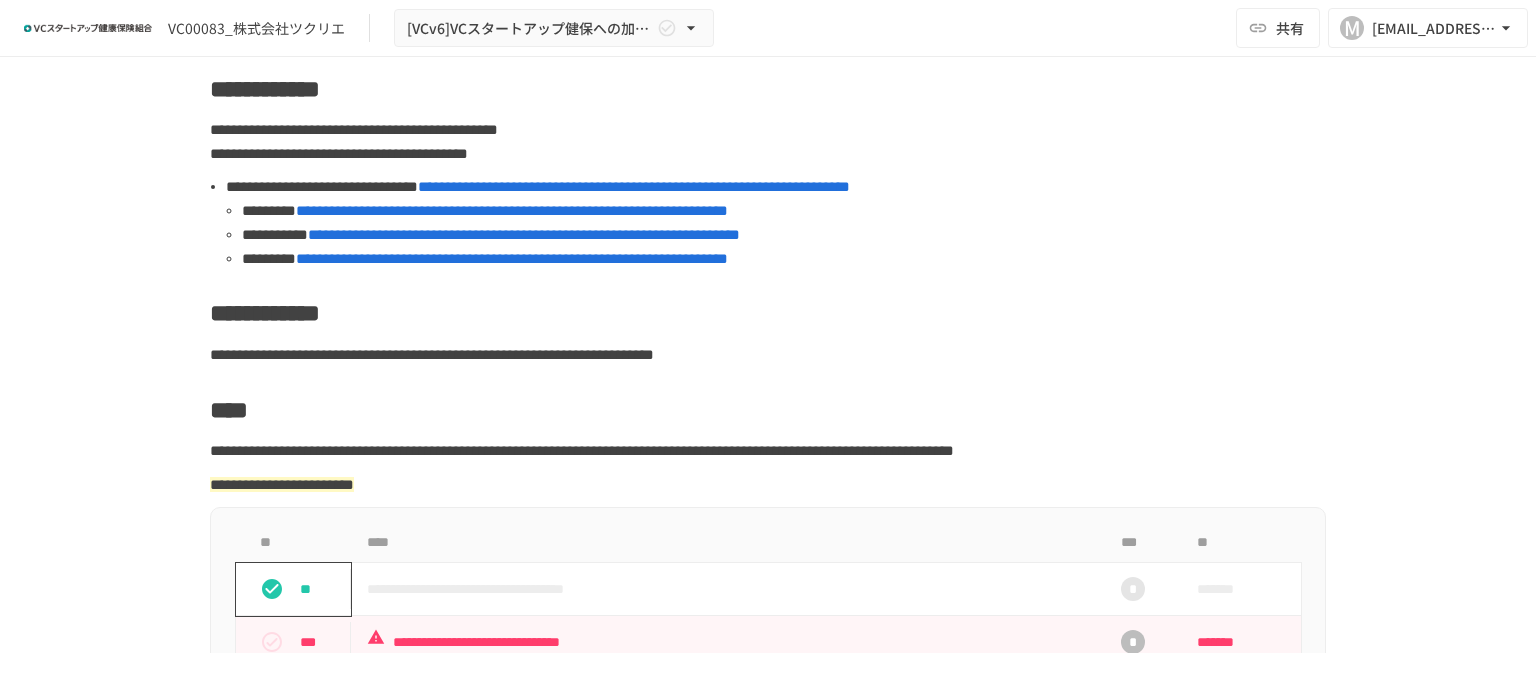 scroll, scrollTop: 200, scrollLeft: 0, axis: vertical 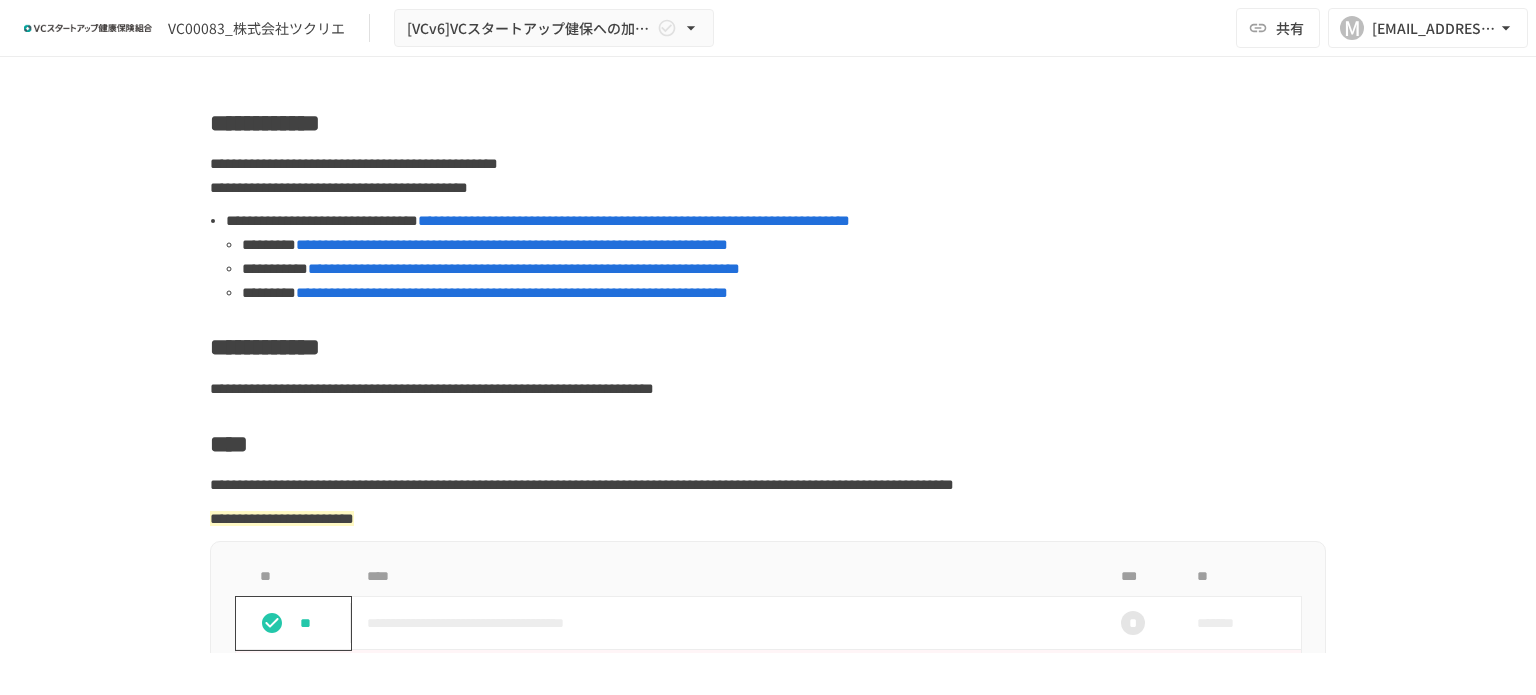click on "**********" at bounding box center [512, 244] 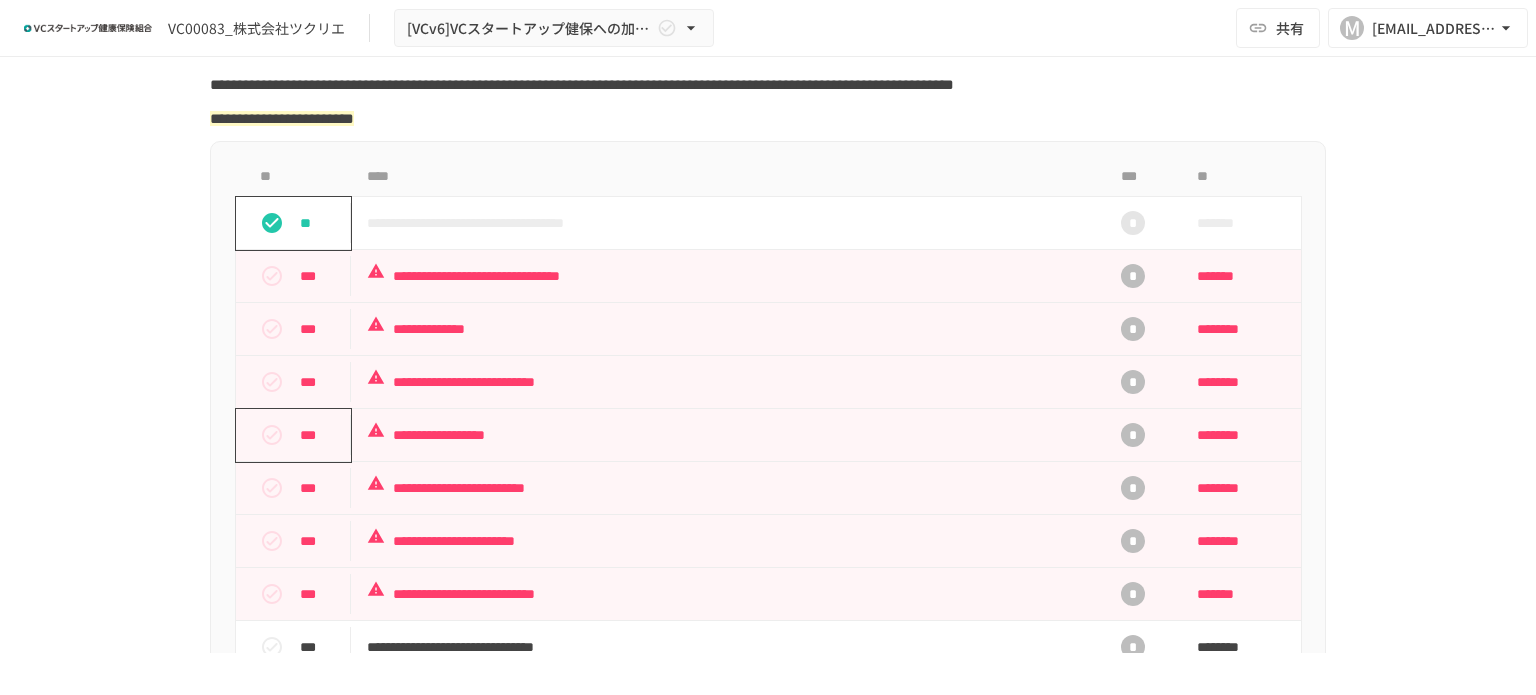 click 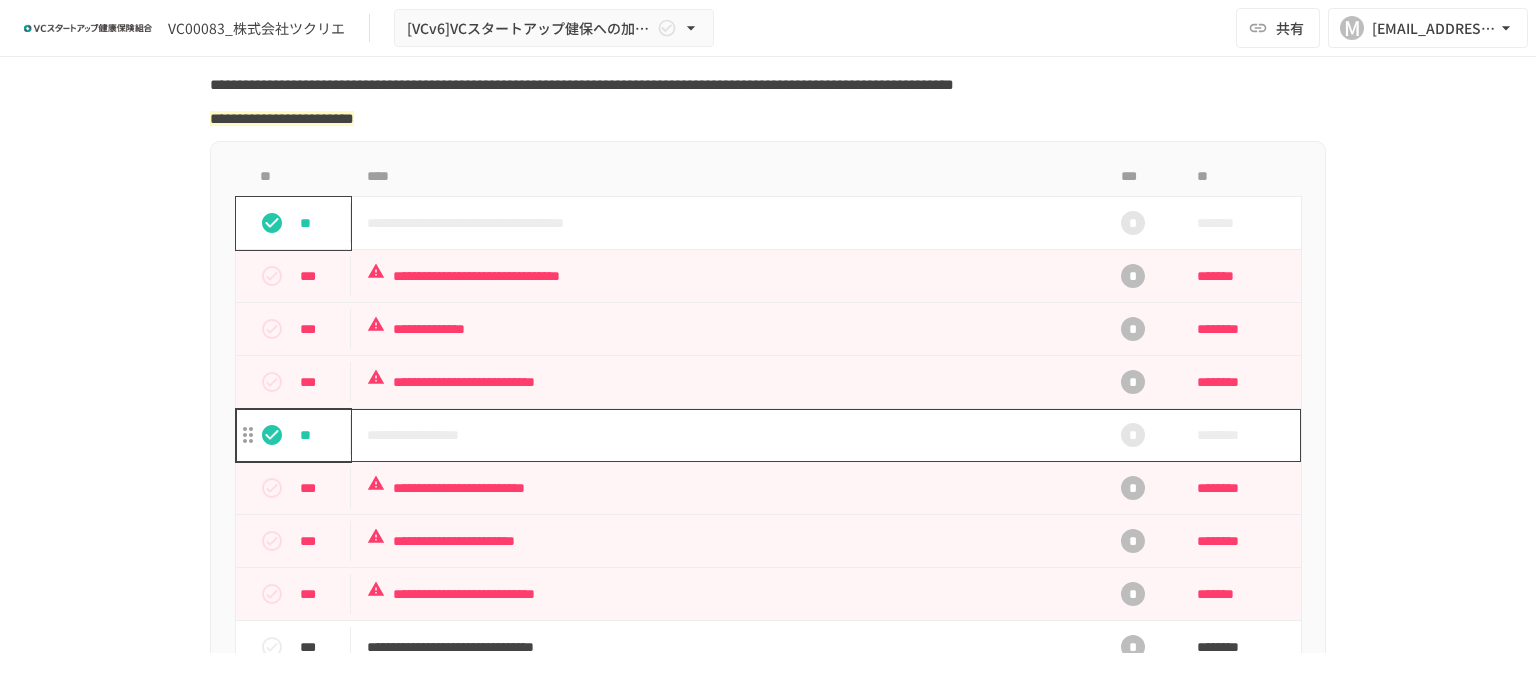 click on "**********" at bounding box center (726, 435) 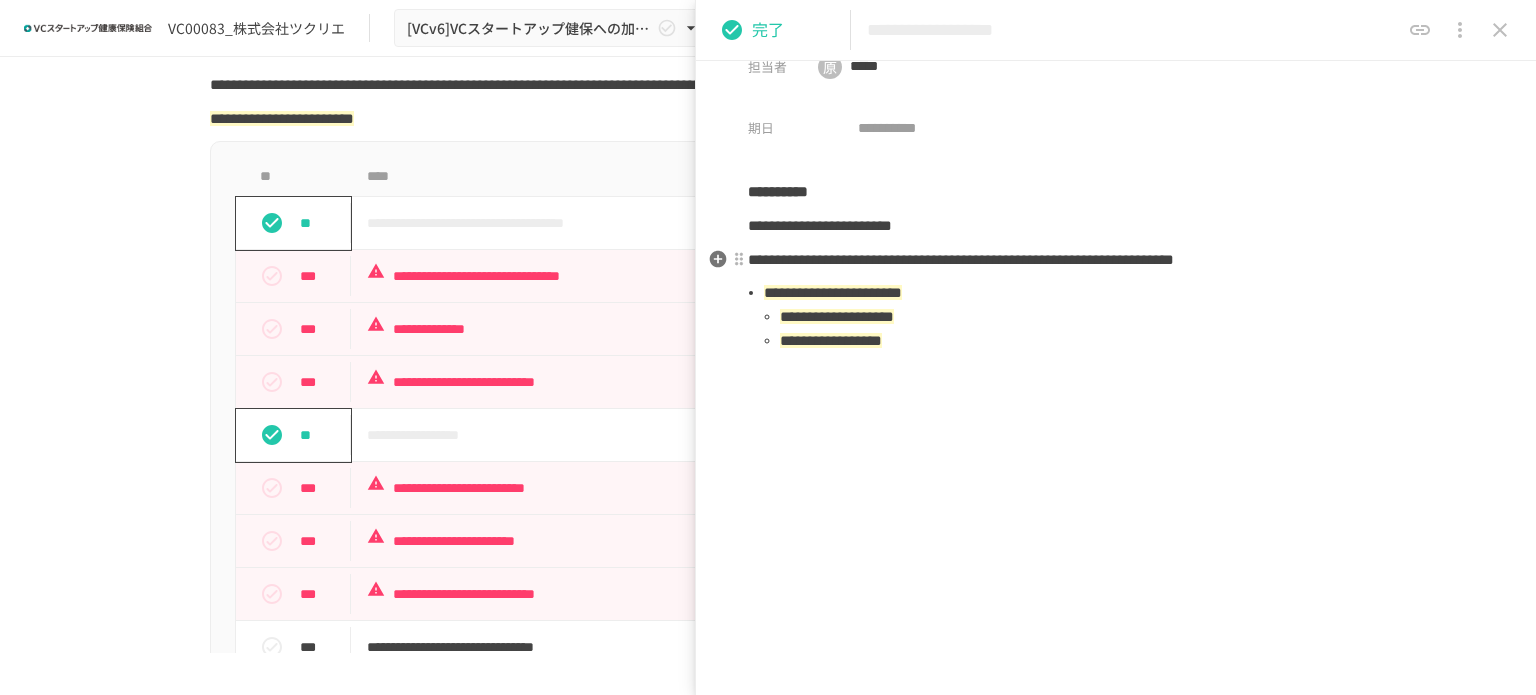 scroll, scrollTop: 60, scrollLeft: 0, axis: vertical 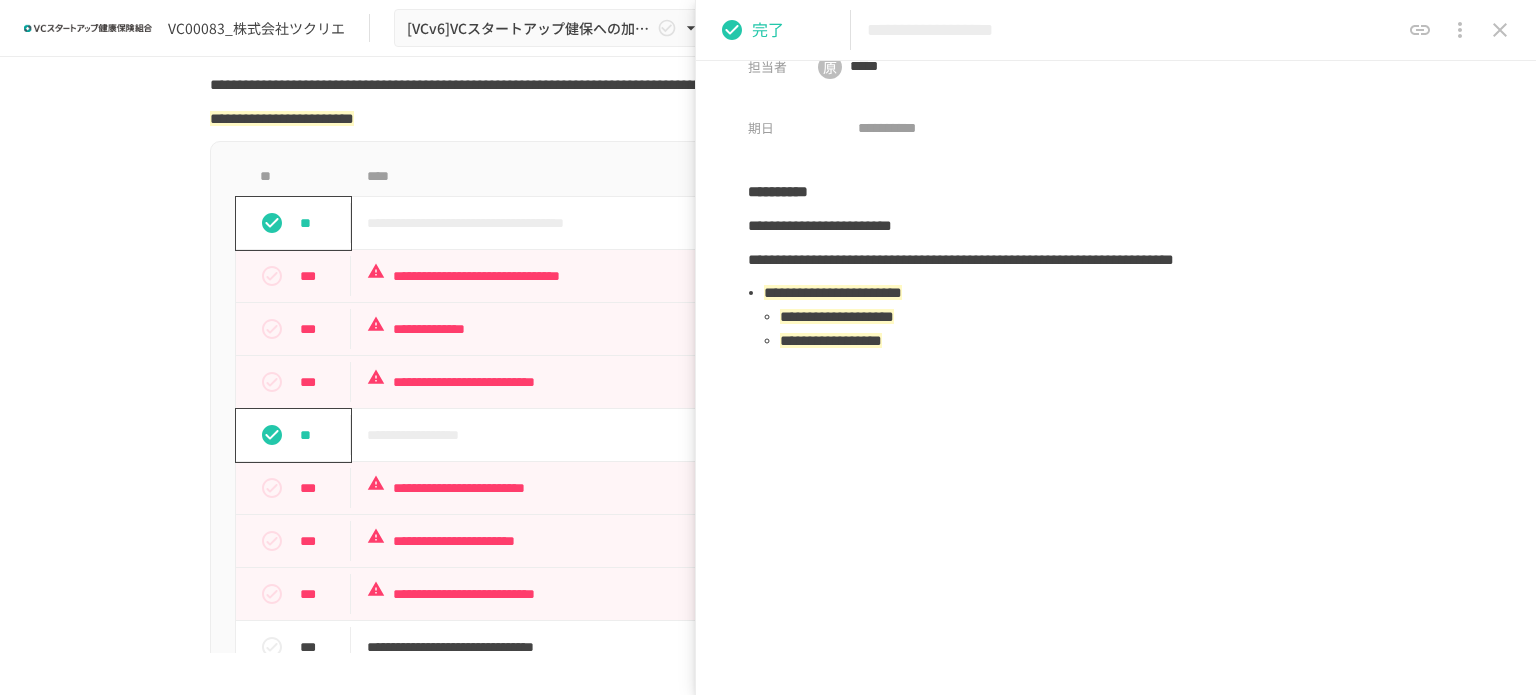 click 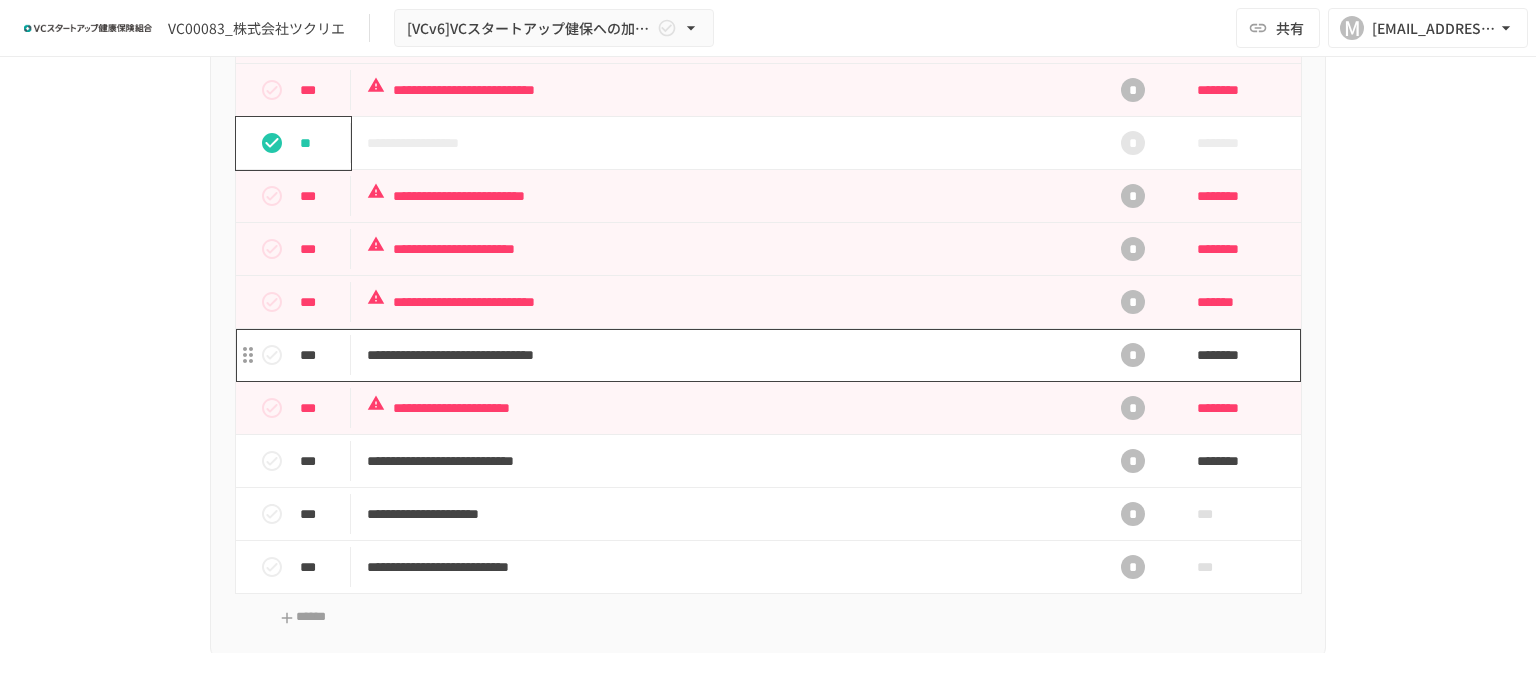 scroll, scrollTop: 1000, scrollLeft: 0, axis: vertical 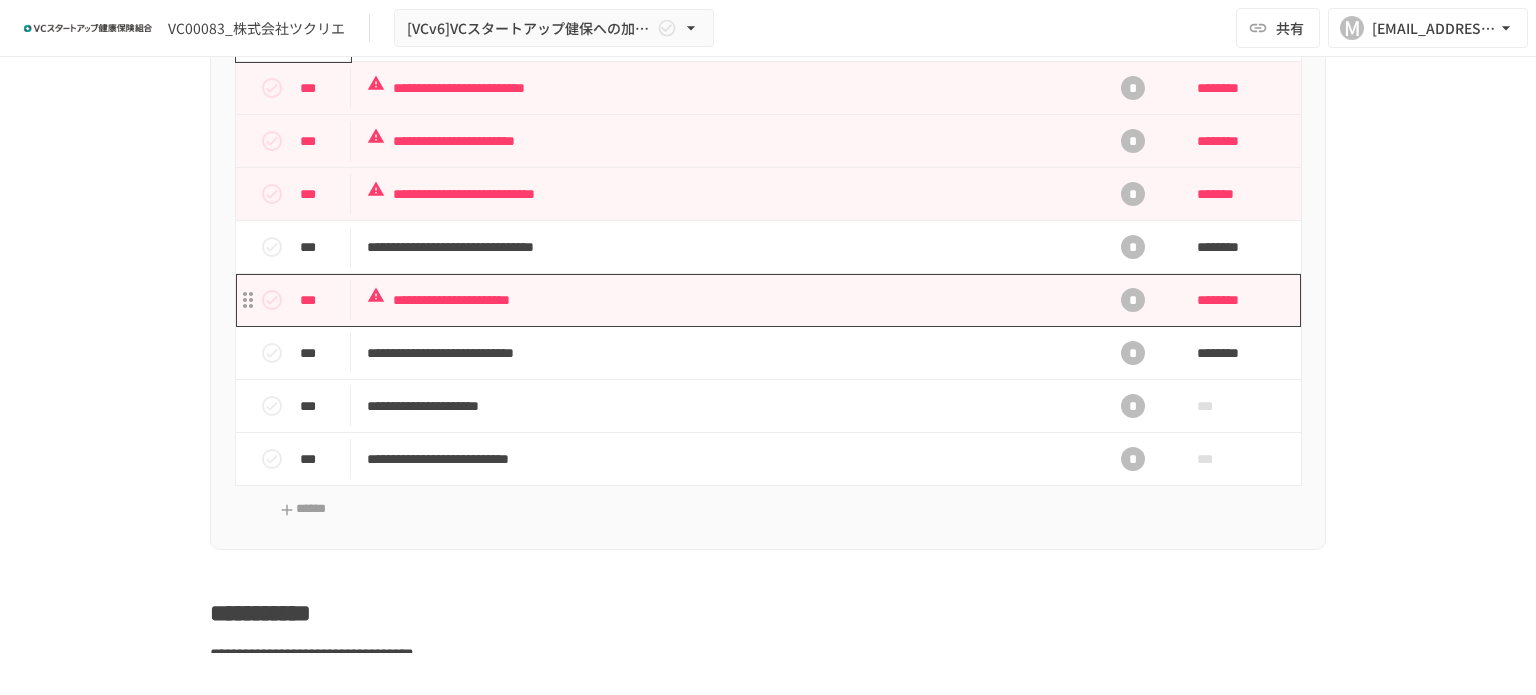 click on "**********" at bounding box center [726, 300] 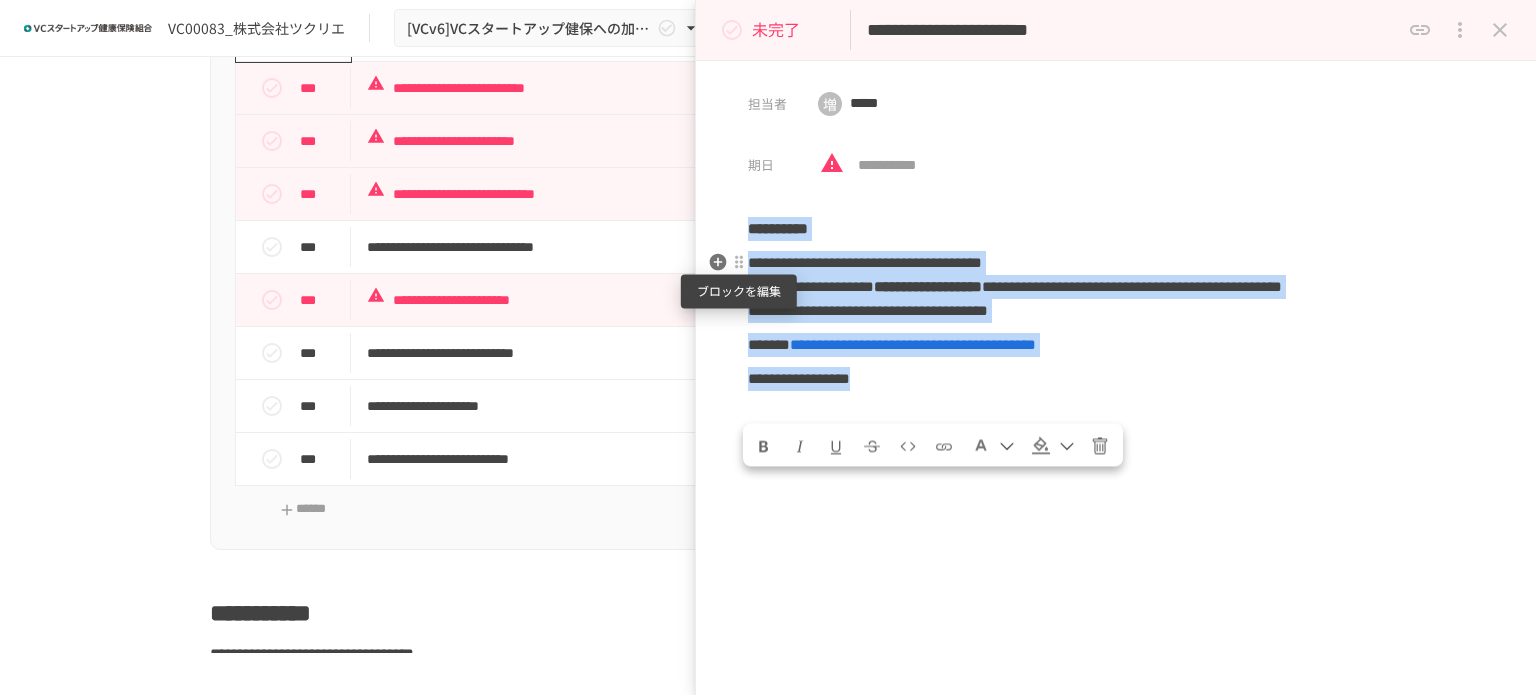 drag, startPoint x: 1047, startPoint y: 412, endPoint x: 733, endPoint y: 255, distance: 351.06268 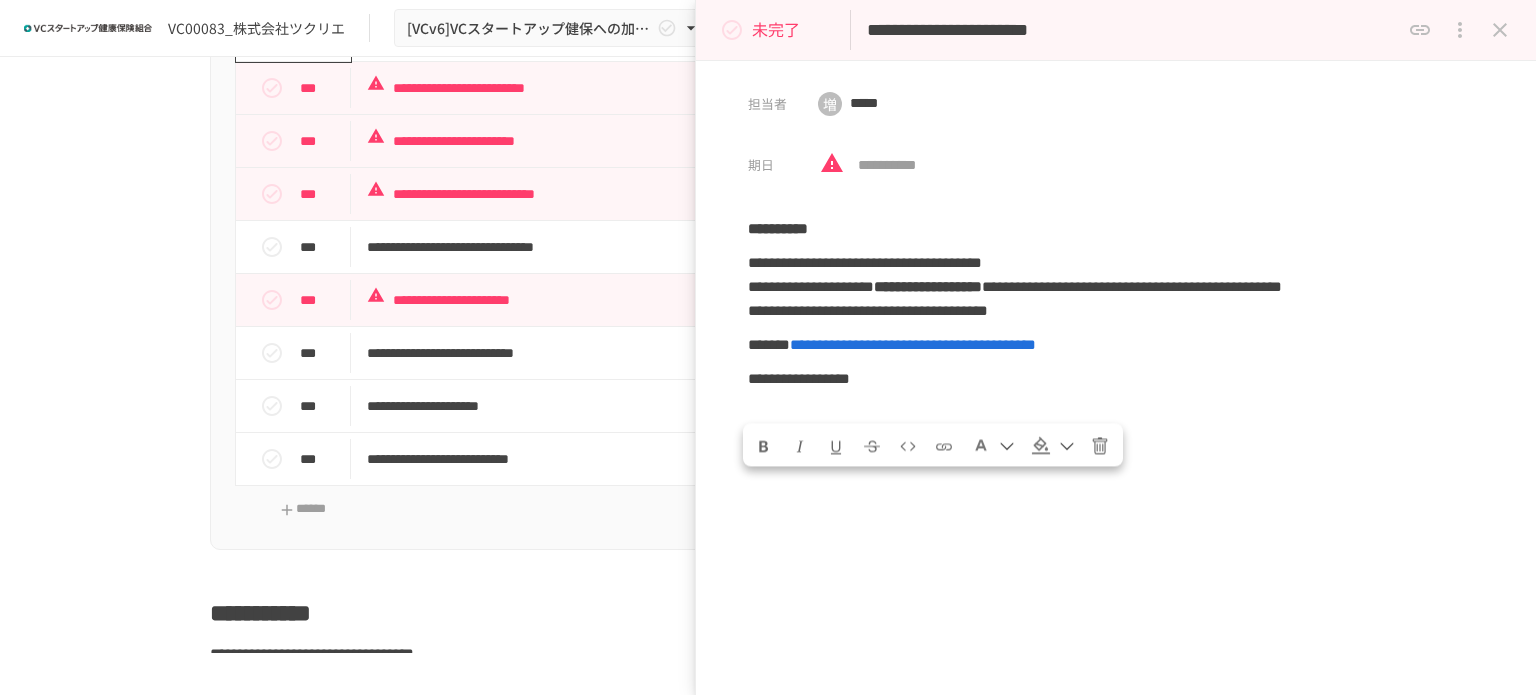 click on "**********" at bounding box center (768, 32) 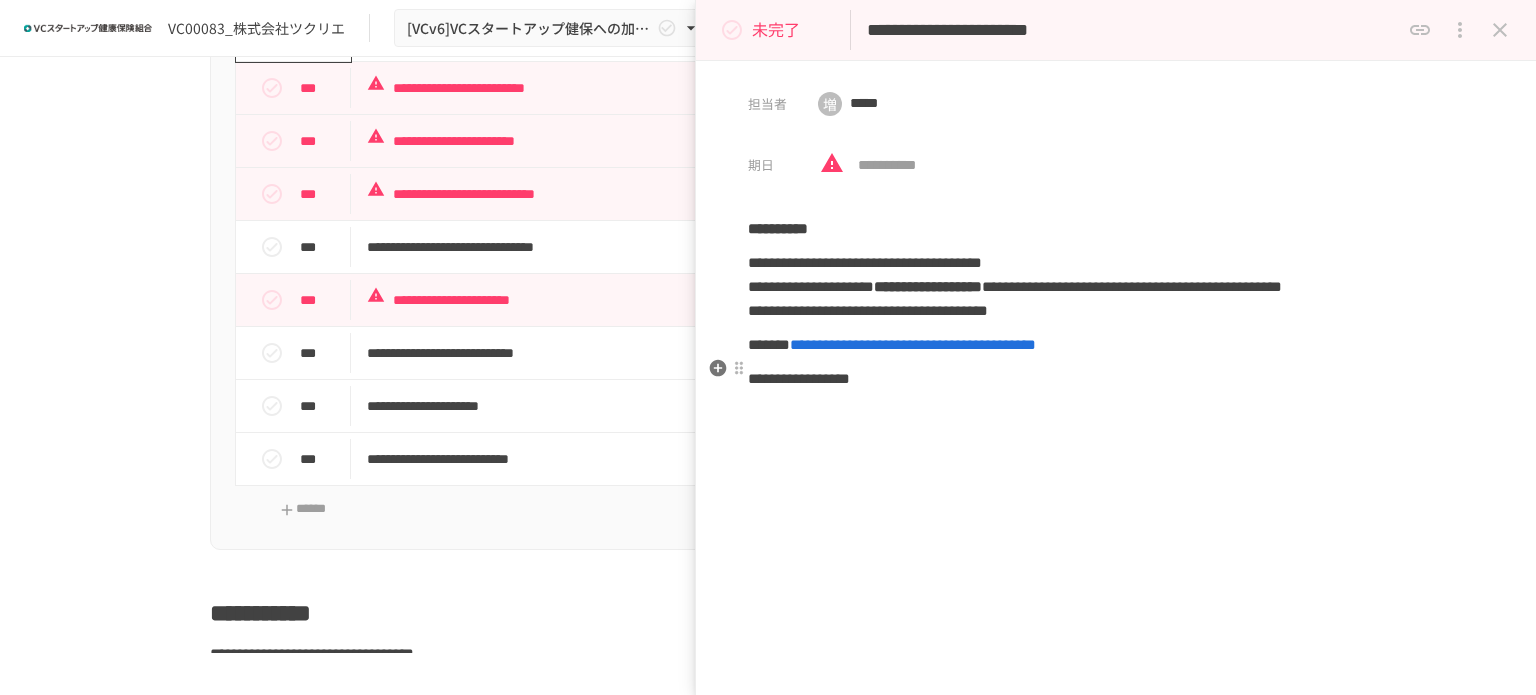 click on "**********" at bounding box center (913, 344) 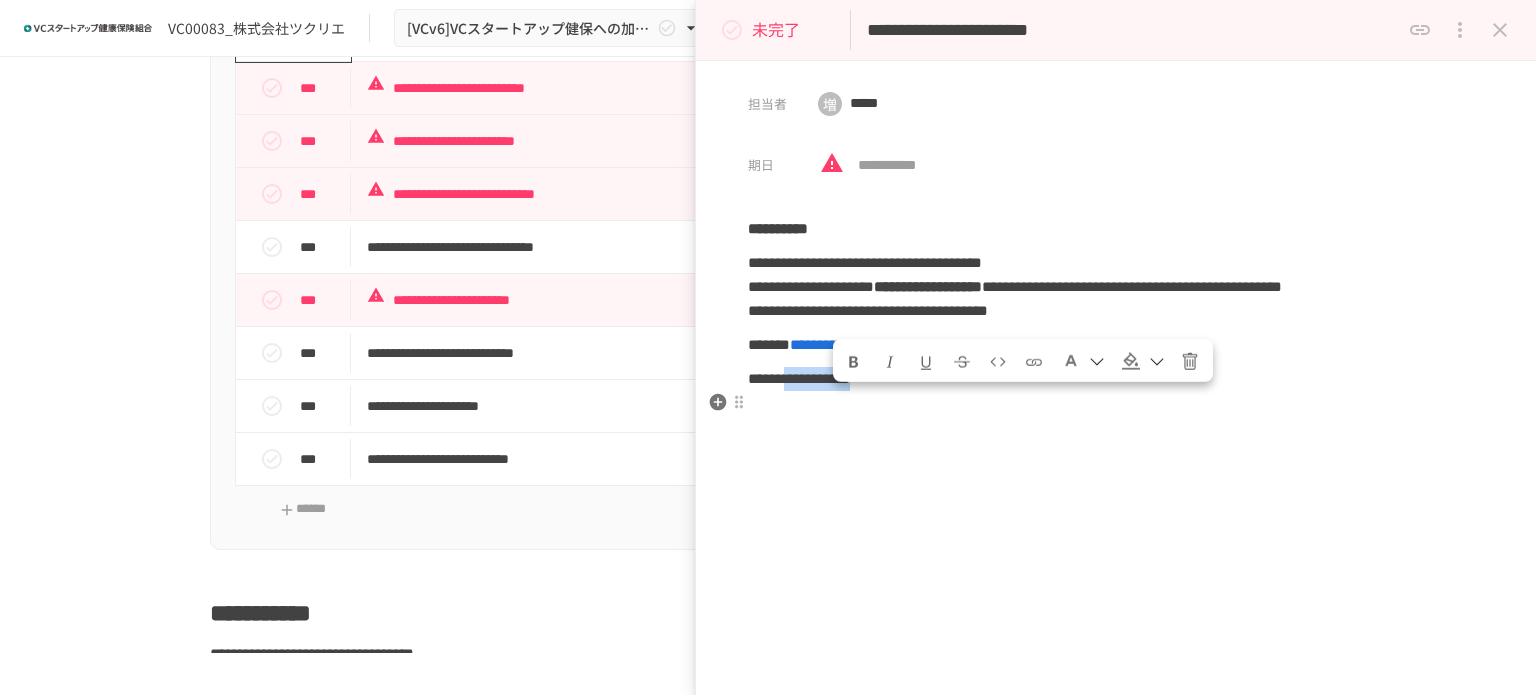 drag, startPoint x: 925, startPoint y: 403, endPoint x: 841, endPoint y: 402, distance: 84.00595 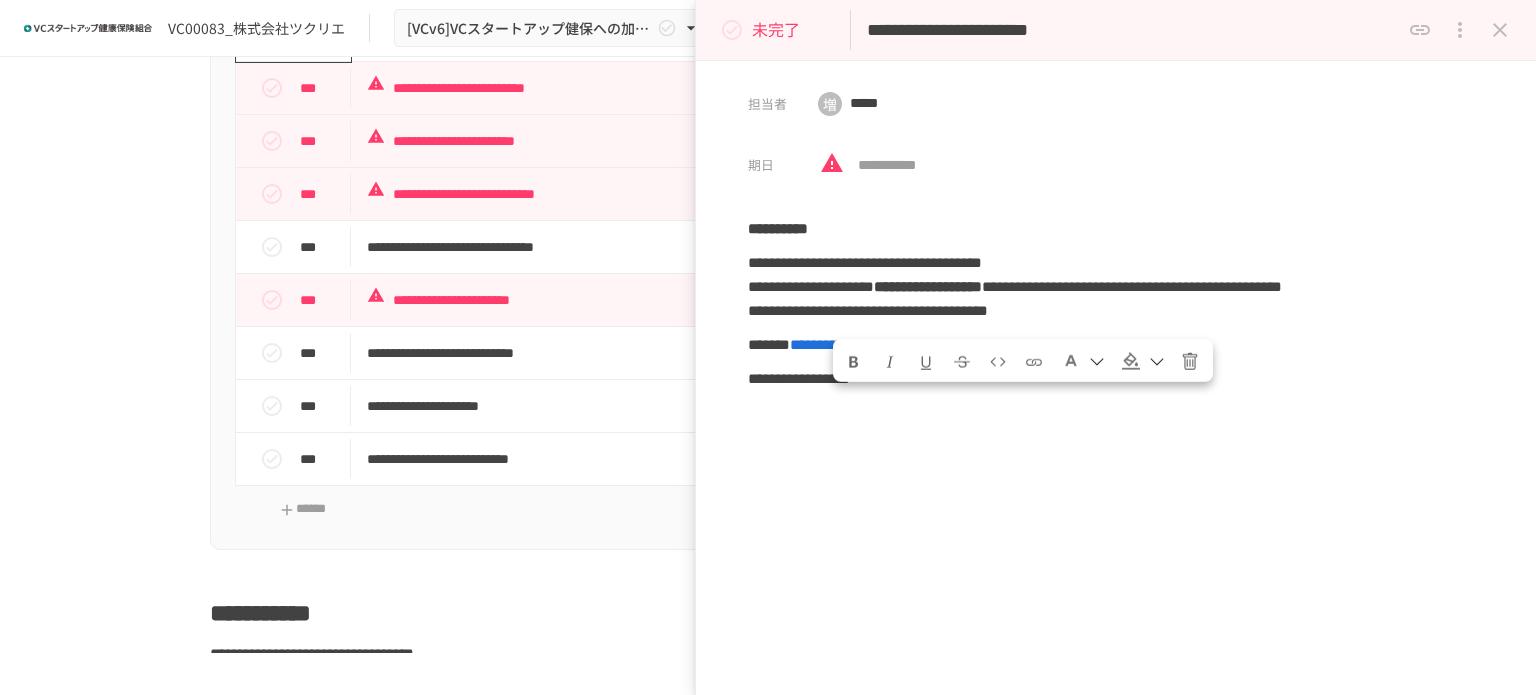 click on "**********" at bounding box center (1116, 471) 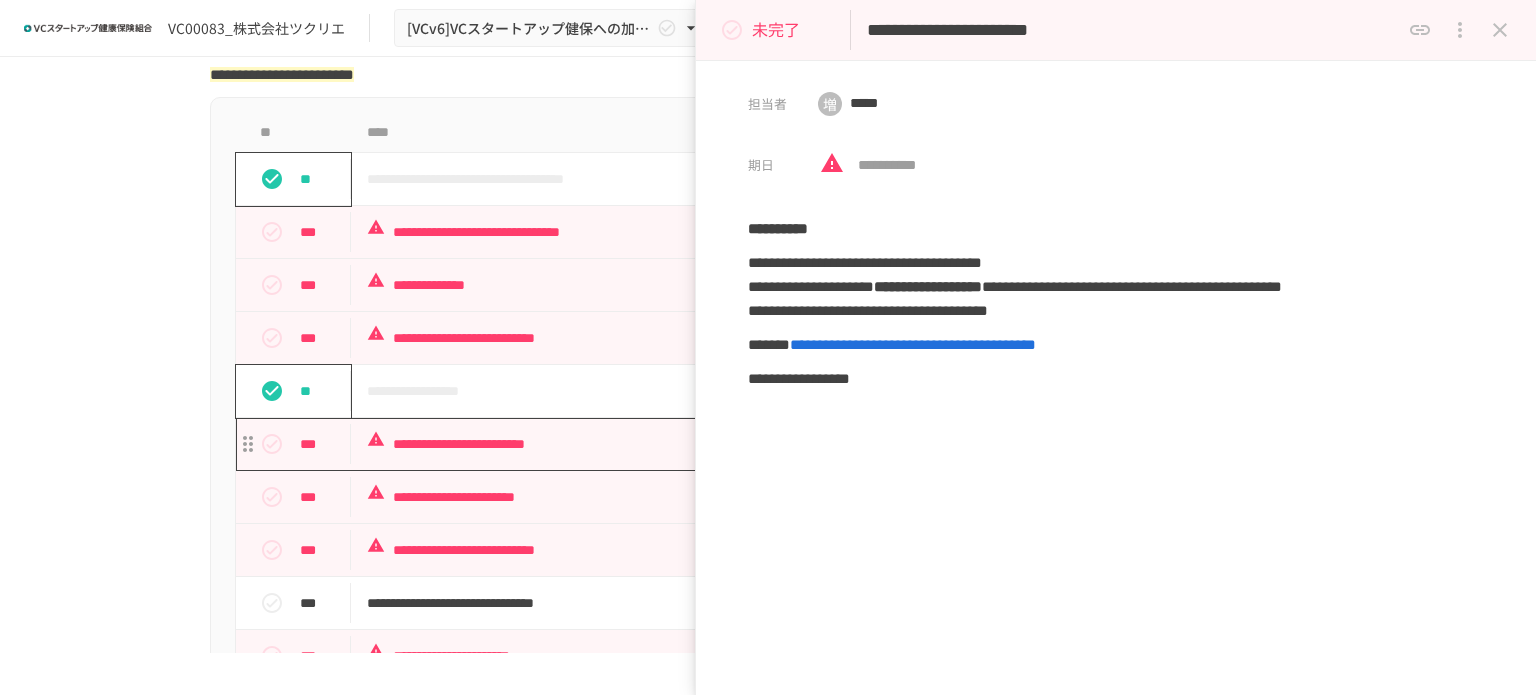 scroll, scrollTop: 600, scrollLeft: 0, axis: vertical 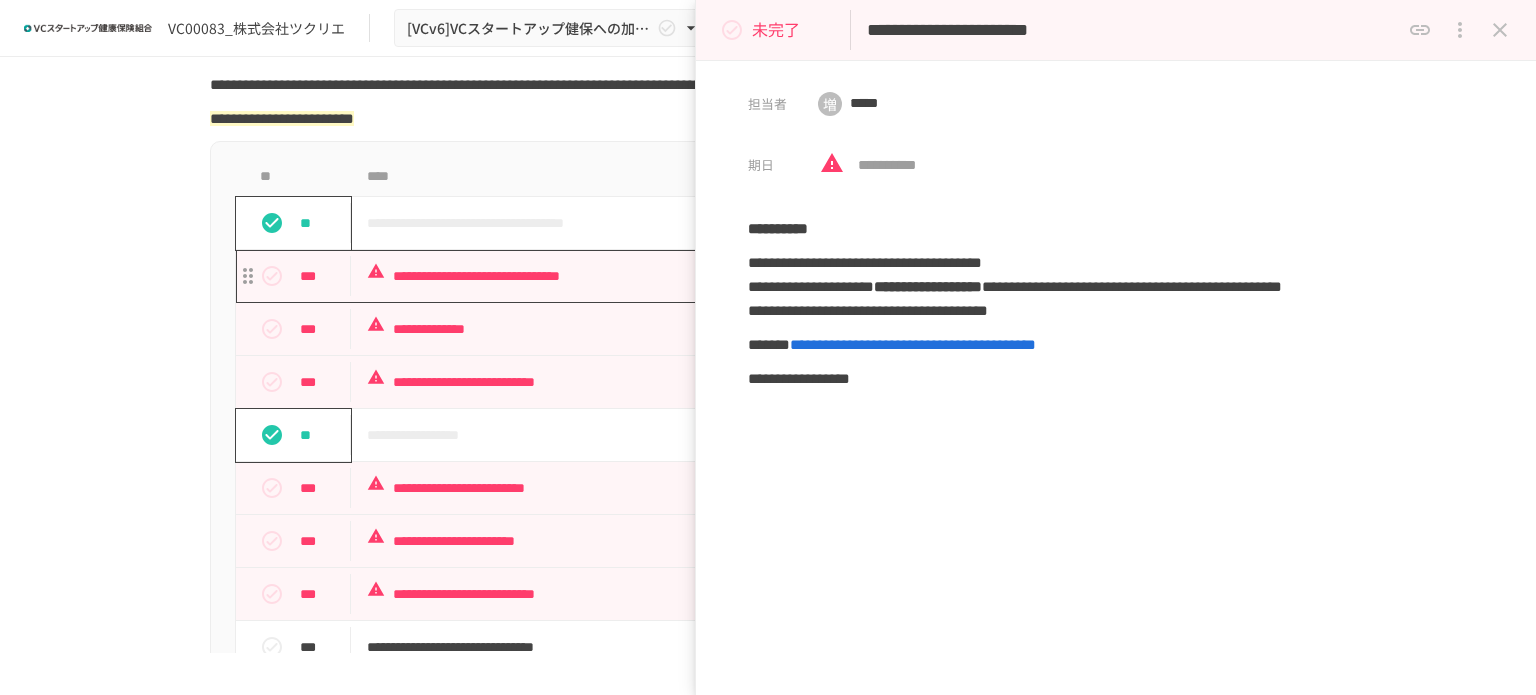 click on "**********" at bounding box center [726, 276] 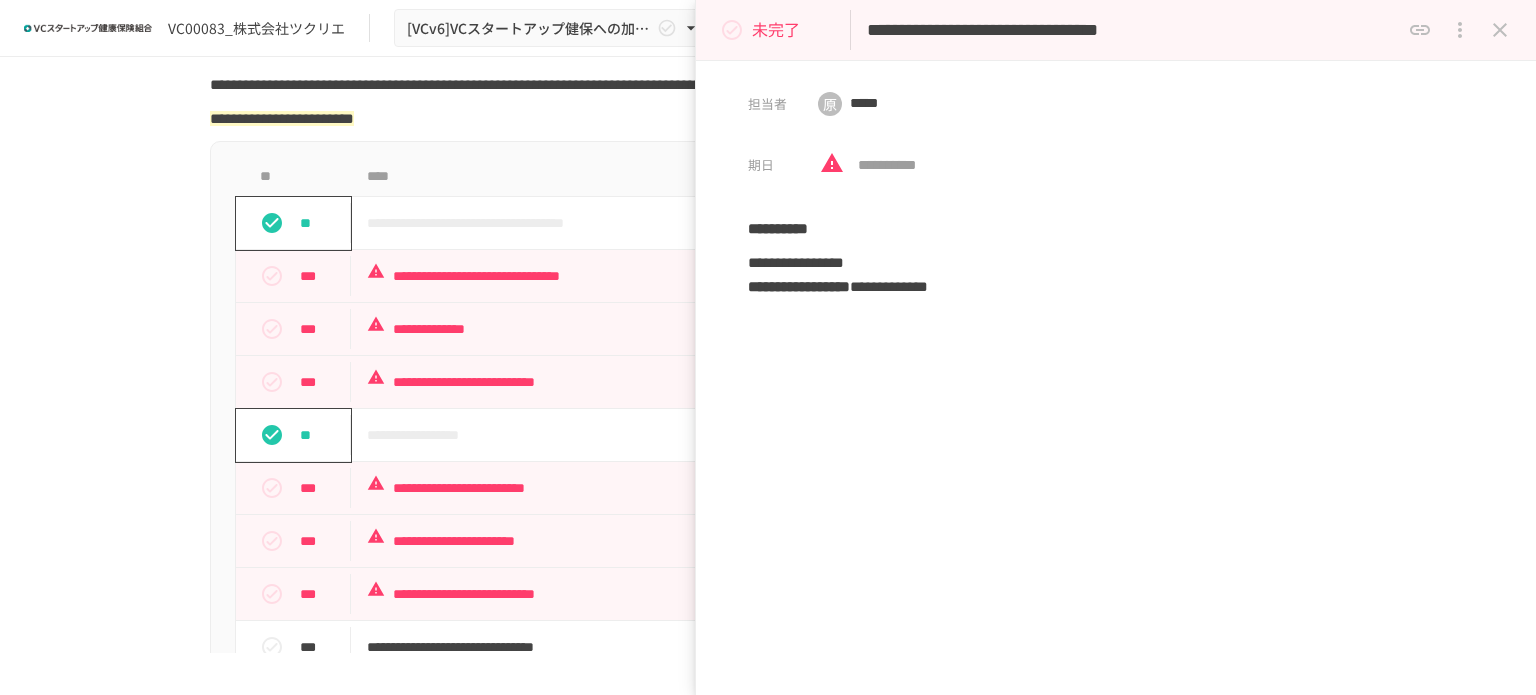 click on "**********" at bounding box center [768, 355] 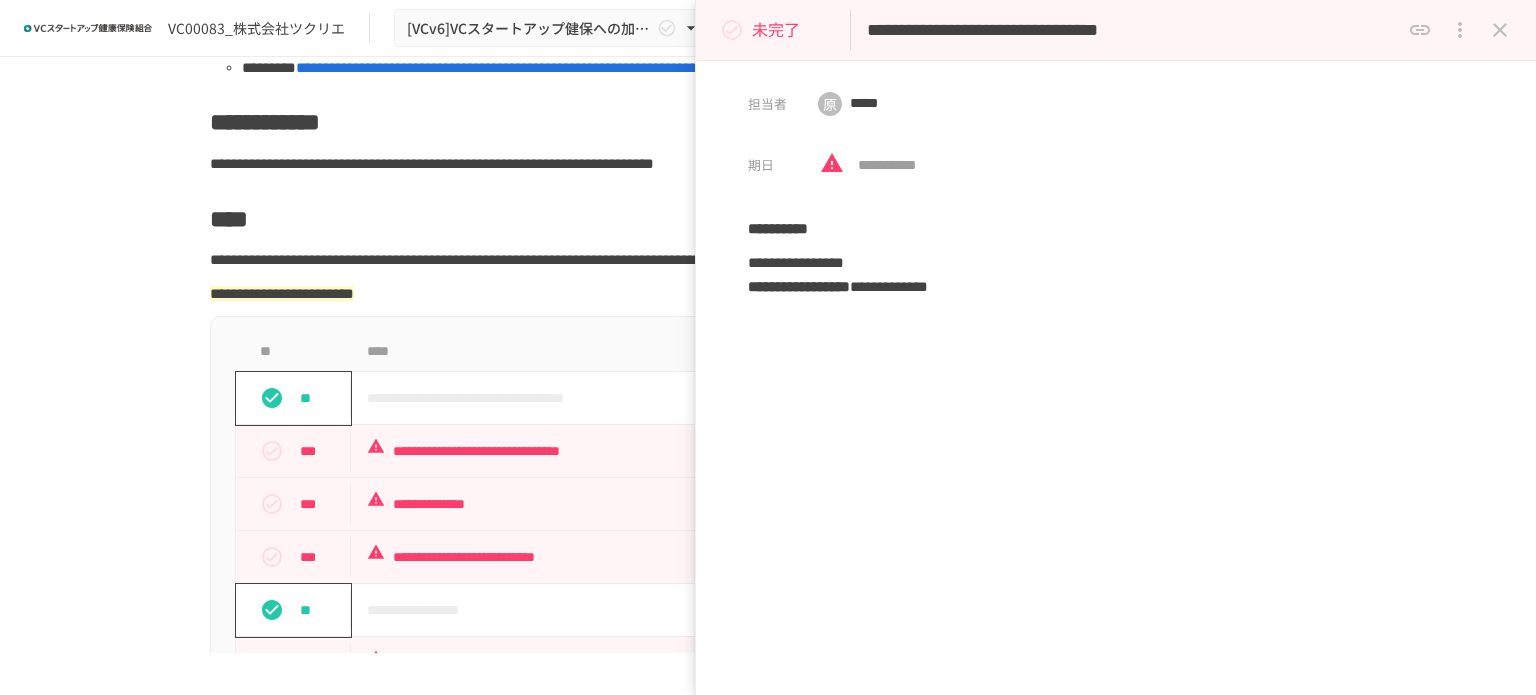 scroll, scrollTop: 300, scrollLeft: 0, axis: vertical 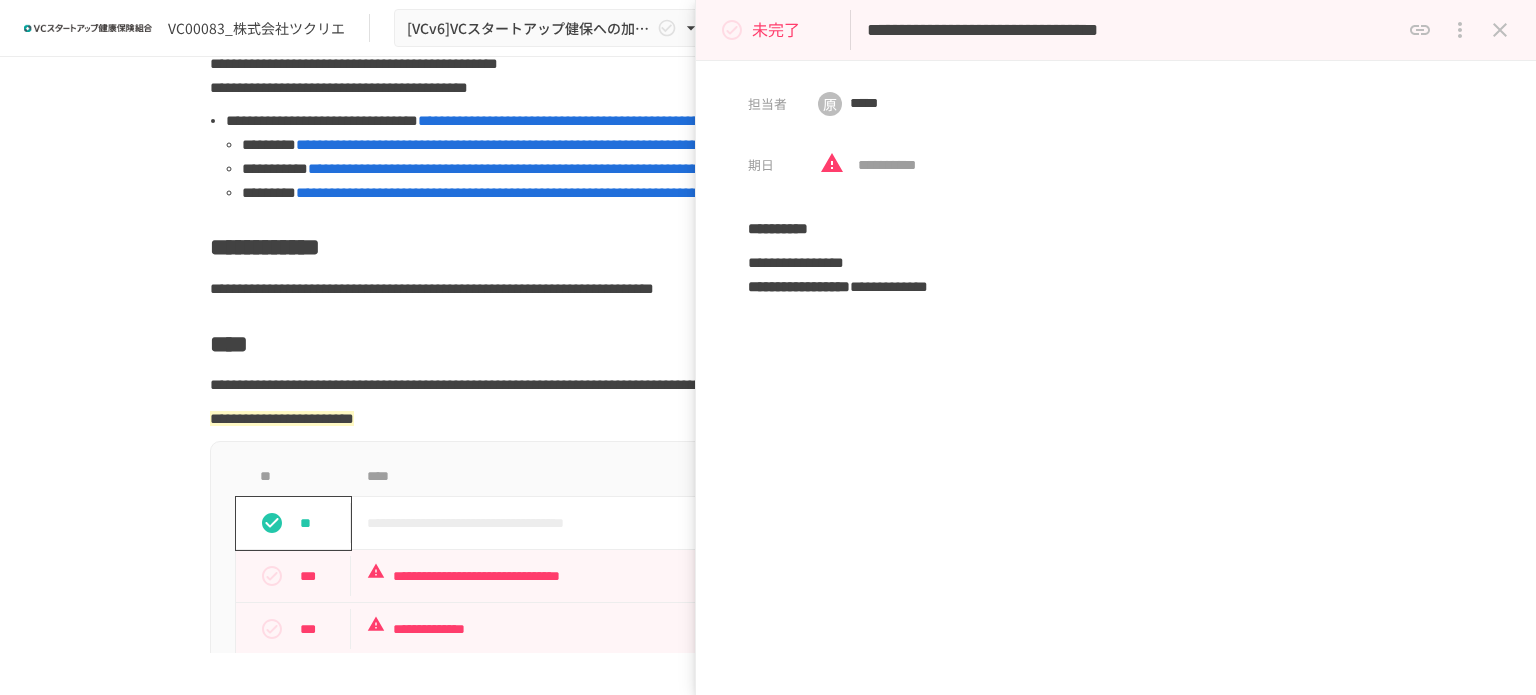 click on "**********" at bounding box center [512, 144] 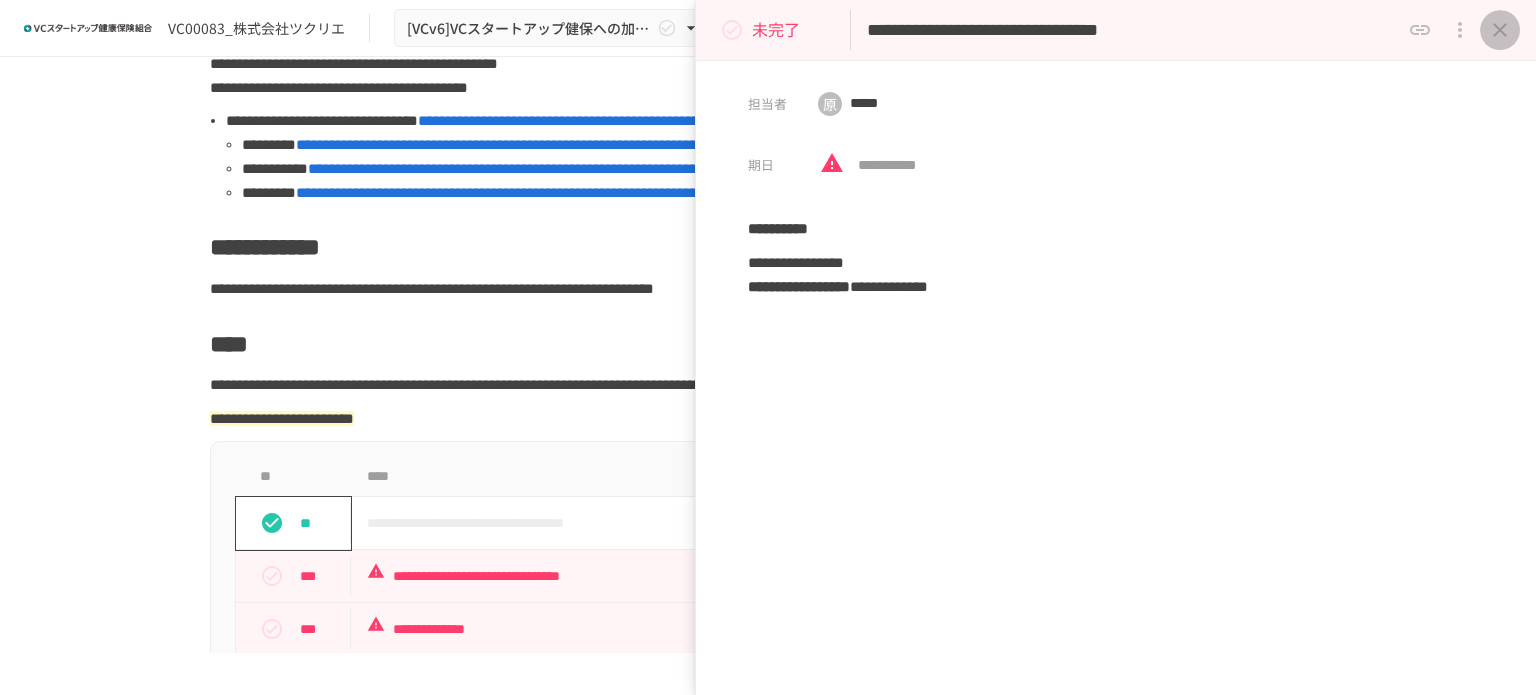 click 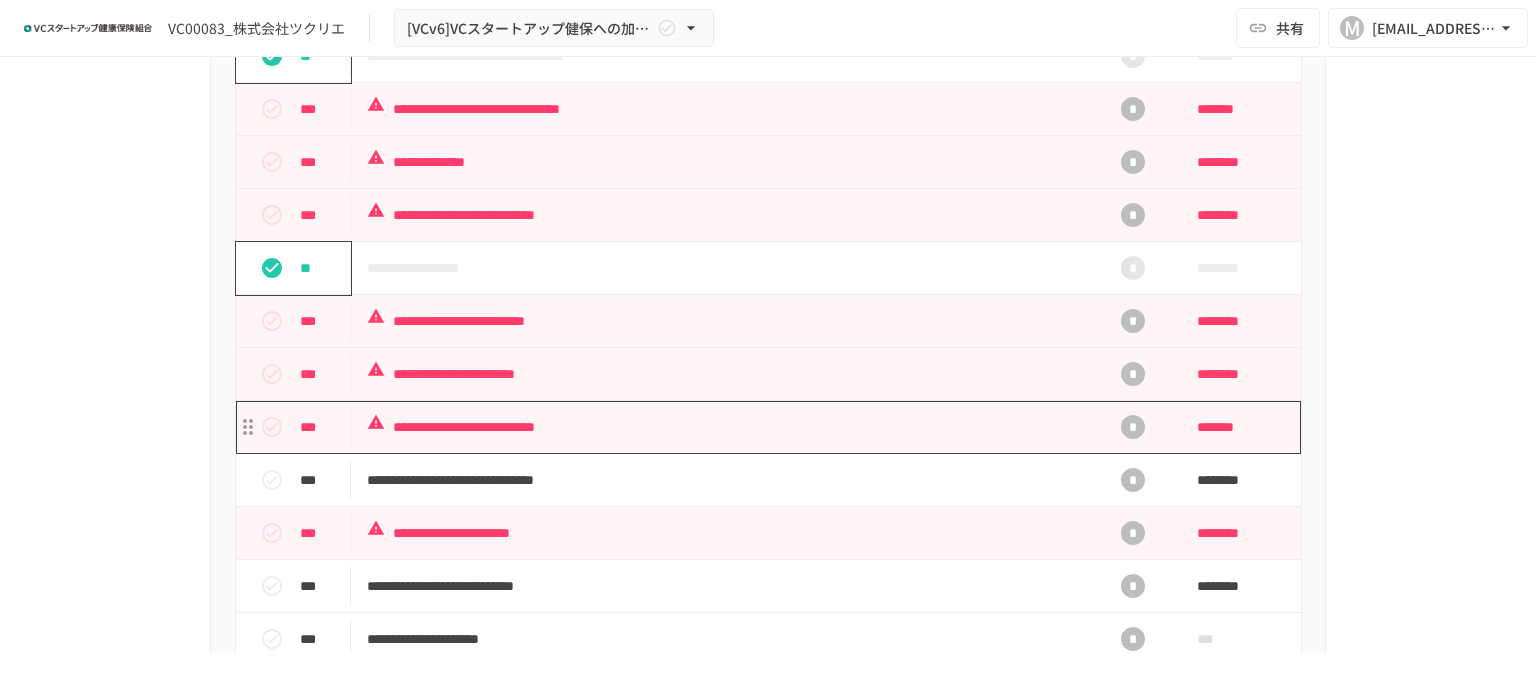 scroll, scrollTop: 800, scrollLeft: 0, axis: vertical 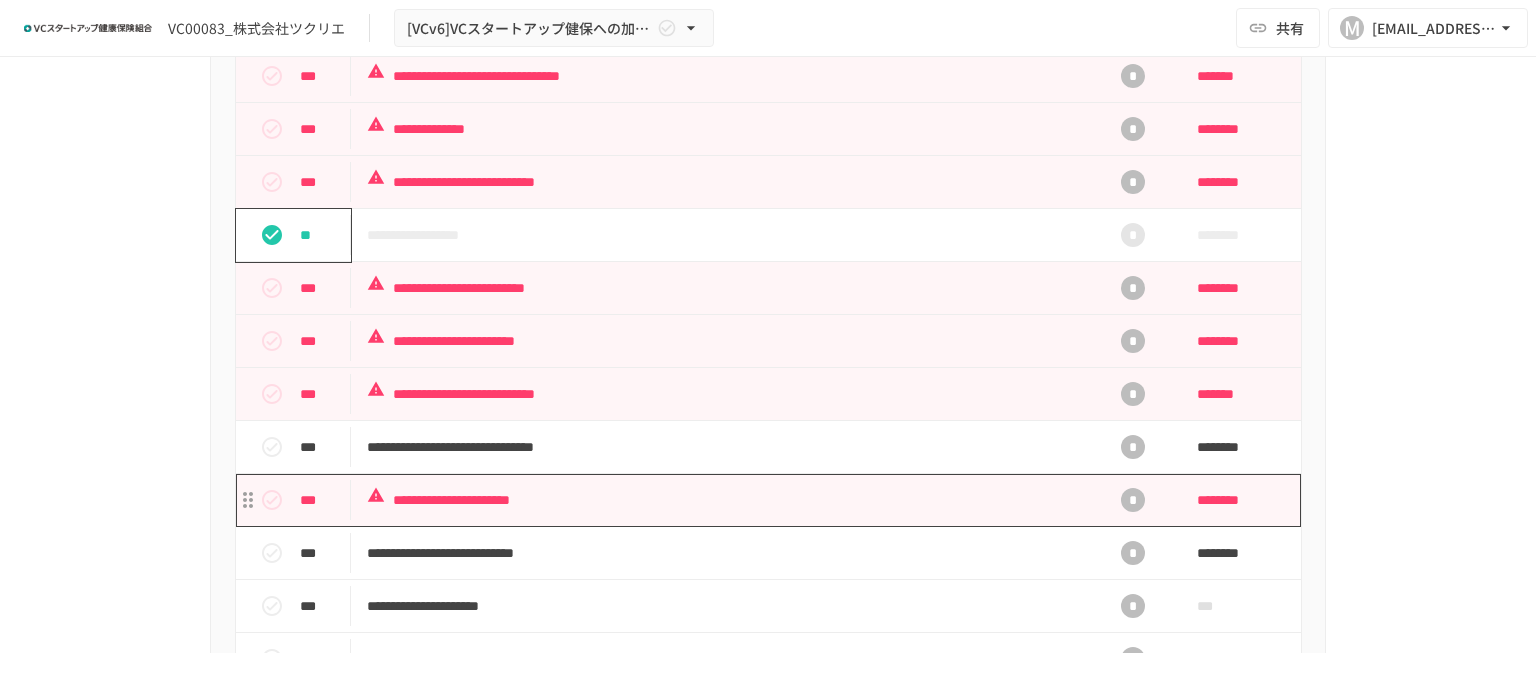 click on "**********" at bounding box center [726, 500] 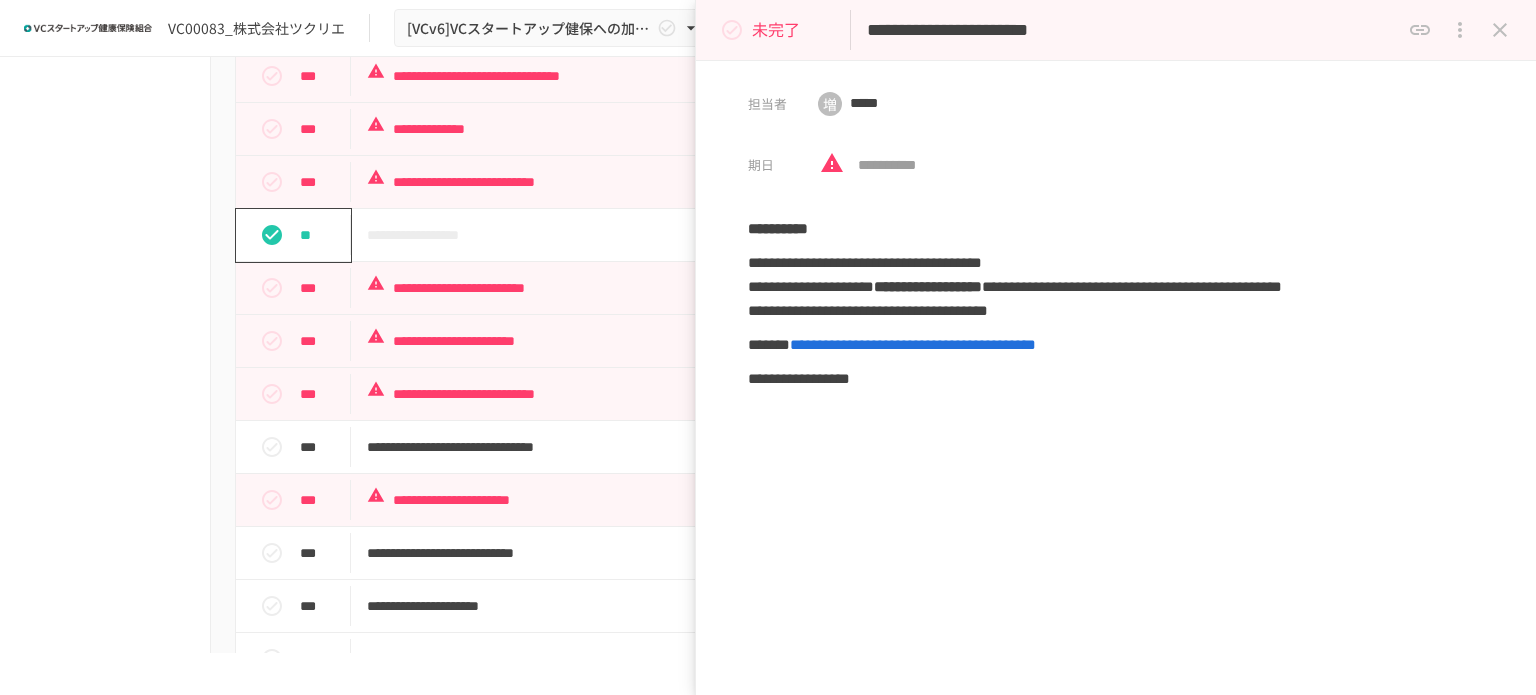 click 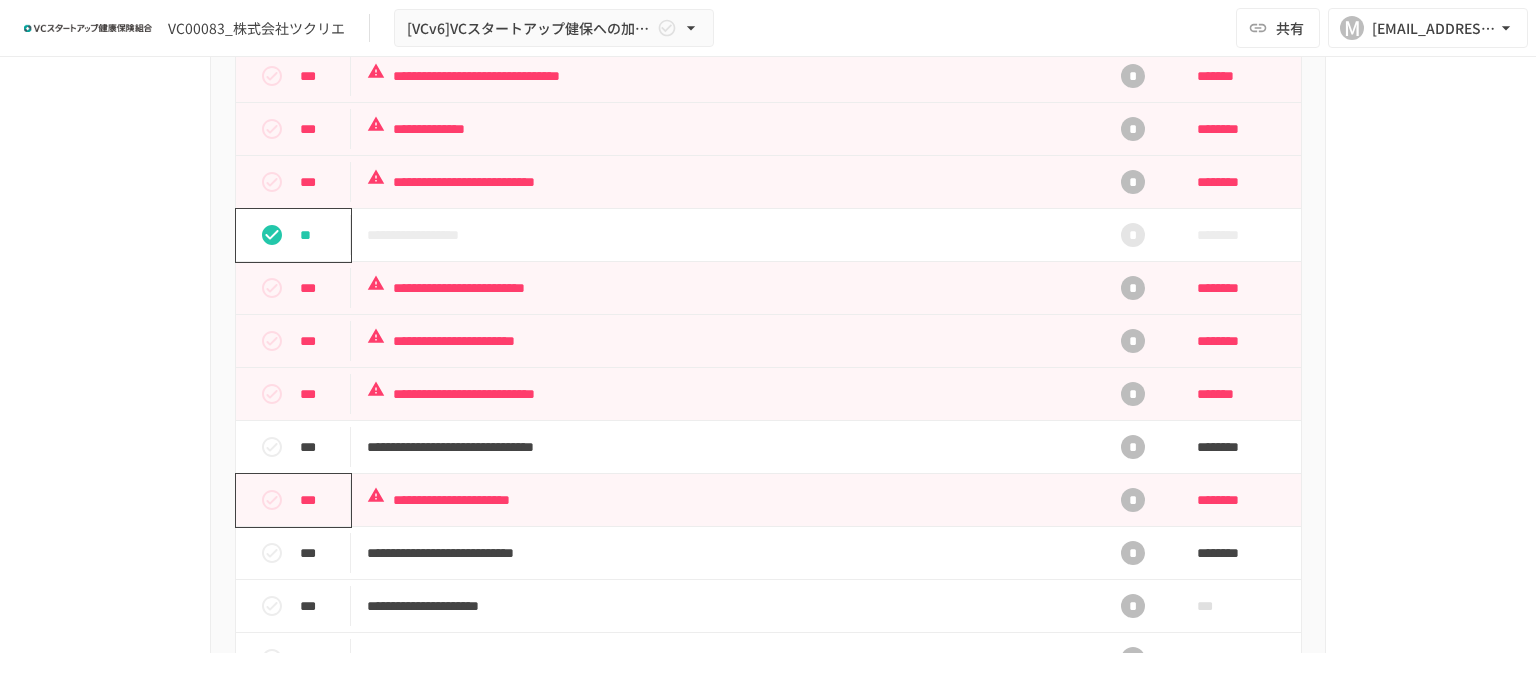 click 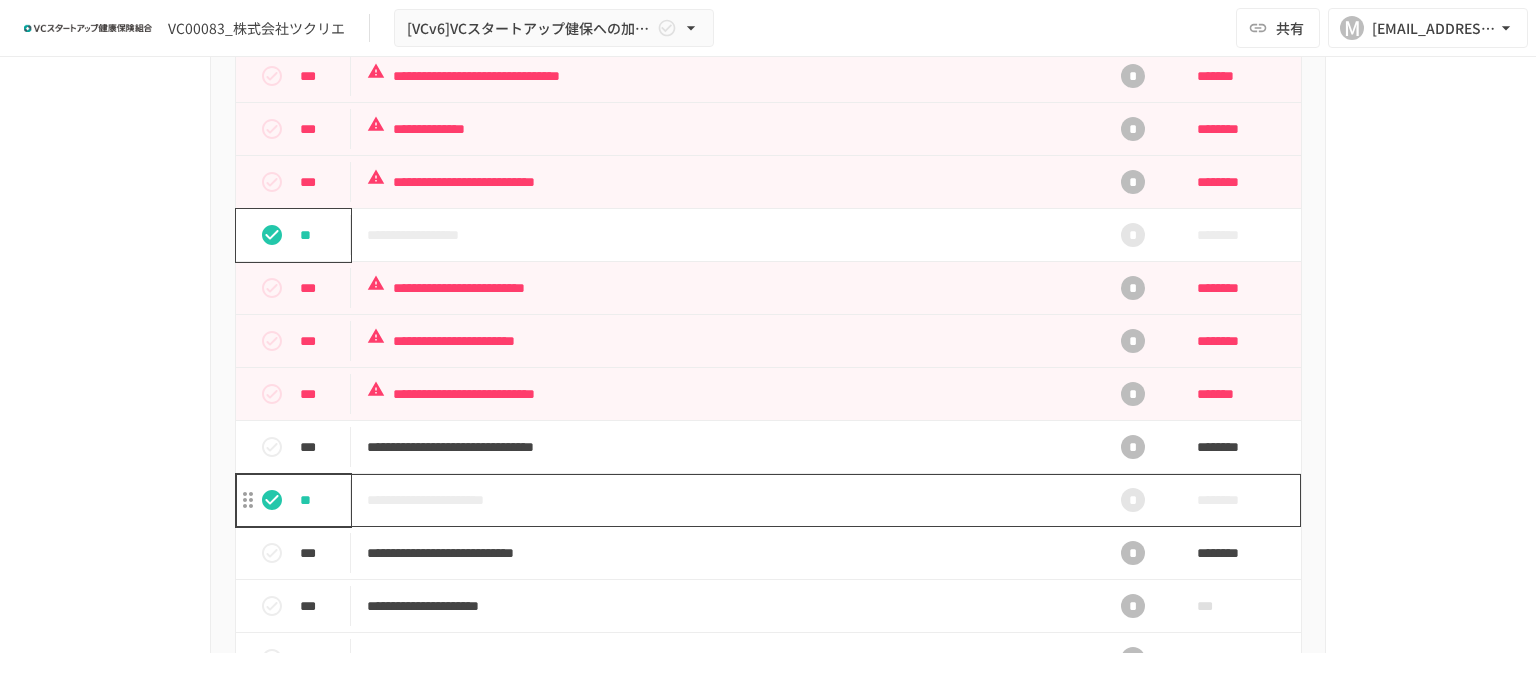 click on "**********" at bounding box center (726, 500) 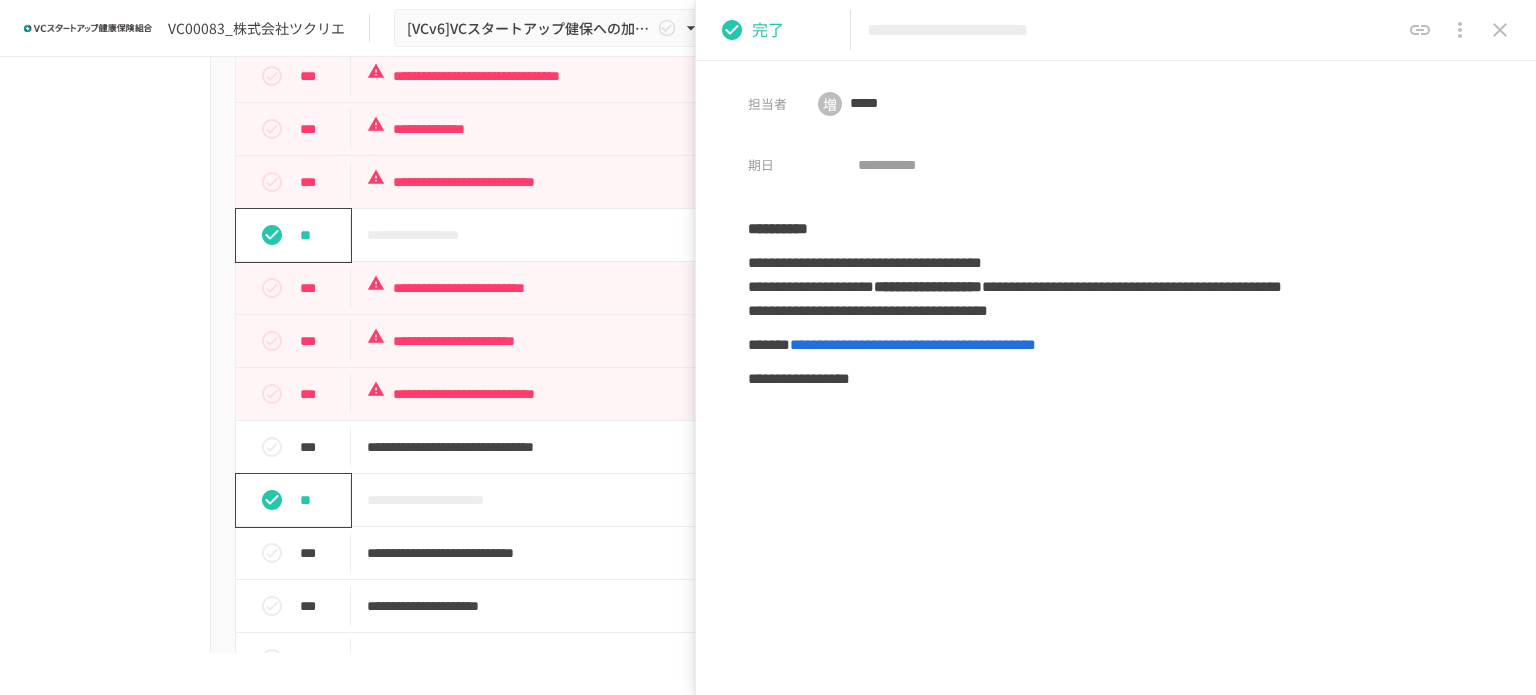 click 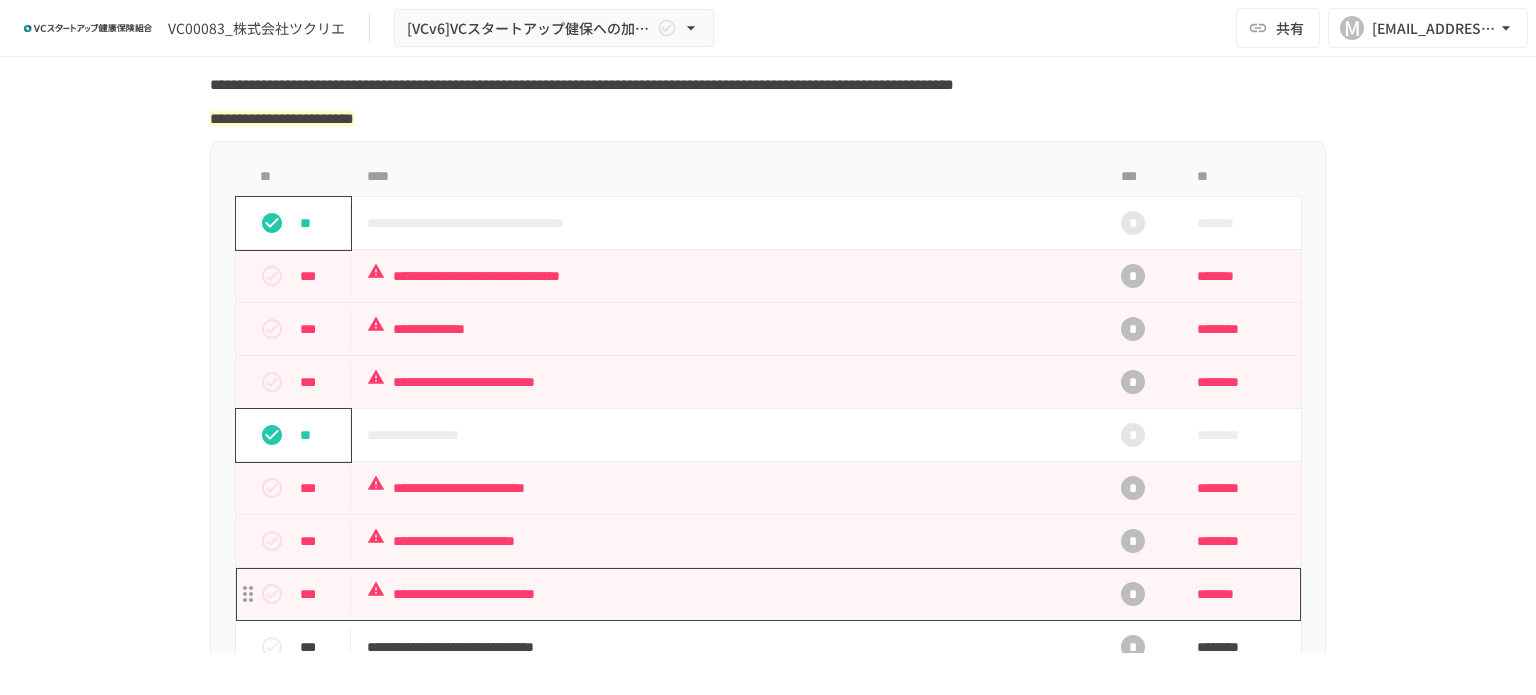 scroll, scrollTop: 500, scrollLeft: 0, axis: vertical 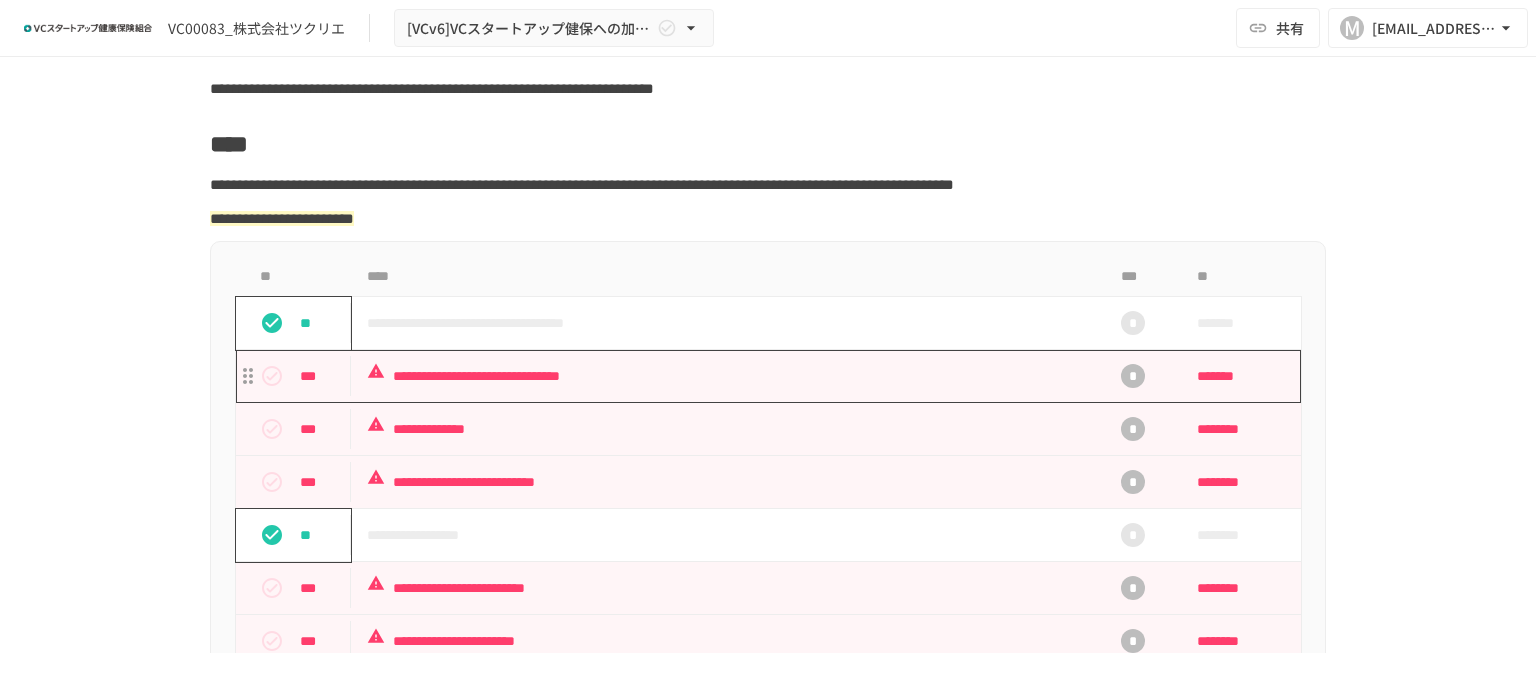 click on "**********" at bounding box center [726, 376] 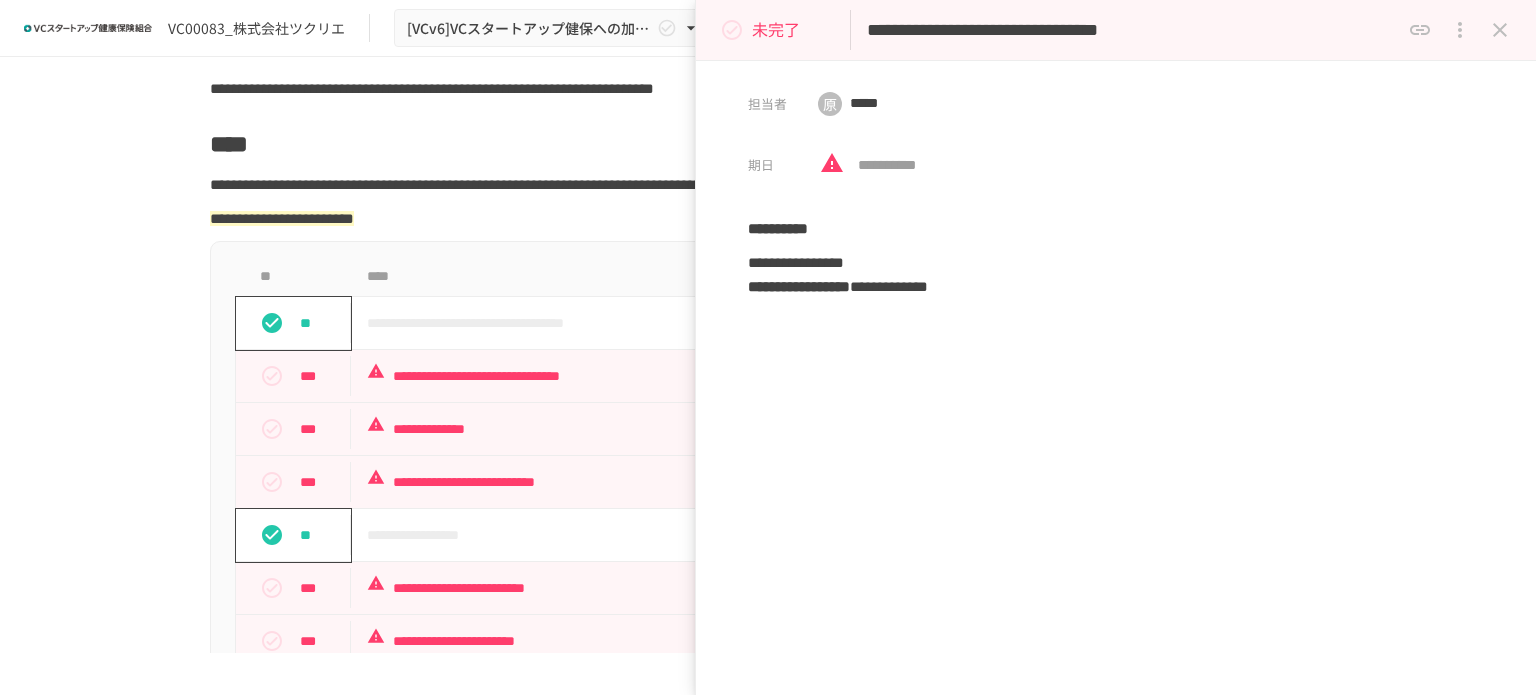 click 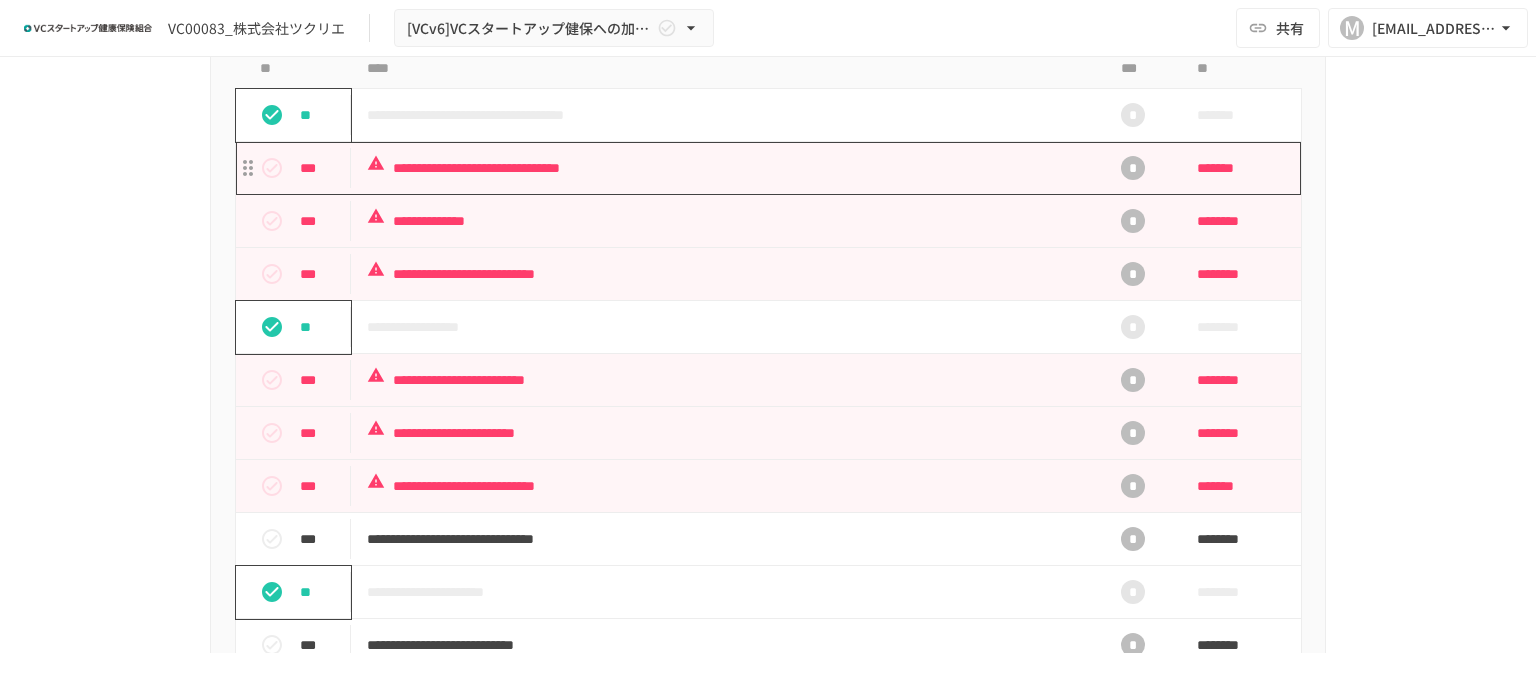 scroll, scrollTop: 600, scrollLeft: 0, axis: vertical 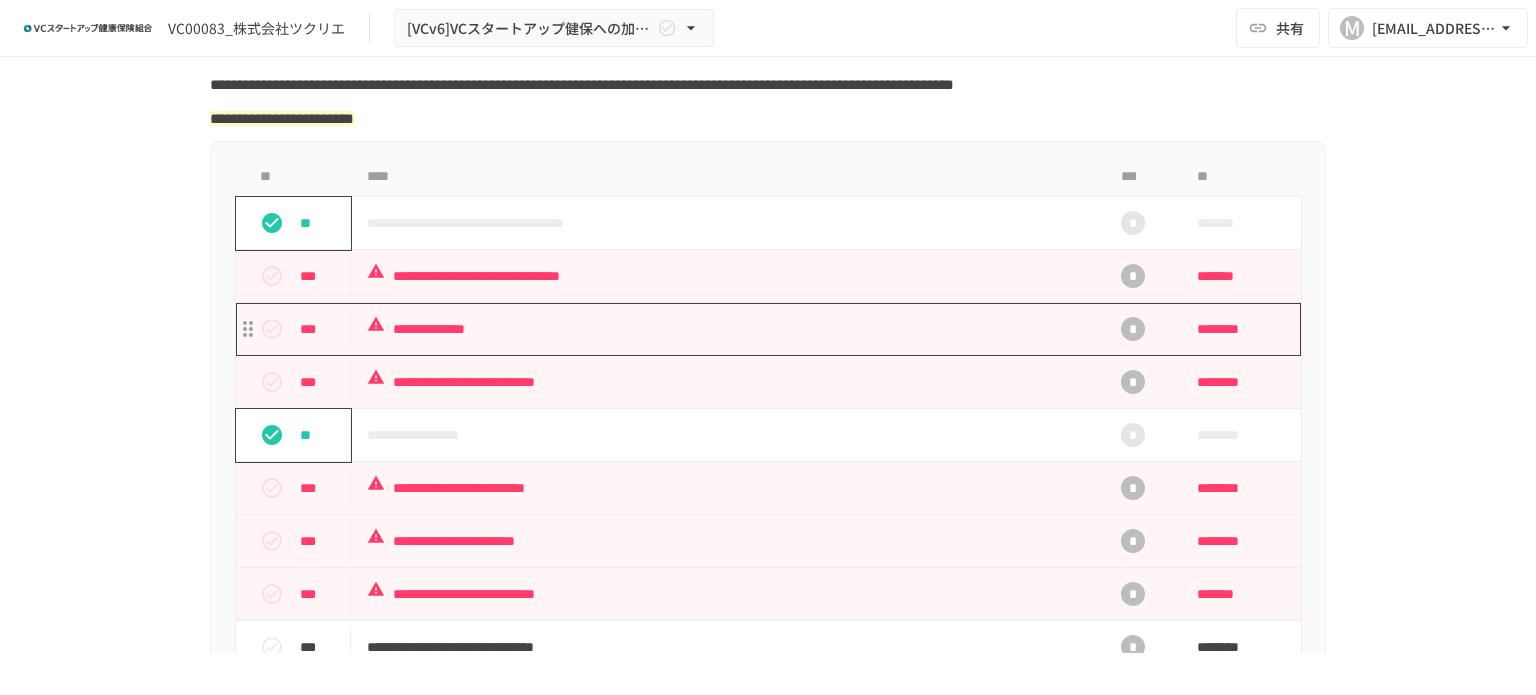 click on "**********" at bounding box center (726, 329) 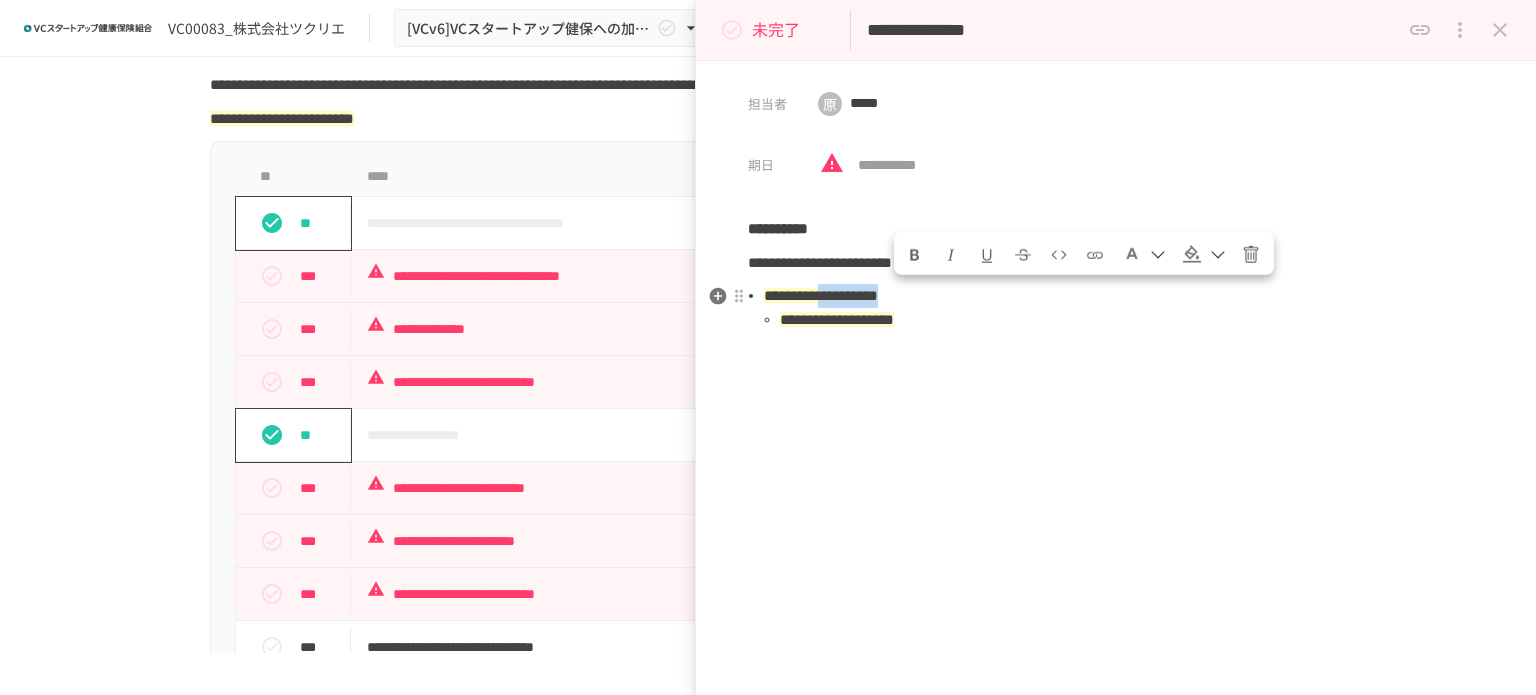 drag, startPoint x: 1014, startPoint y: 299, endPoint x: 903, endPoint y: 295, distance: 111.07205 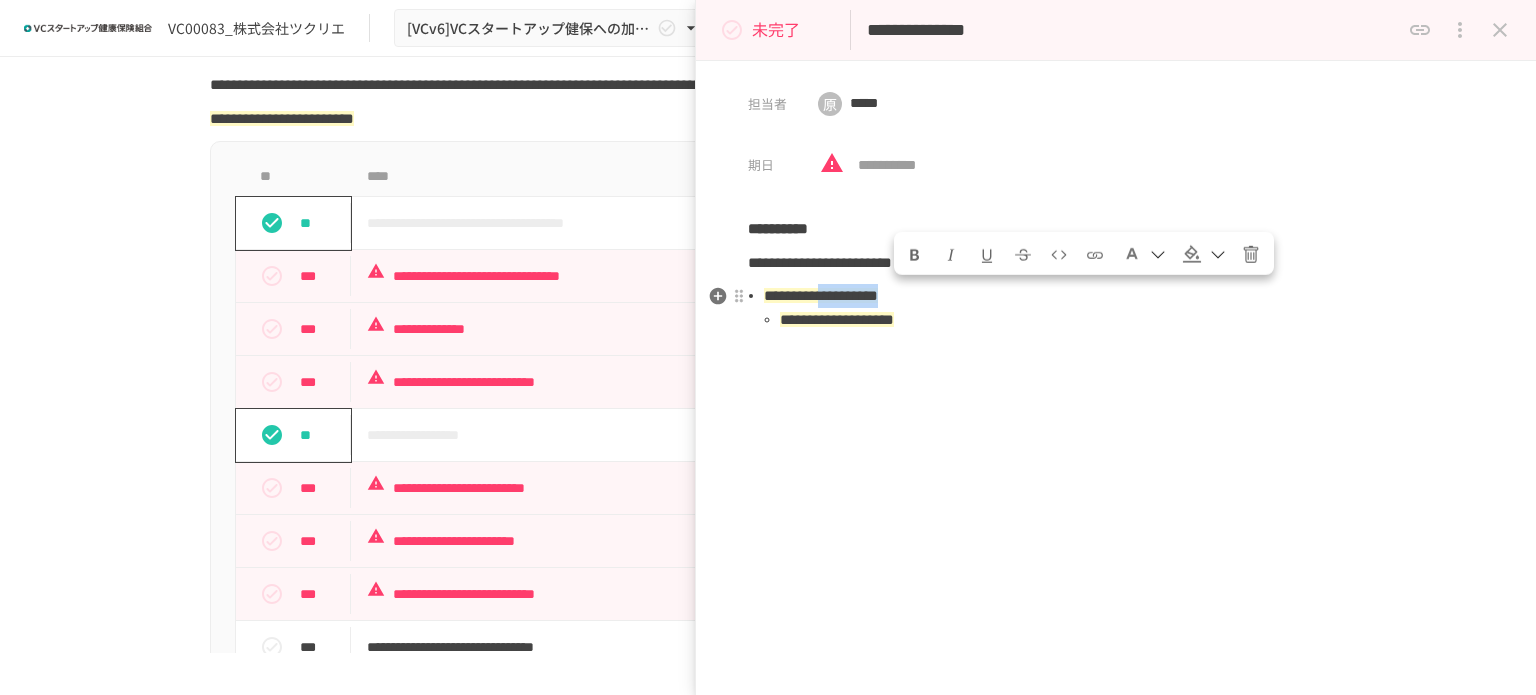 click on "**********" at bounding box center (1124, 296) 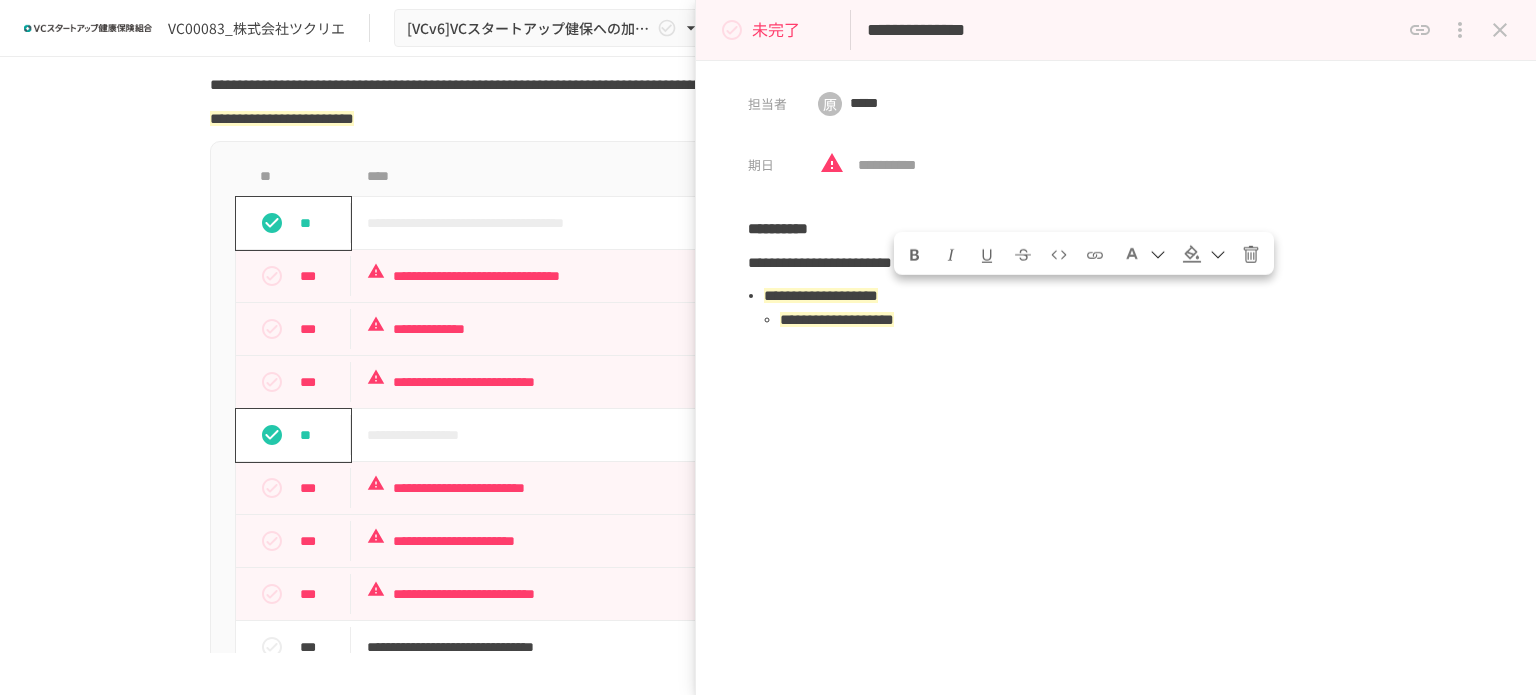 click on "**********" at bounding box center [1116, 424] 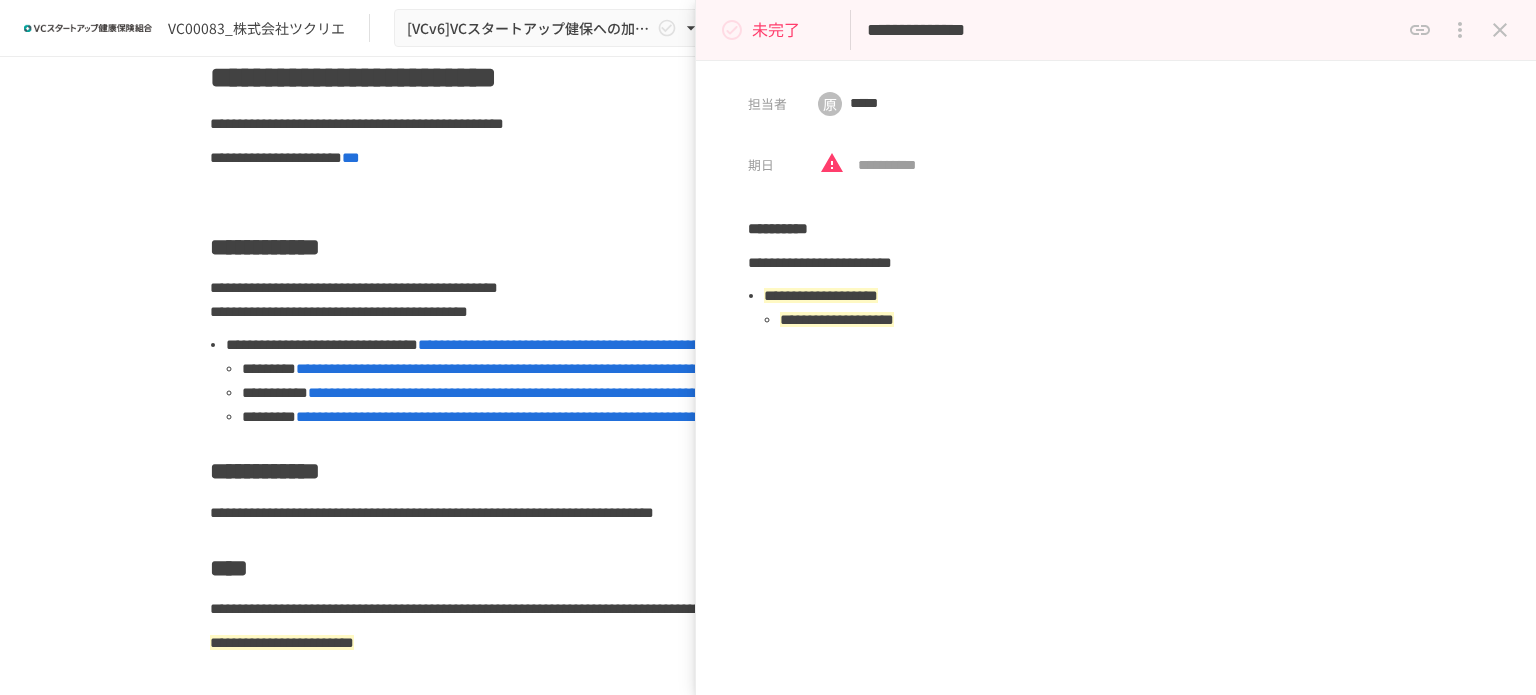 scroll, scrollTop: 0, scrollLeft: 0, axis: both 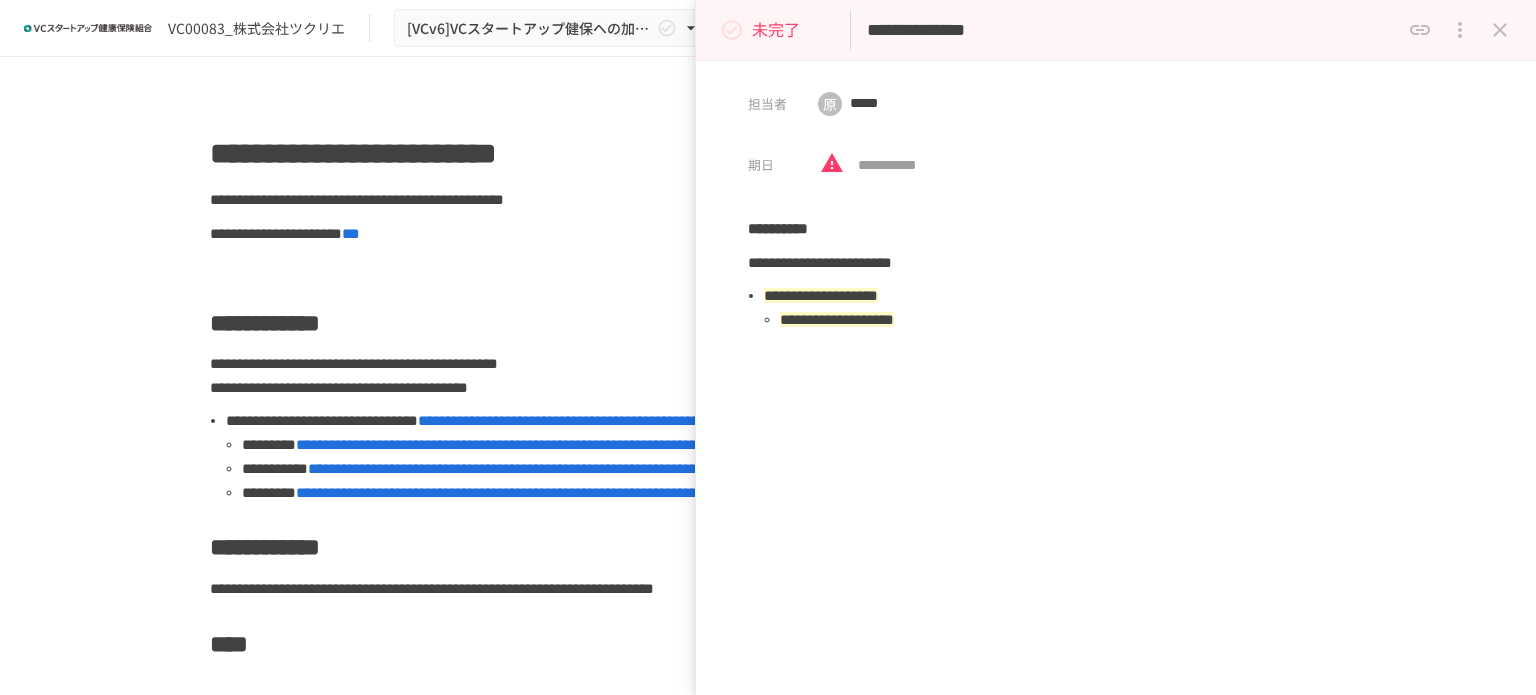 click on "**********" at bounding box center (512, 444) 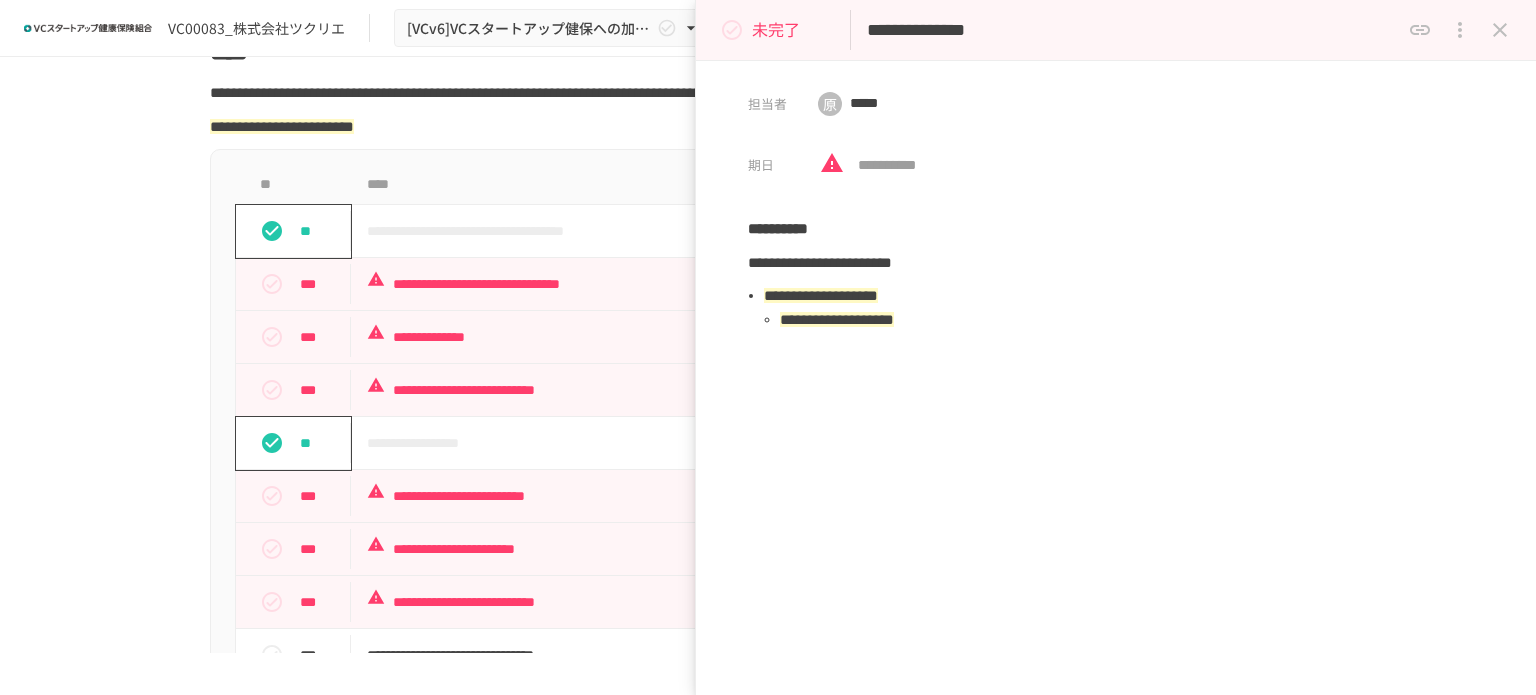 scroll, scrollTop: 700, scrollLeft: 0, axis: vertical 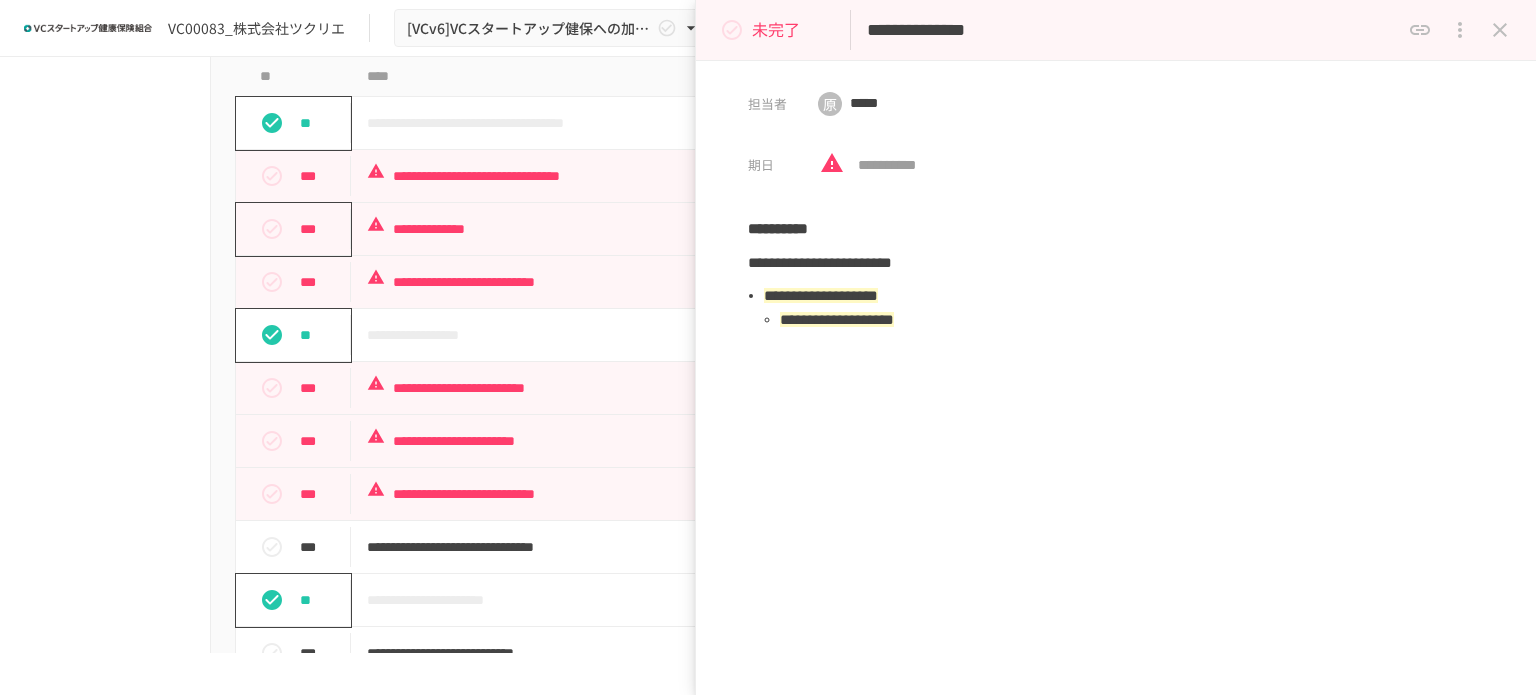 click 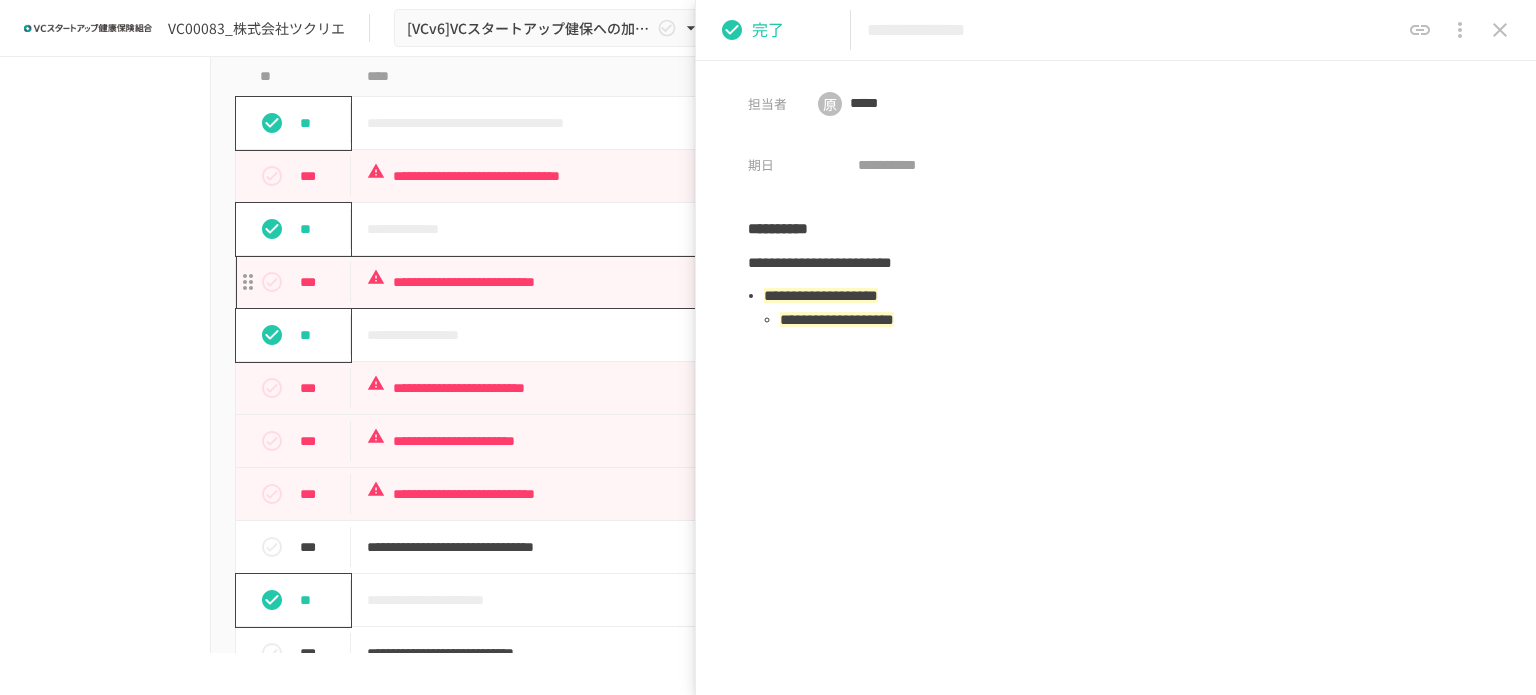 click on "**********" at bounding box center [726, 282] 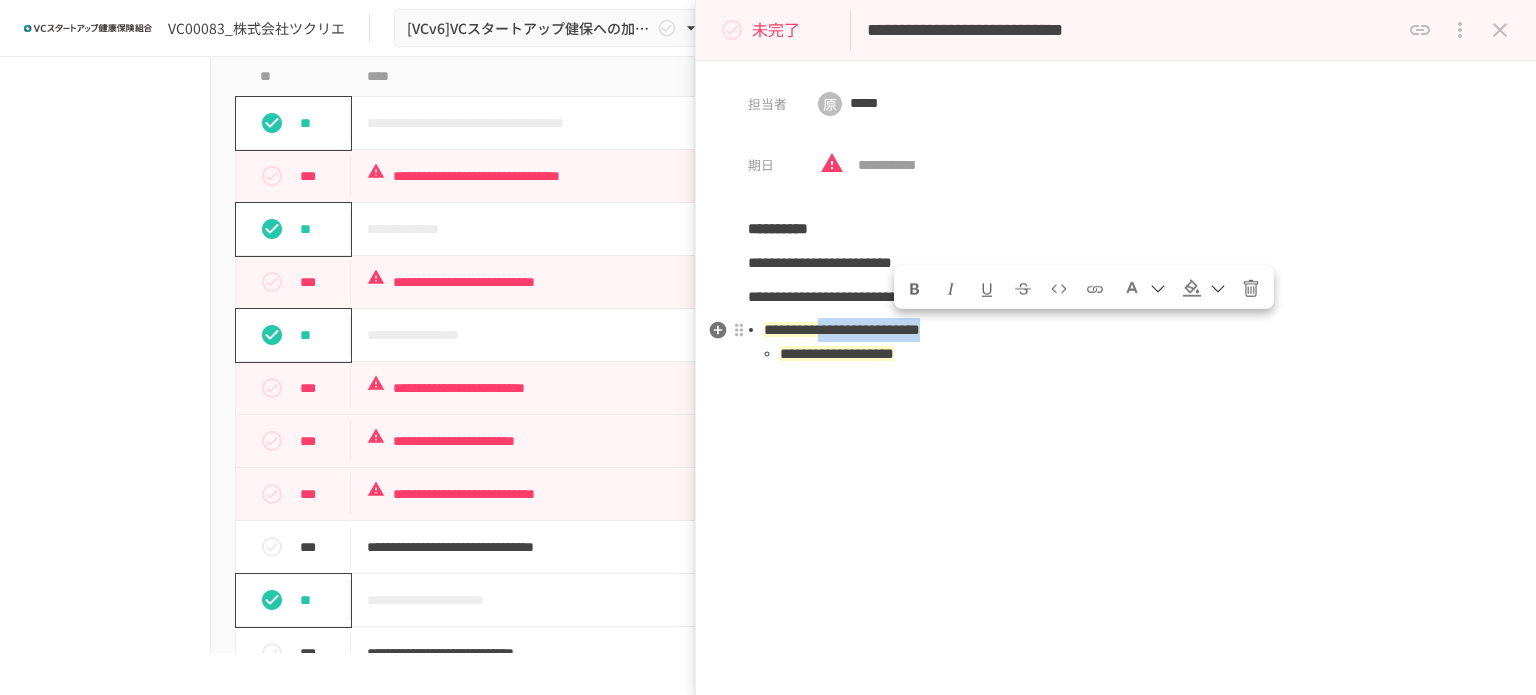 drag, startPoint x: 1116, startPoint y: 331, endPoint x: 893, endPoint y: 333, distance: 223.00897 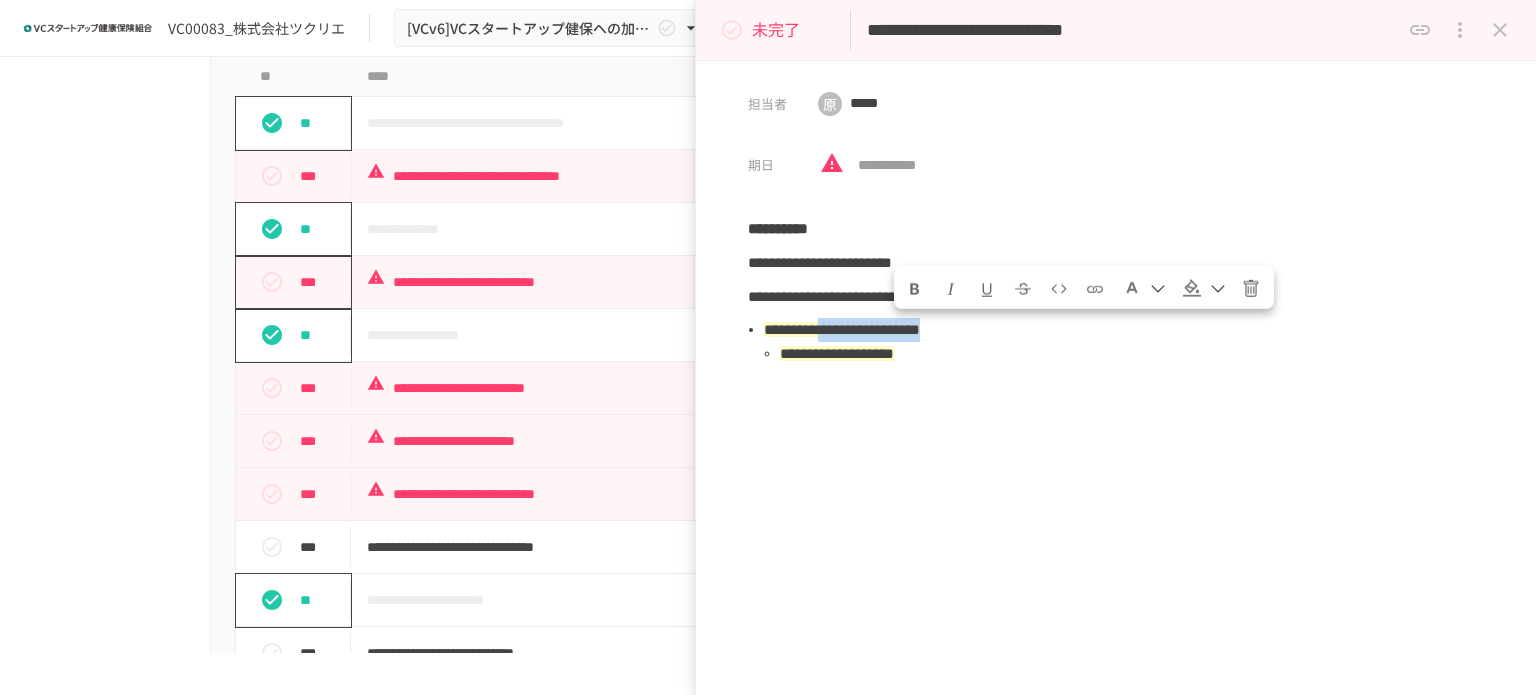 click 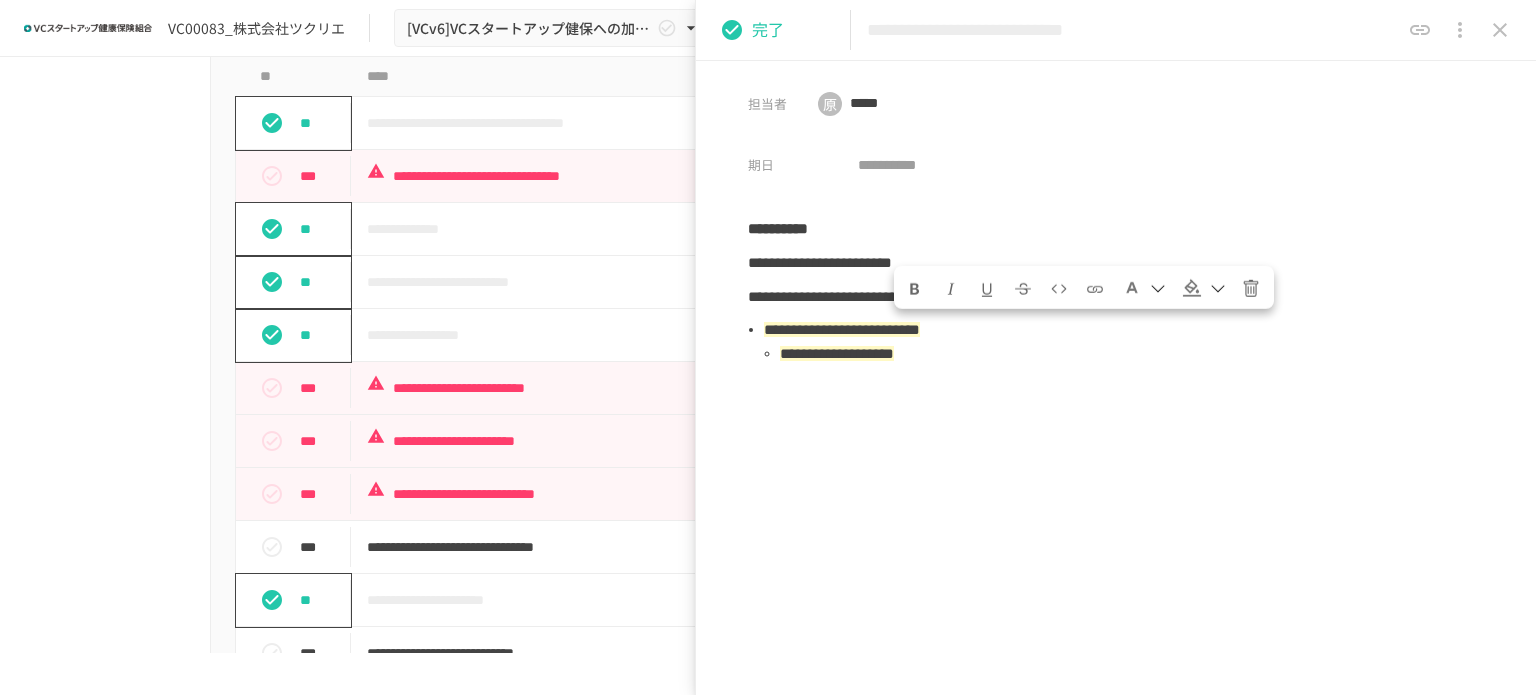 click on "**********" at bounding box center [768, 355] 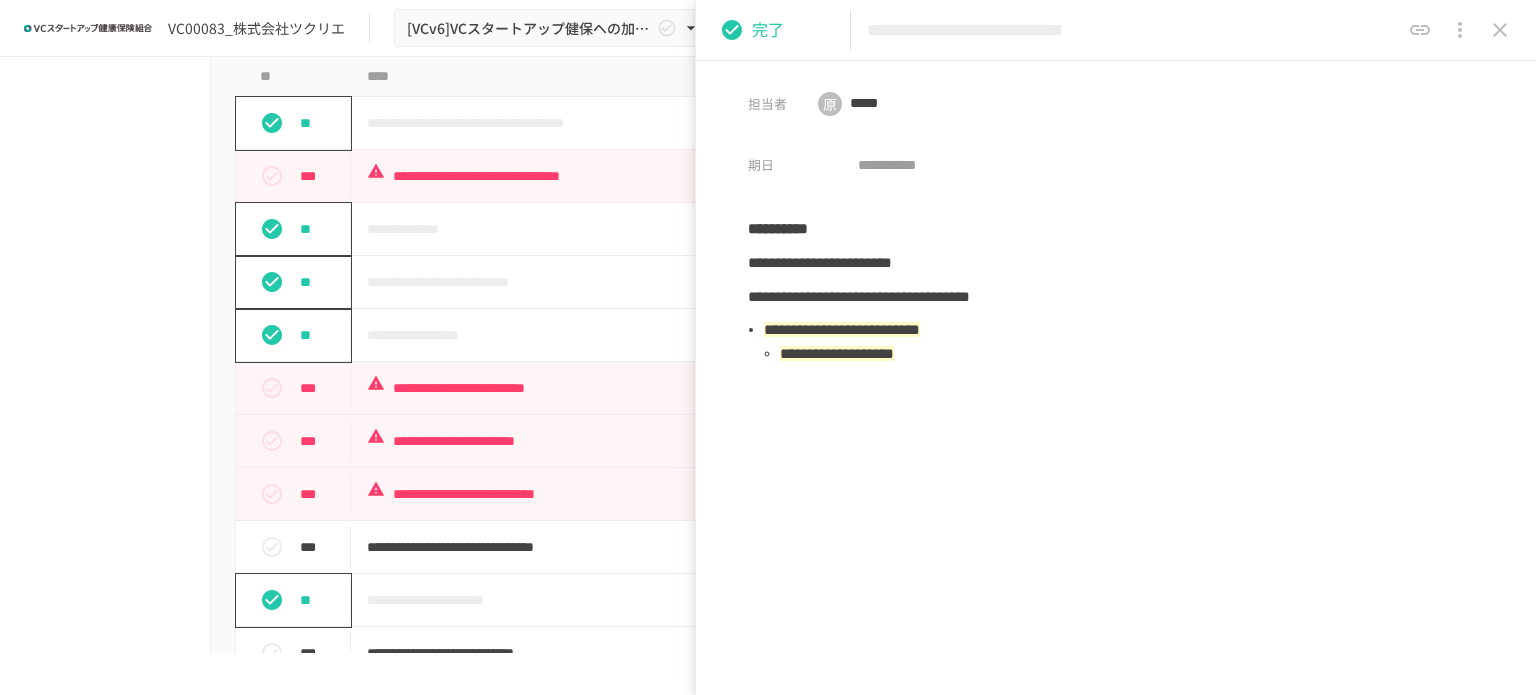 click on "**********" at bounding box center [768, 355] 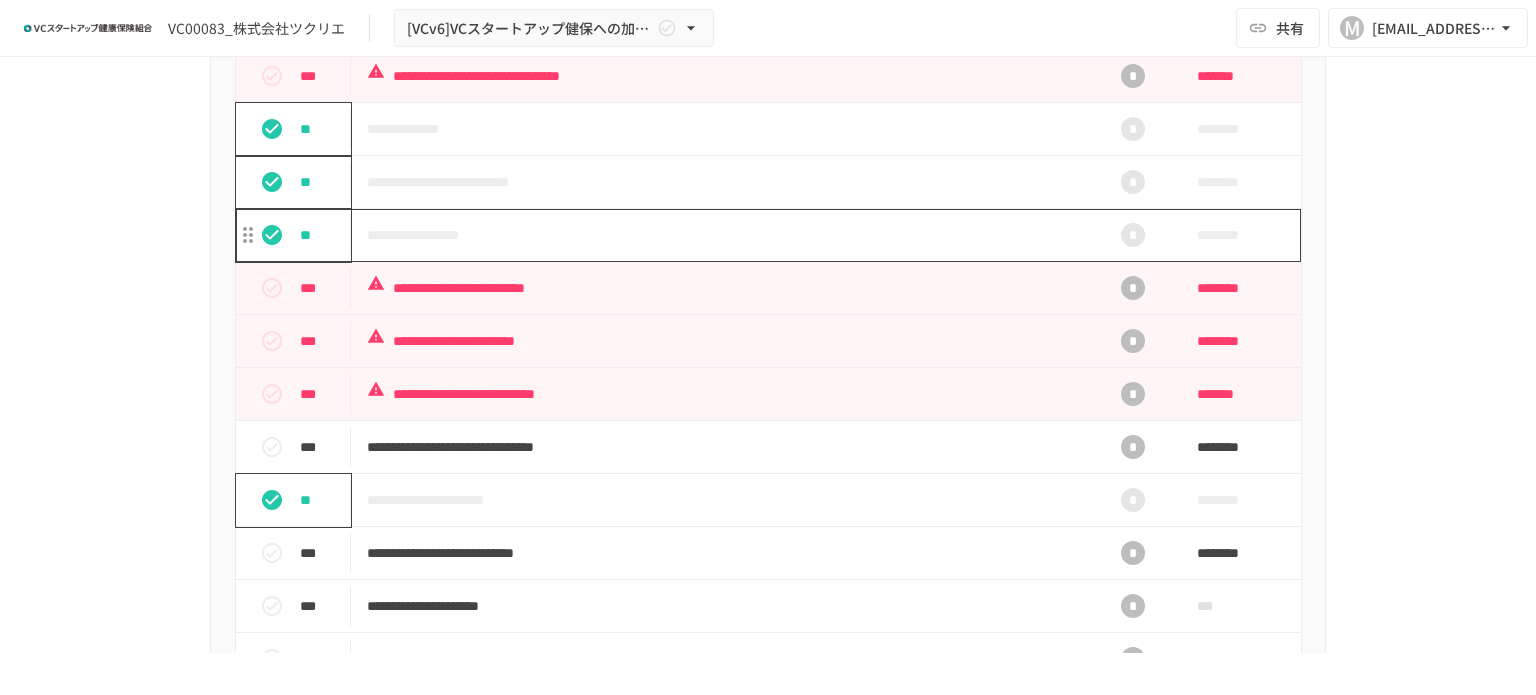 scroll, scrollTop: 700, scrollLeft: 0, axis: vertical 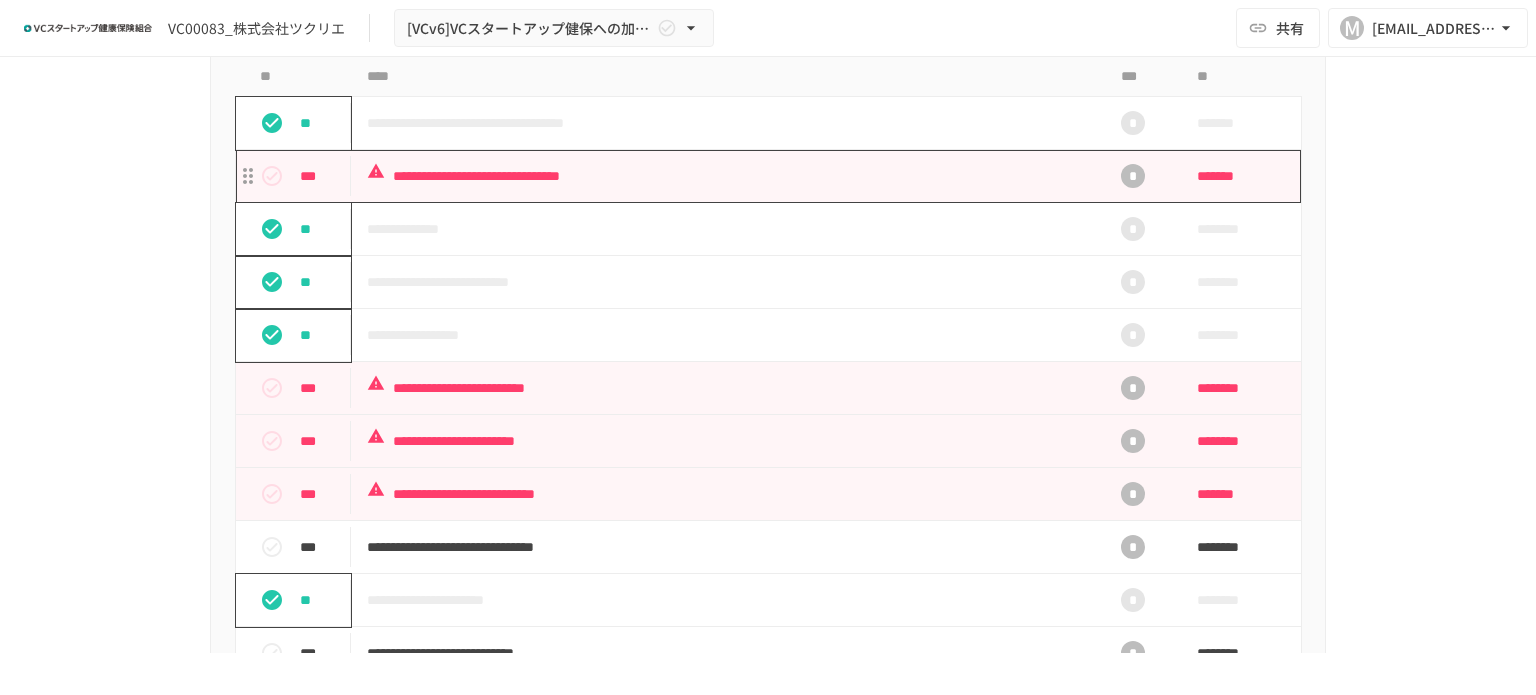 click on "**********" at bounding box center (726, 176) 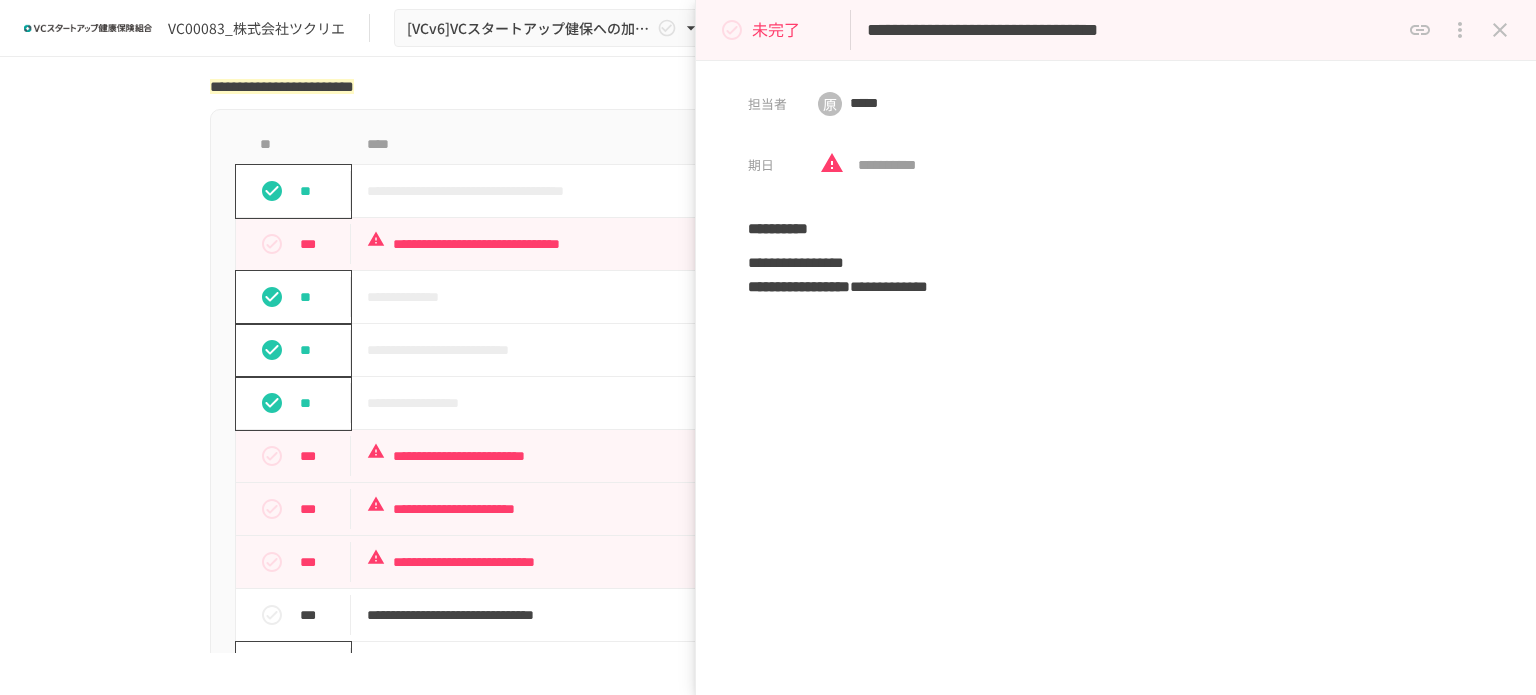 scroll, scrollTop: 500, scrollLeft: 0, axis: vertical 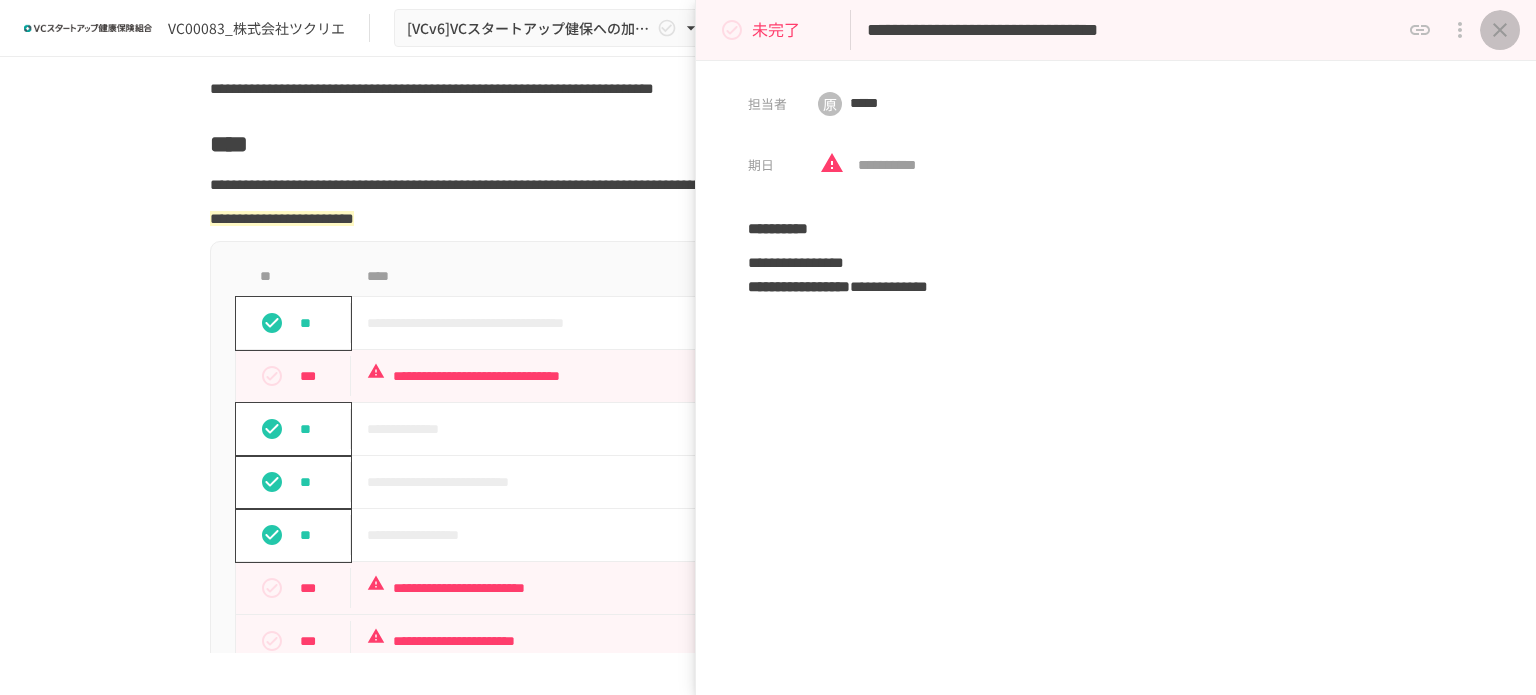 click 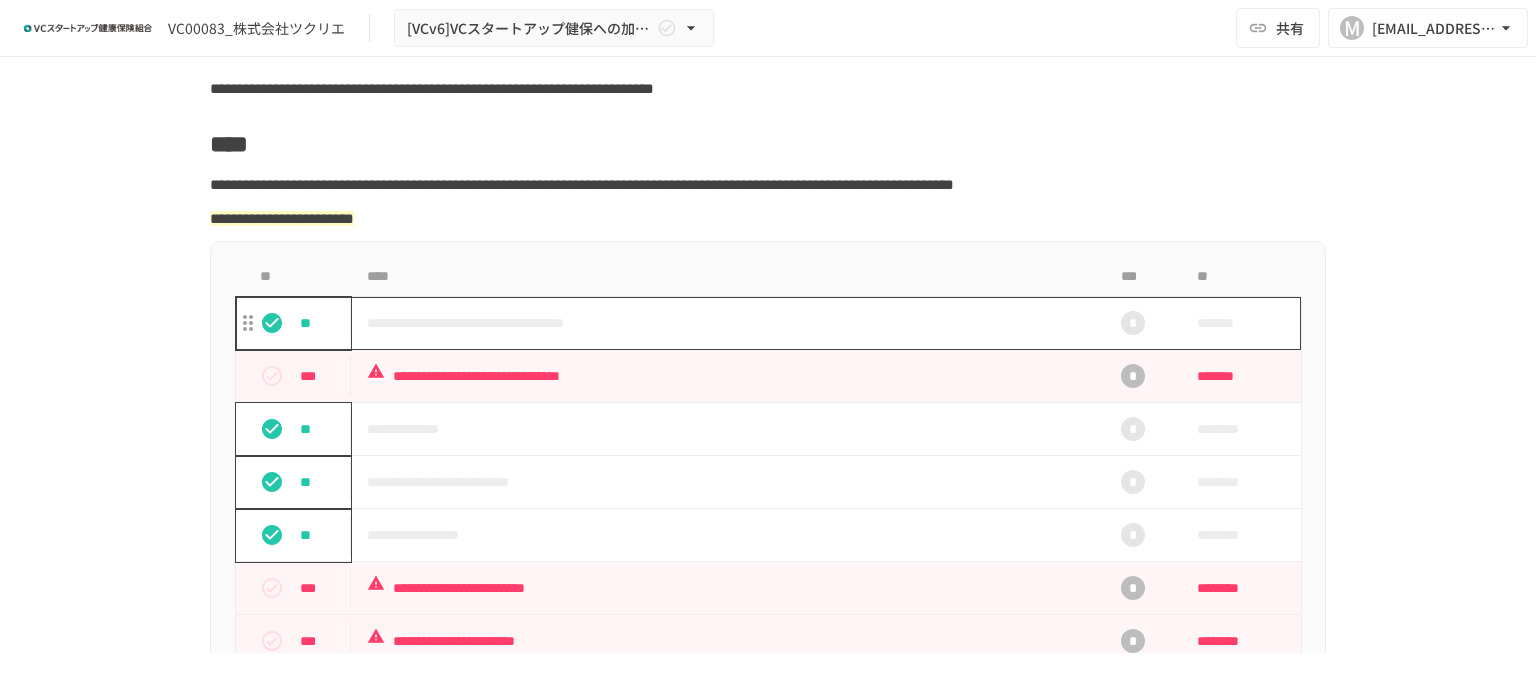 click on "**********" at bounding box center (726, 323) 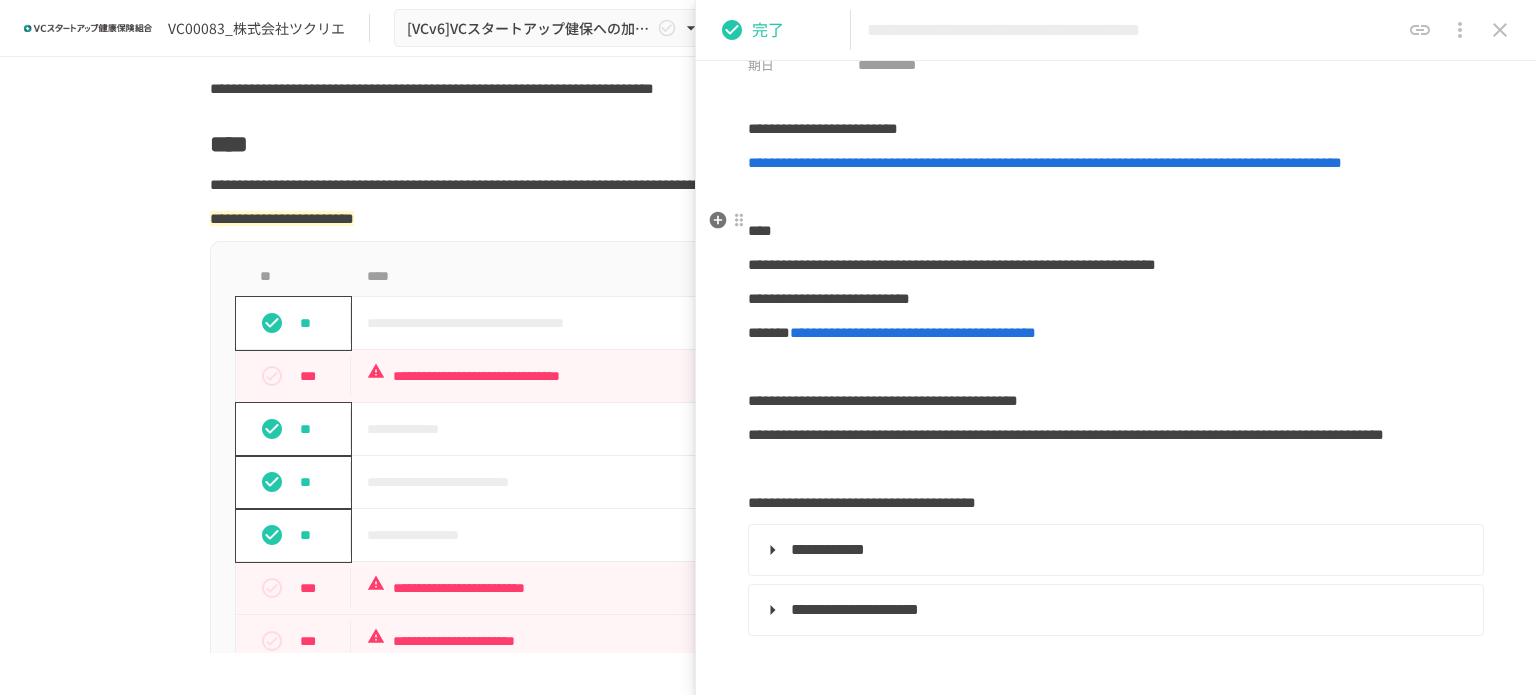 scroll, scrollTop: 0, scrollLeft: 0, axis: both 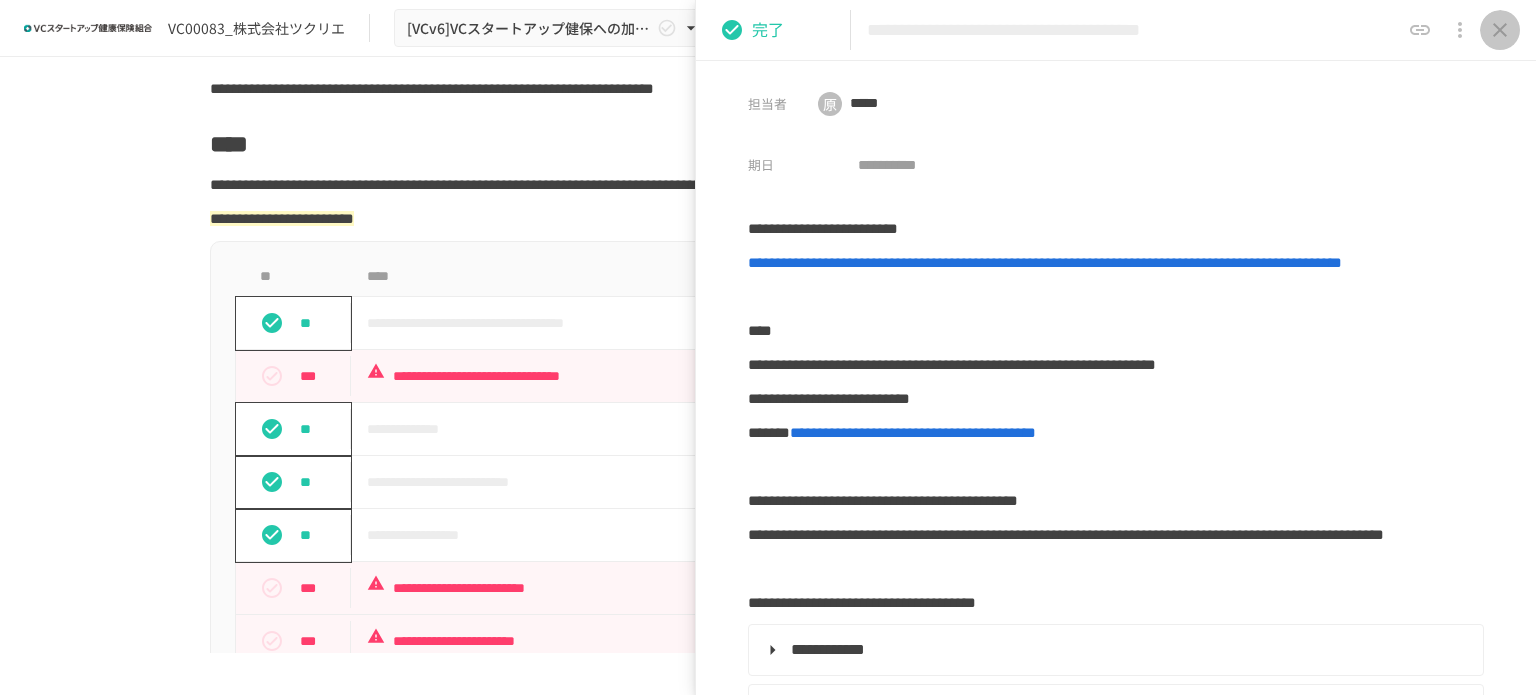 click 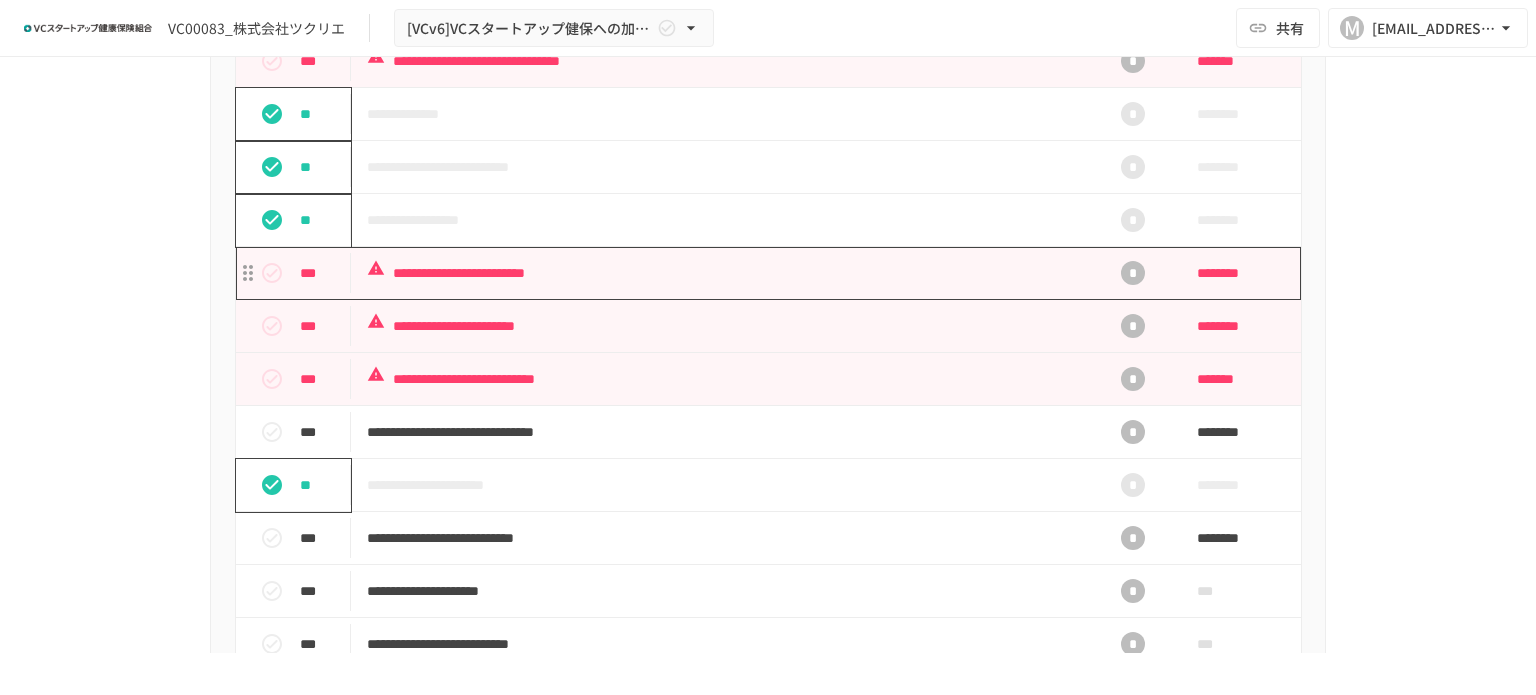 scroll, scrollTop: 900, scrollLeft: 0, axis: vertical 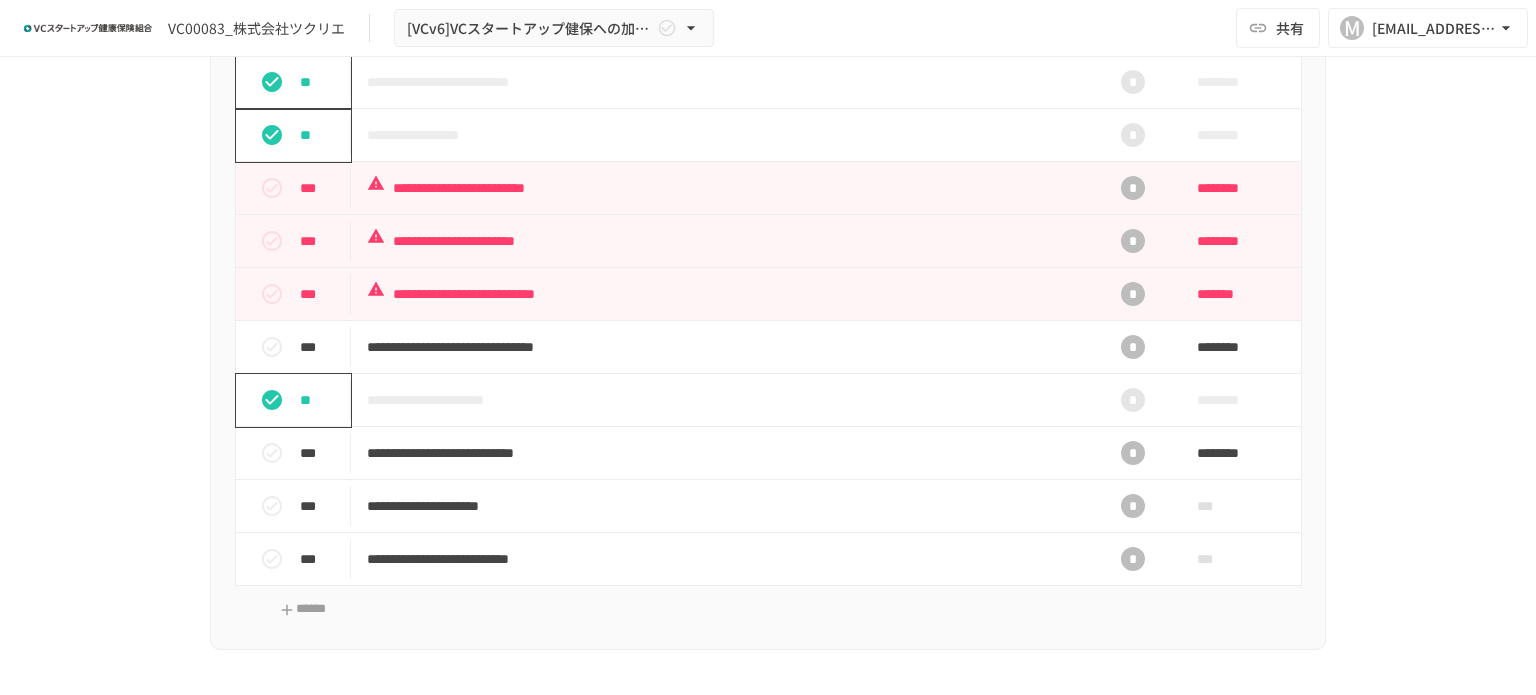 click 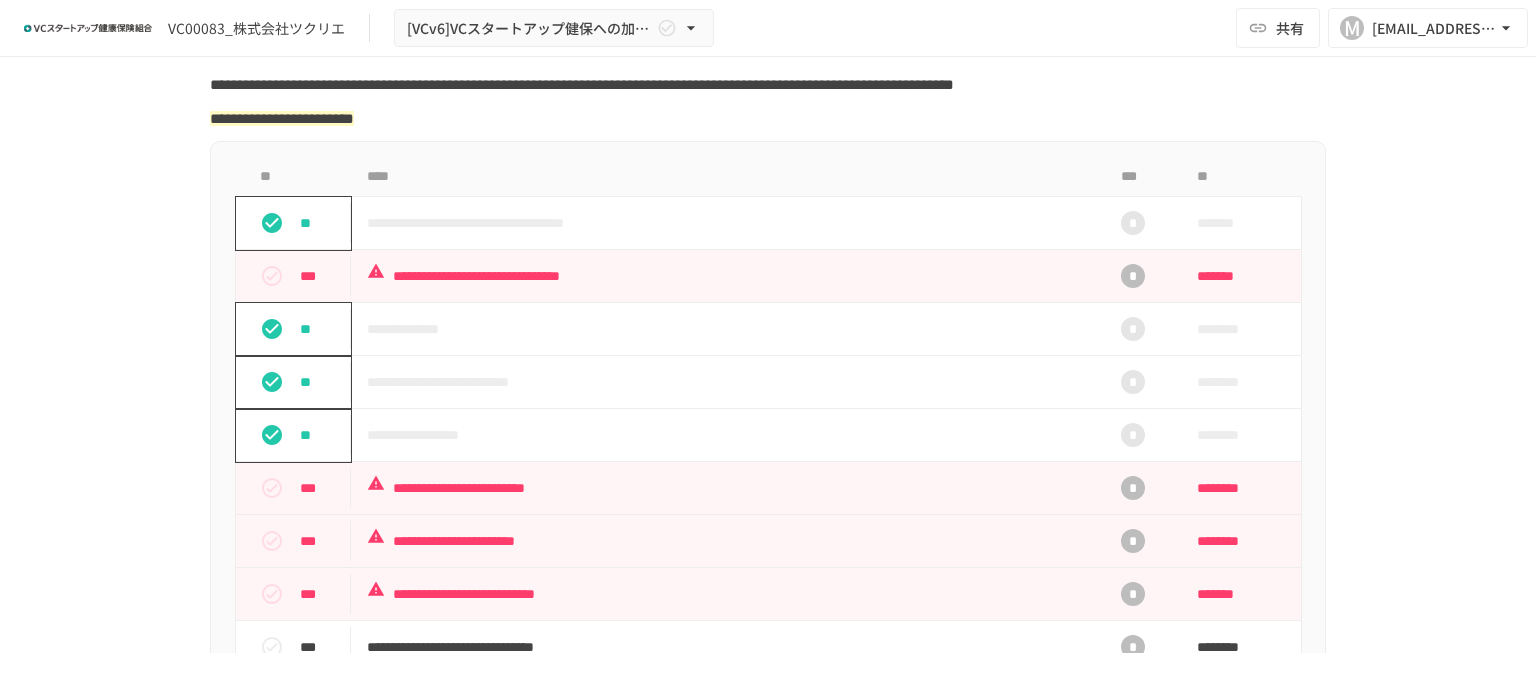 scroll, scrollTop: 500, scrollLeft: 0, axis: vertical 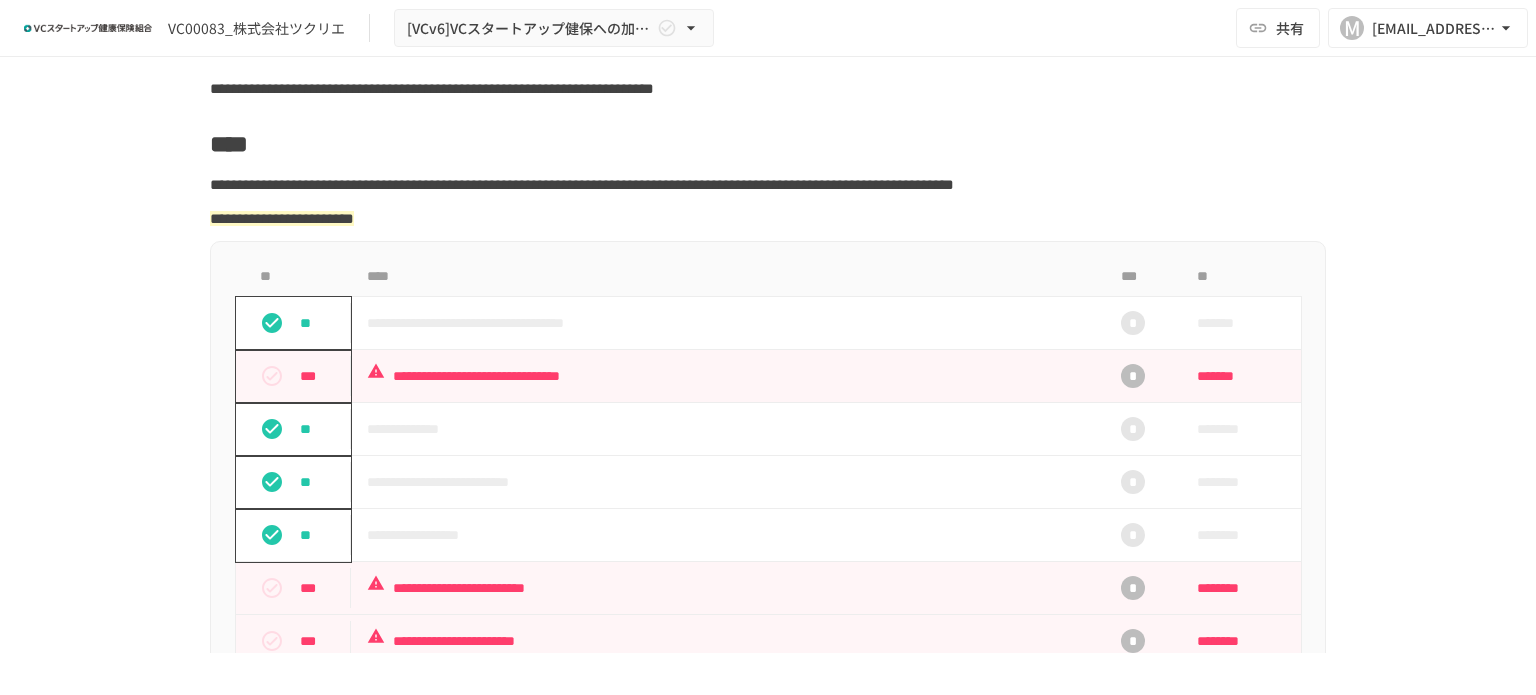 click 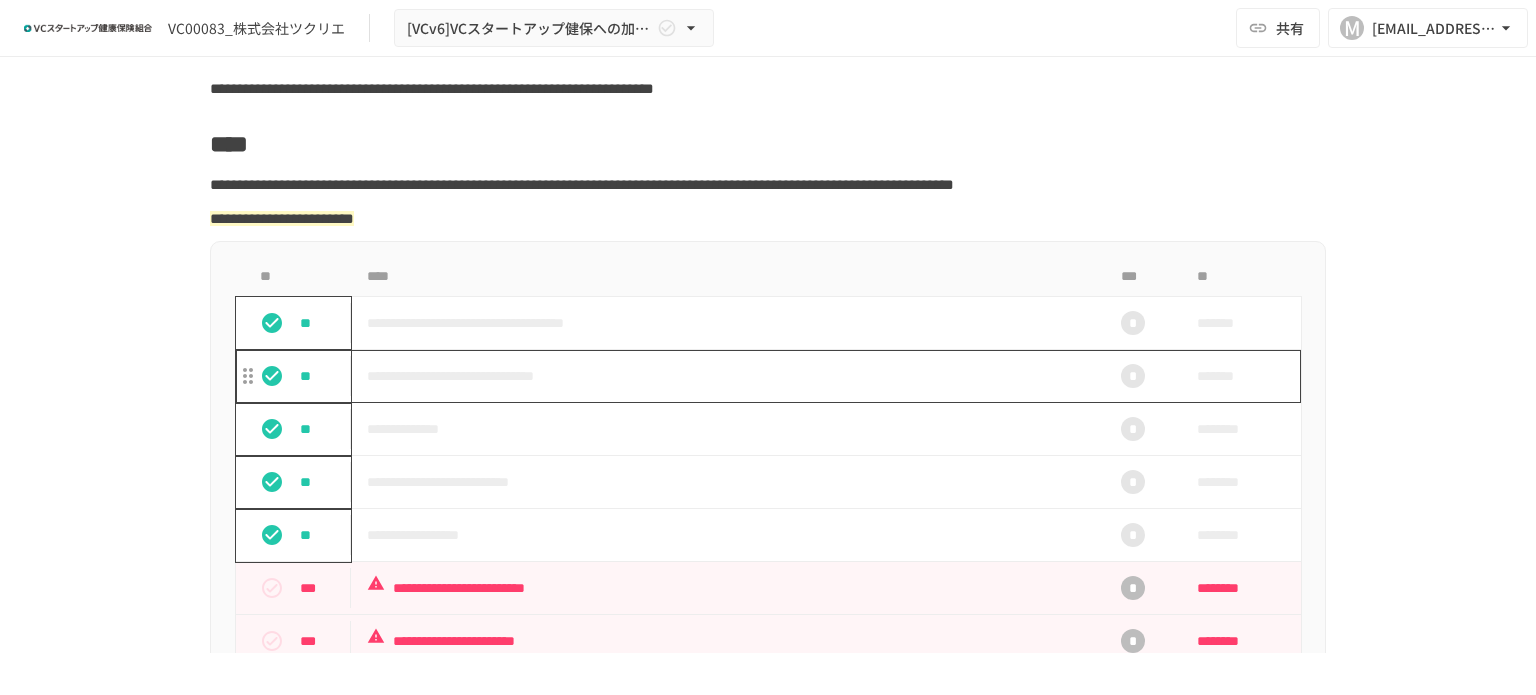 click on "**********" at bounding box center (726, 376) 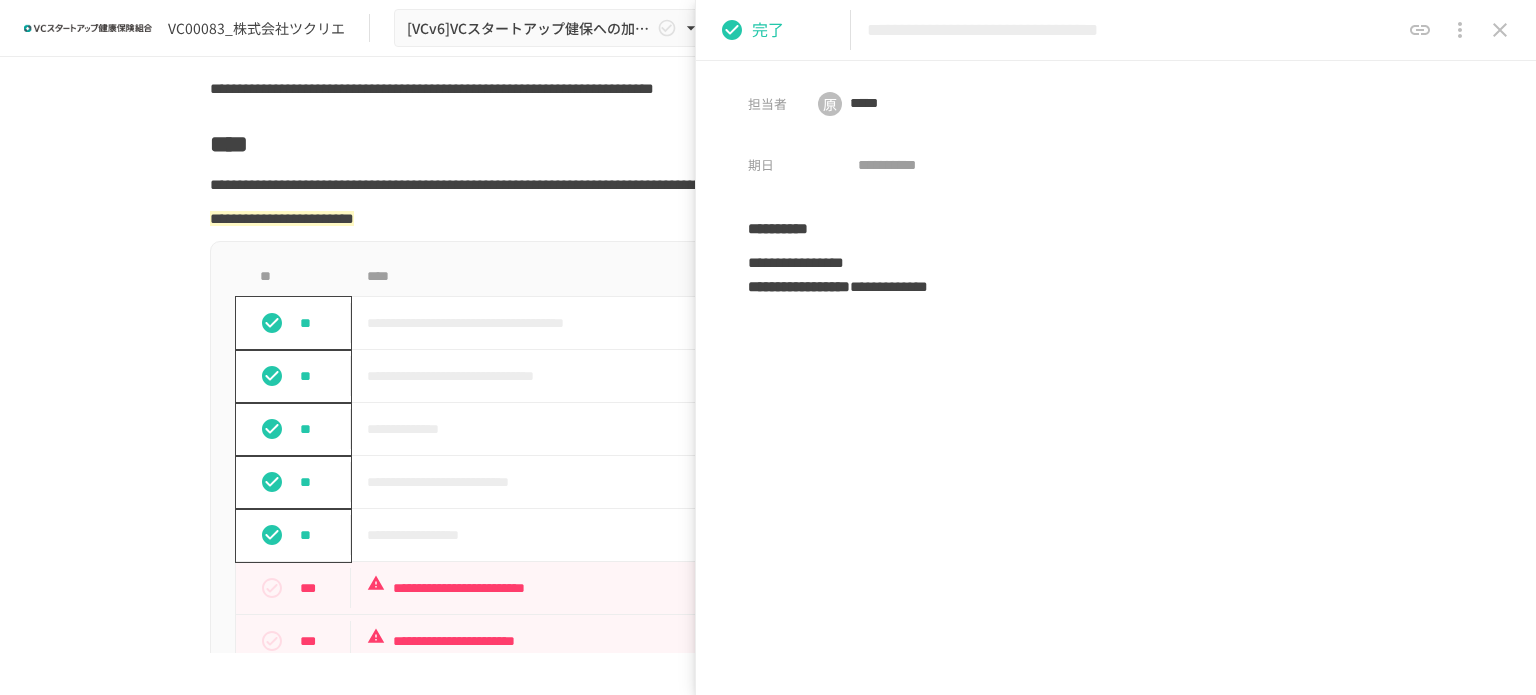 click 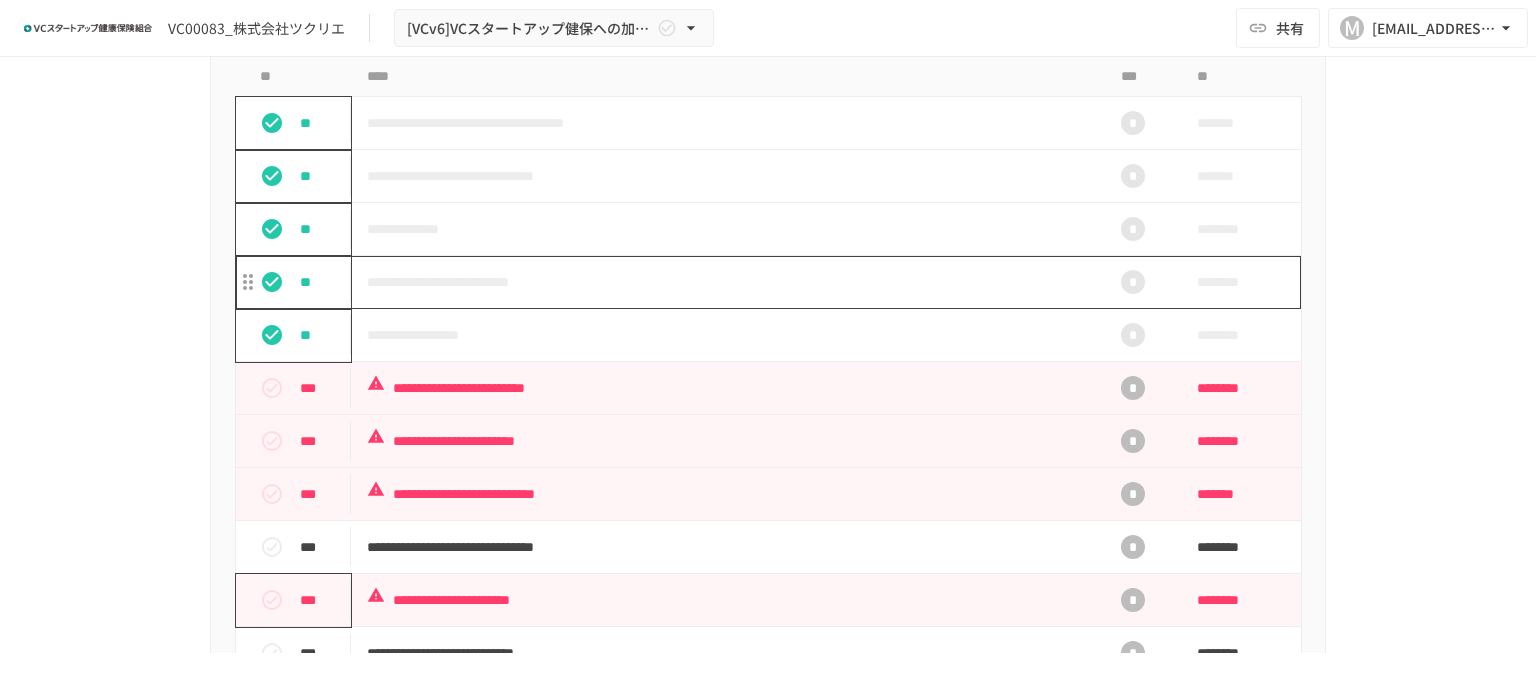 scroll, scrollTop: 900, scrollLeft: 0, axis: vertical 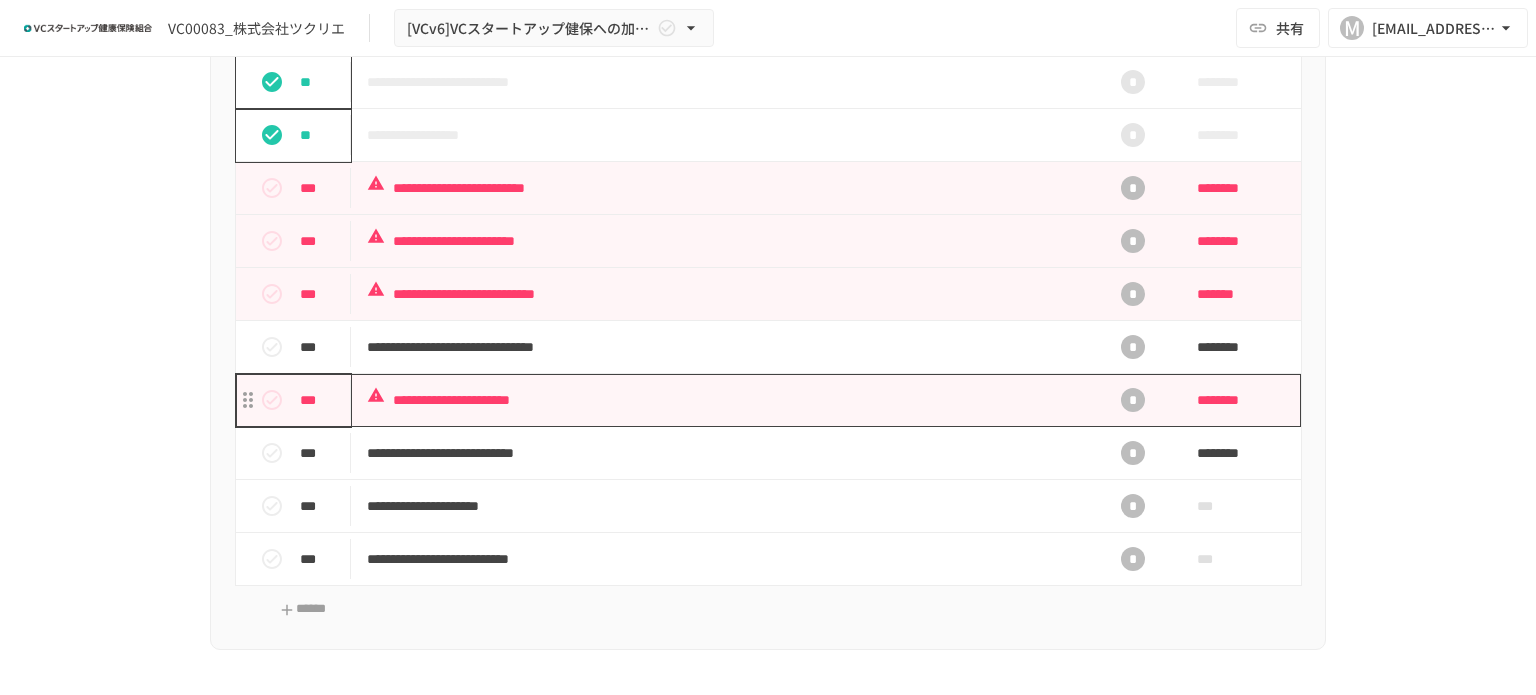click on "**********" at bounding box center [726, 400] 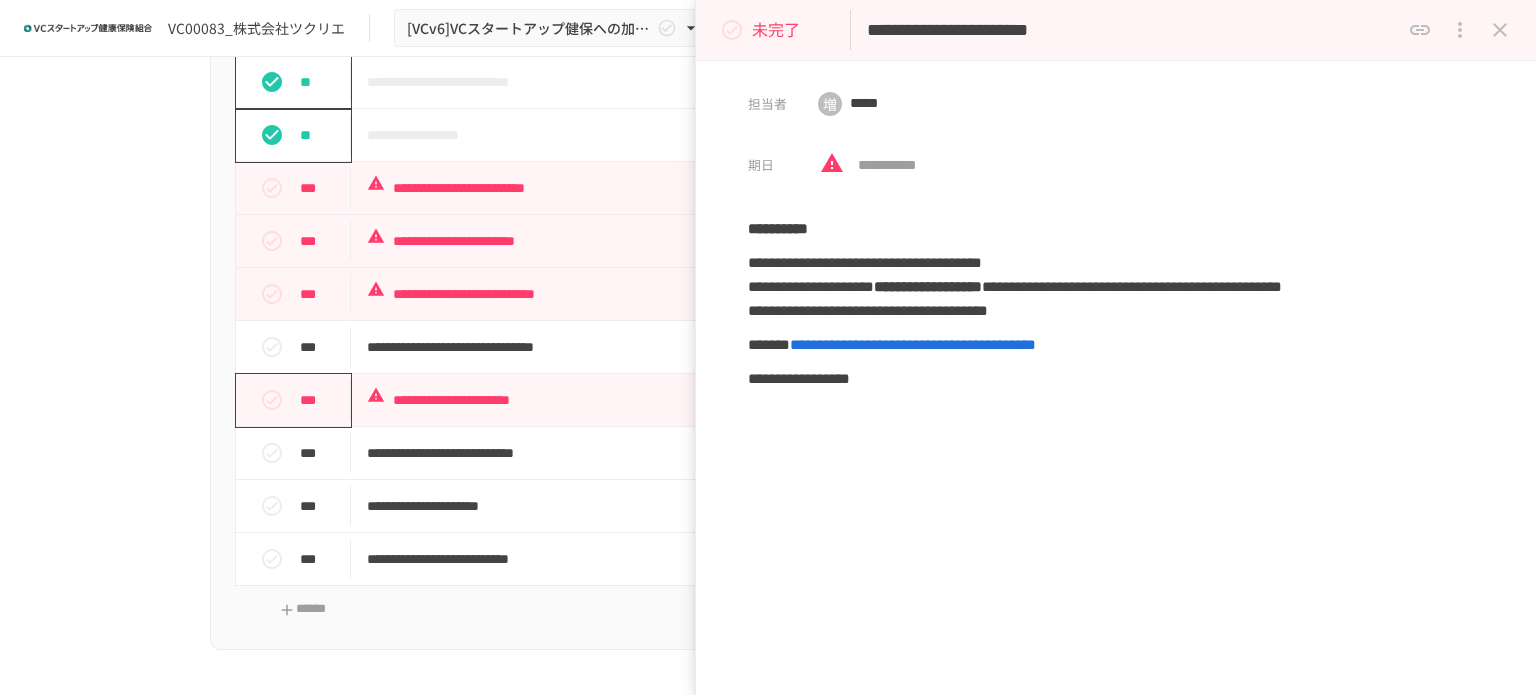 click at bounding box center (1500, 30) 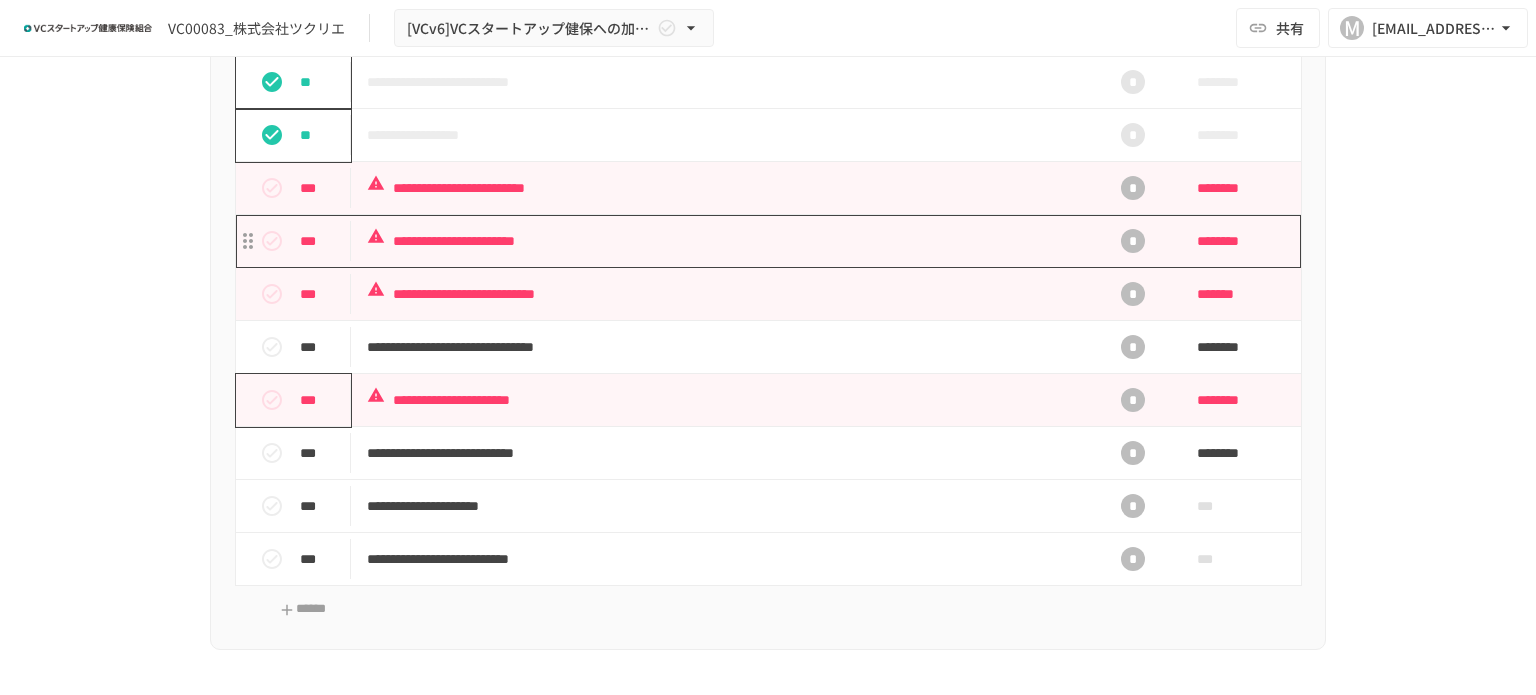 scroll, scrollTop: 1000, scrollLeft: 0, axis: vertical 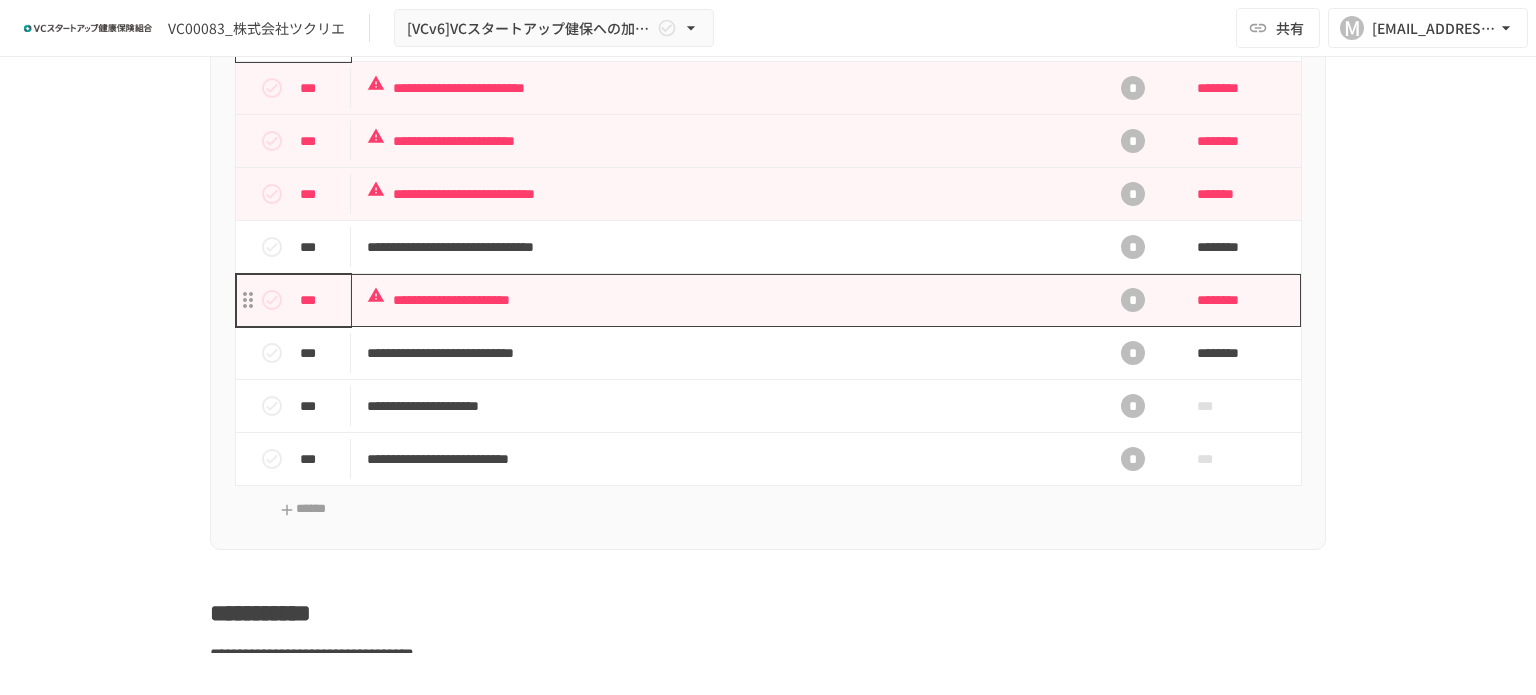 click on "**********" at bounding box center [726, 300] 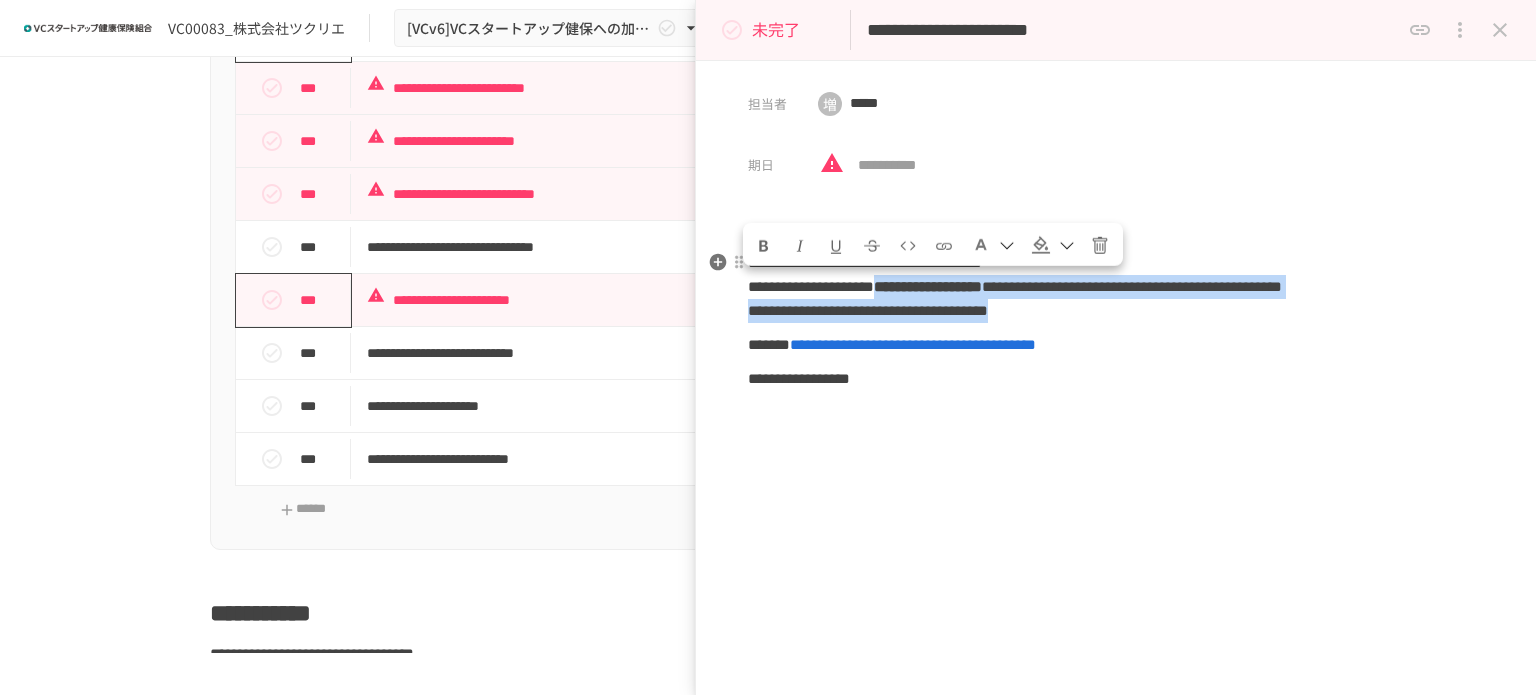 drag, startPoint x: 1060, startPoint y: 278, endPoint x: 1370, endPoint y: 344, distance: 316.94794 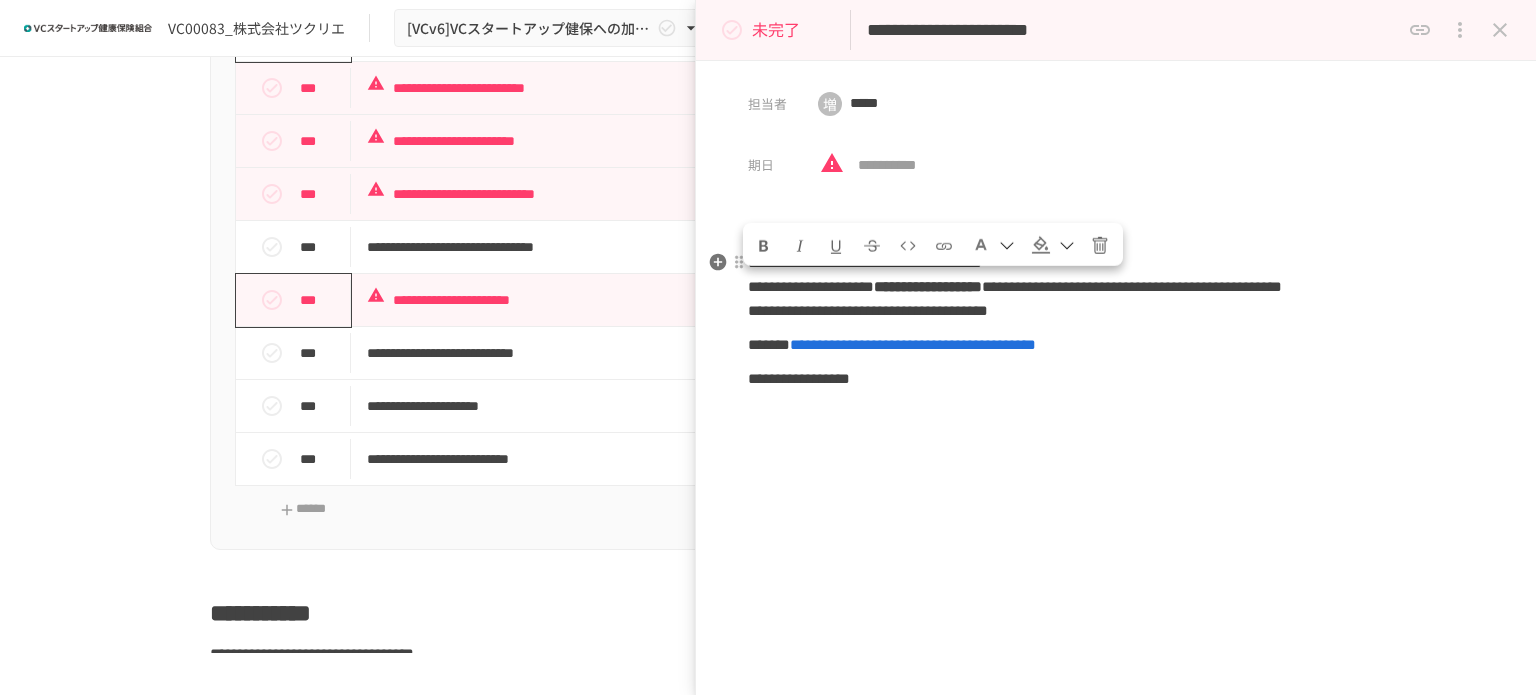 click on "**********" at bounding box center [1116, 321] 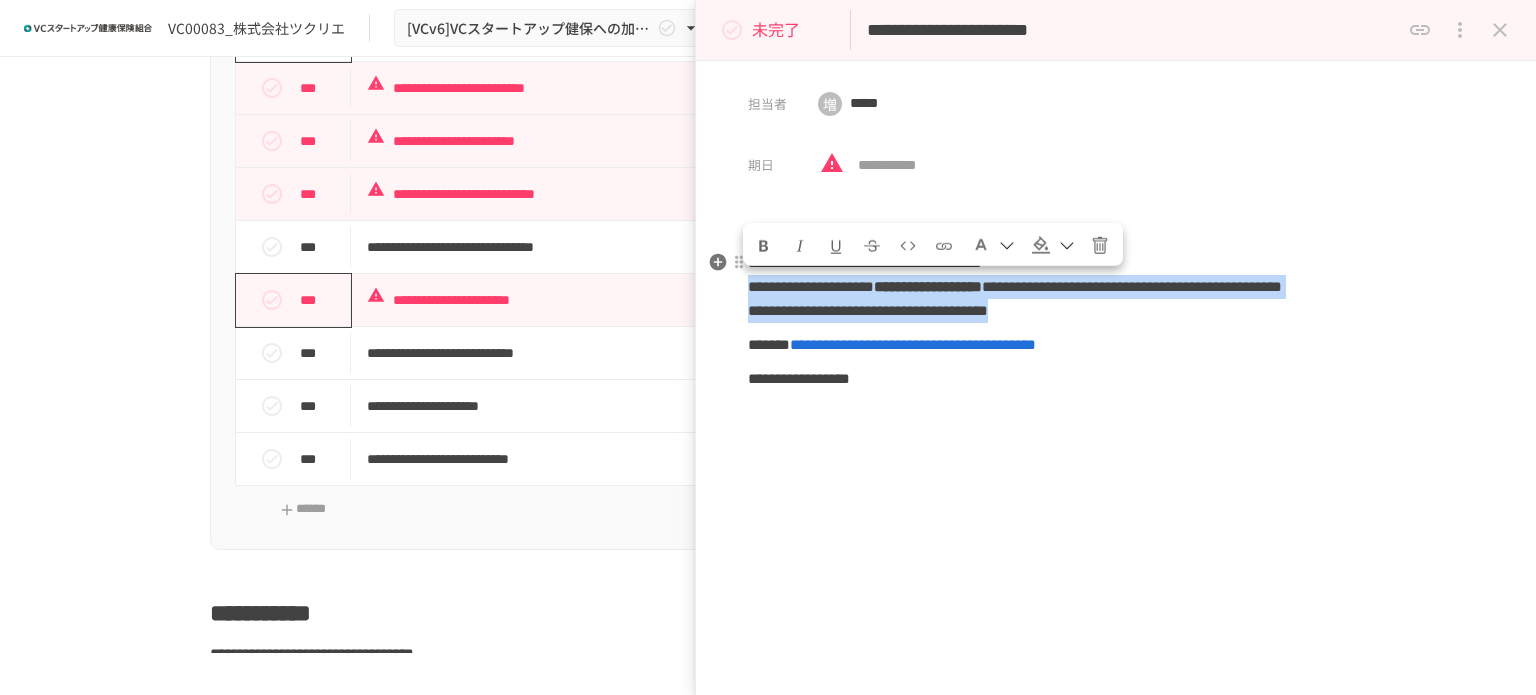 drag, startPoint x: 1360, startPoint y: 344, endPoint x: 744, endPoint y: 286, distance: 618.7245 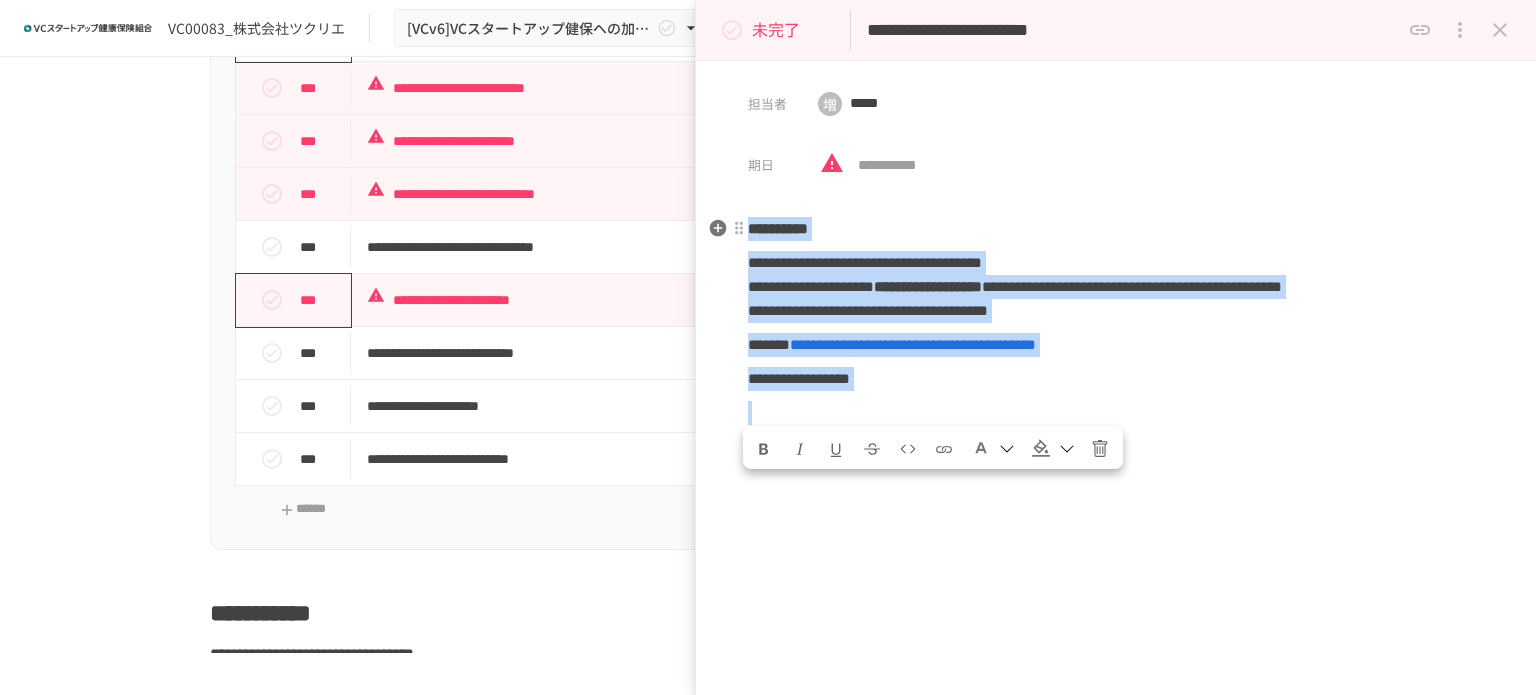 copy on "**********" 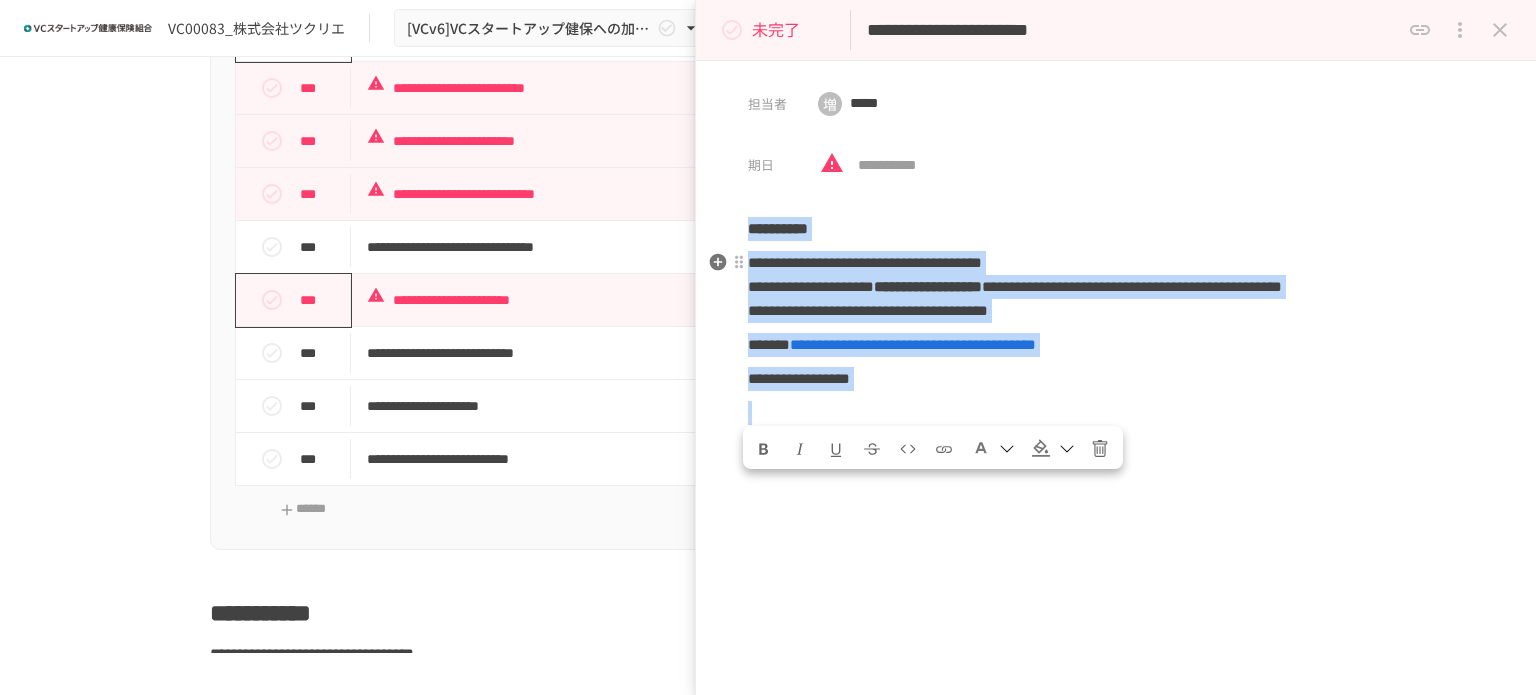 click on "**********" at bounding box center [1132, 286] 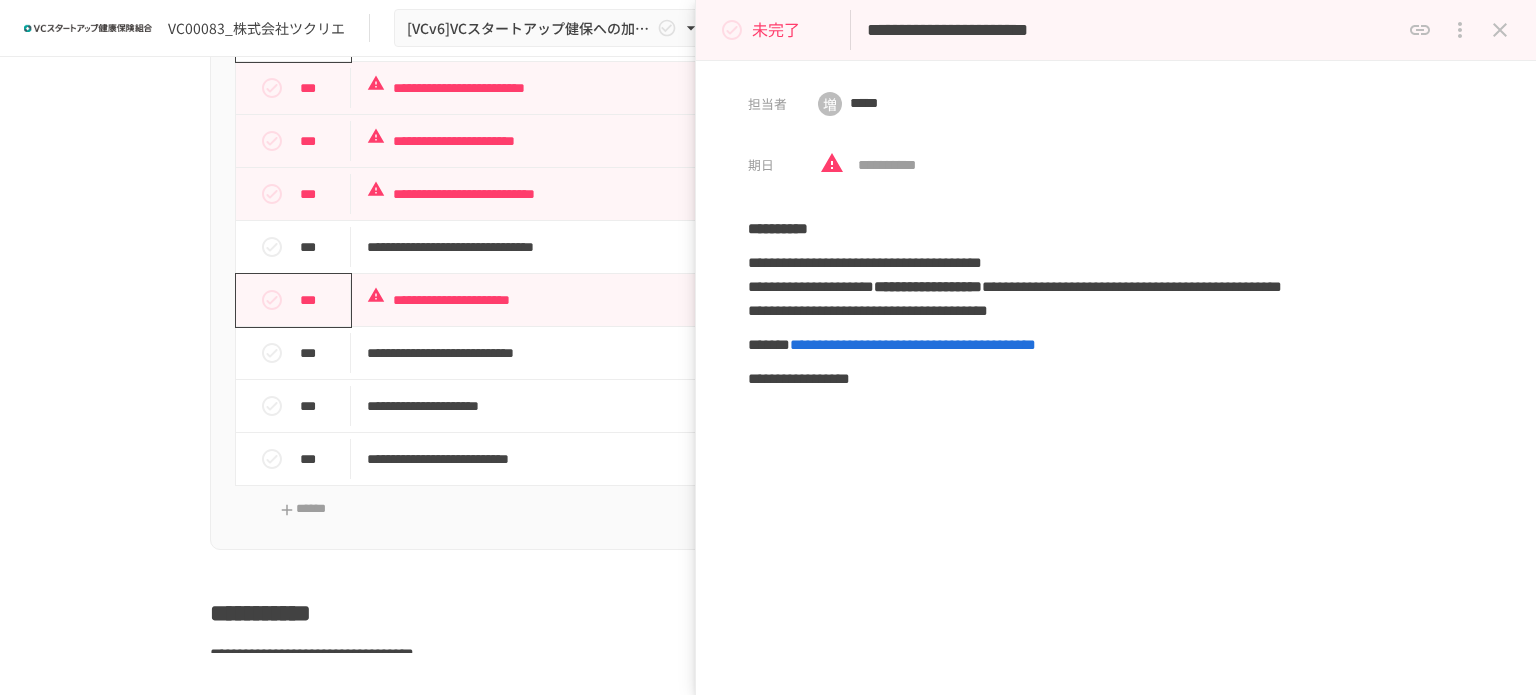 click at bounding box center (1500, 30) 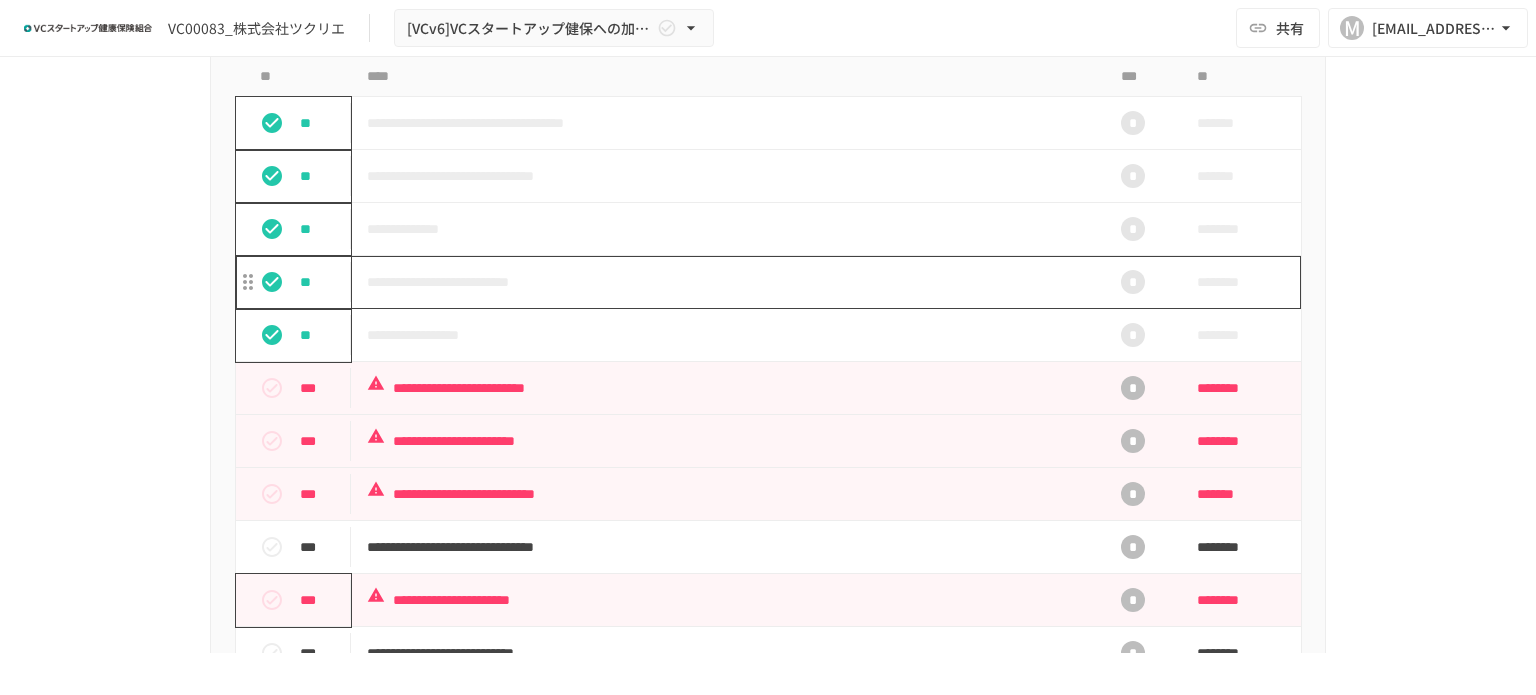 scroll, scrollTop: 800, scrollLeft: 0, axis: vertical 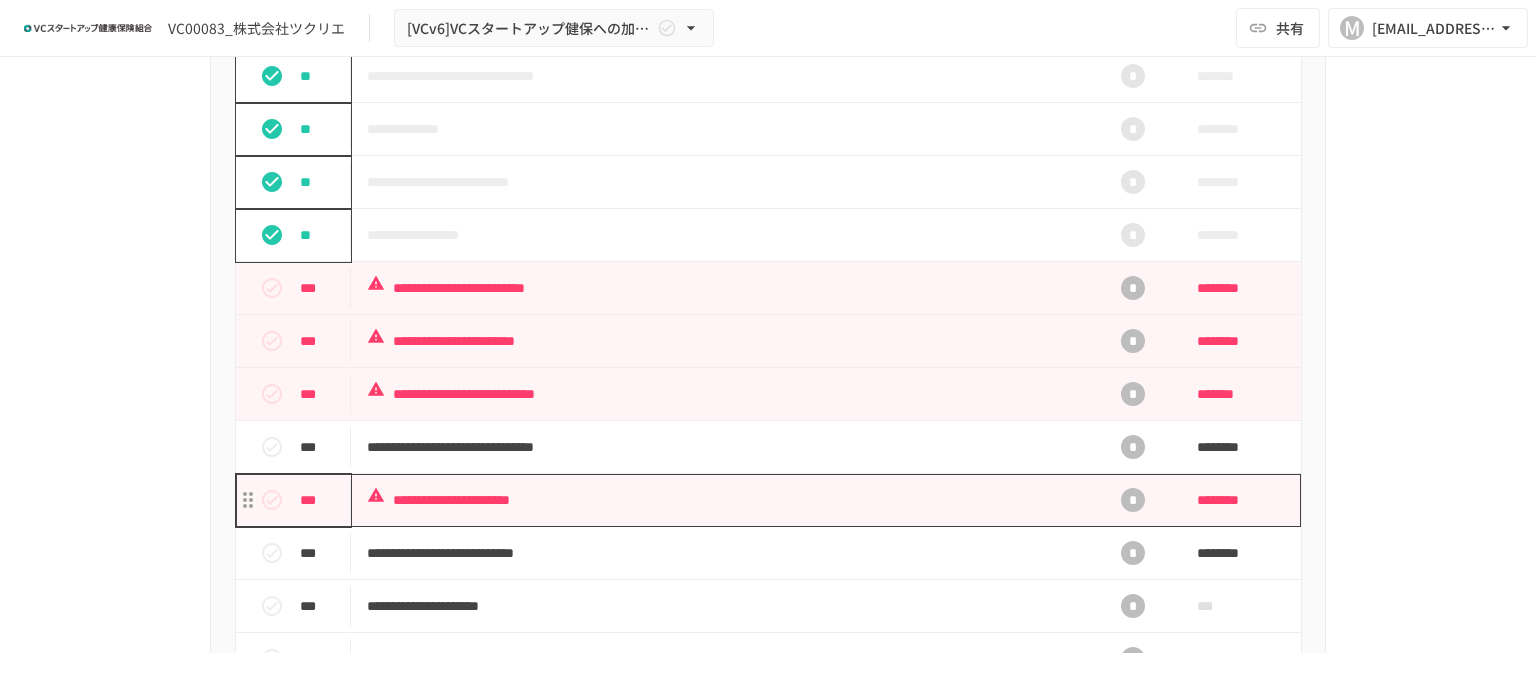 click on "**********" at bounding box center [726, 500] 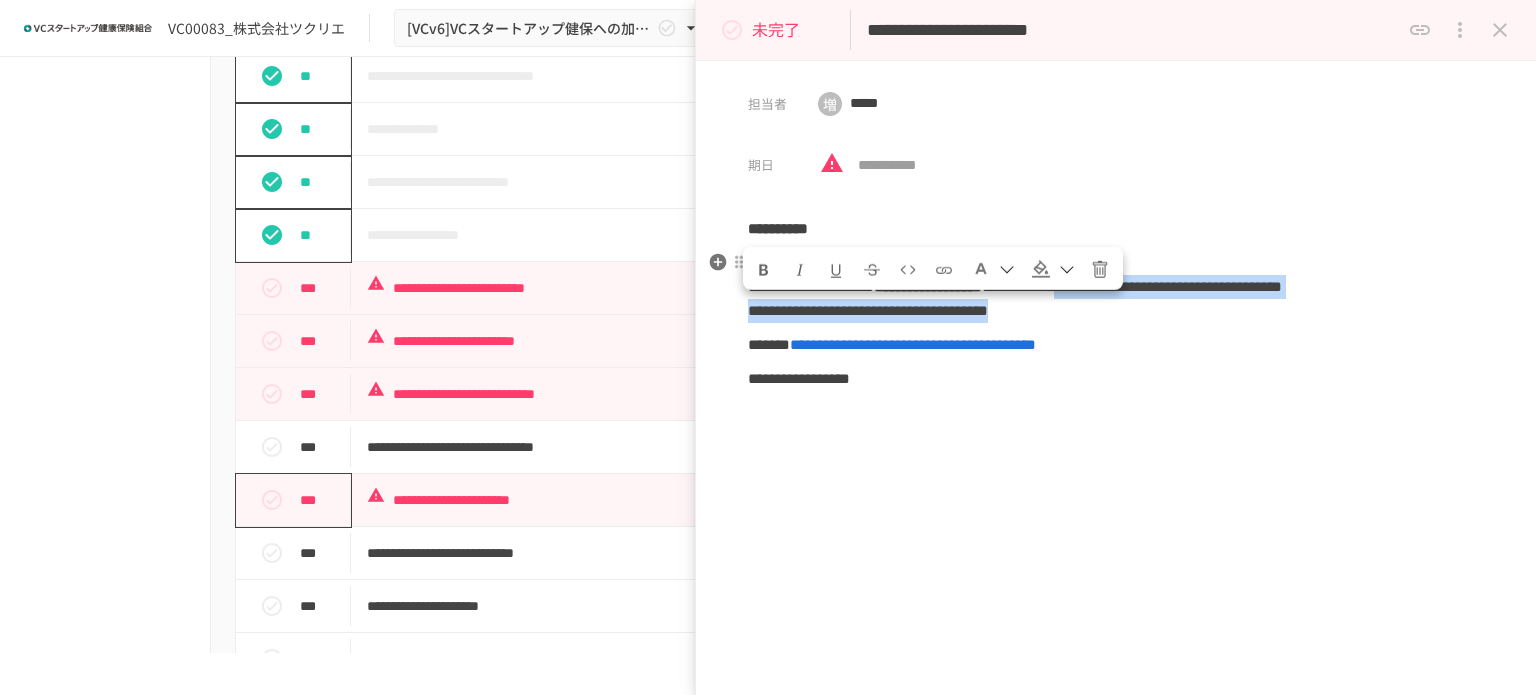 drag, startPoint x: 756, startPoint y: 310, endPoint x: 1359, endPoint y: 332, distance: 603.4012 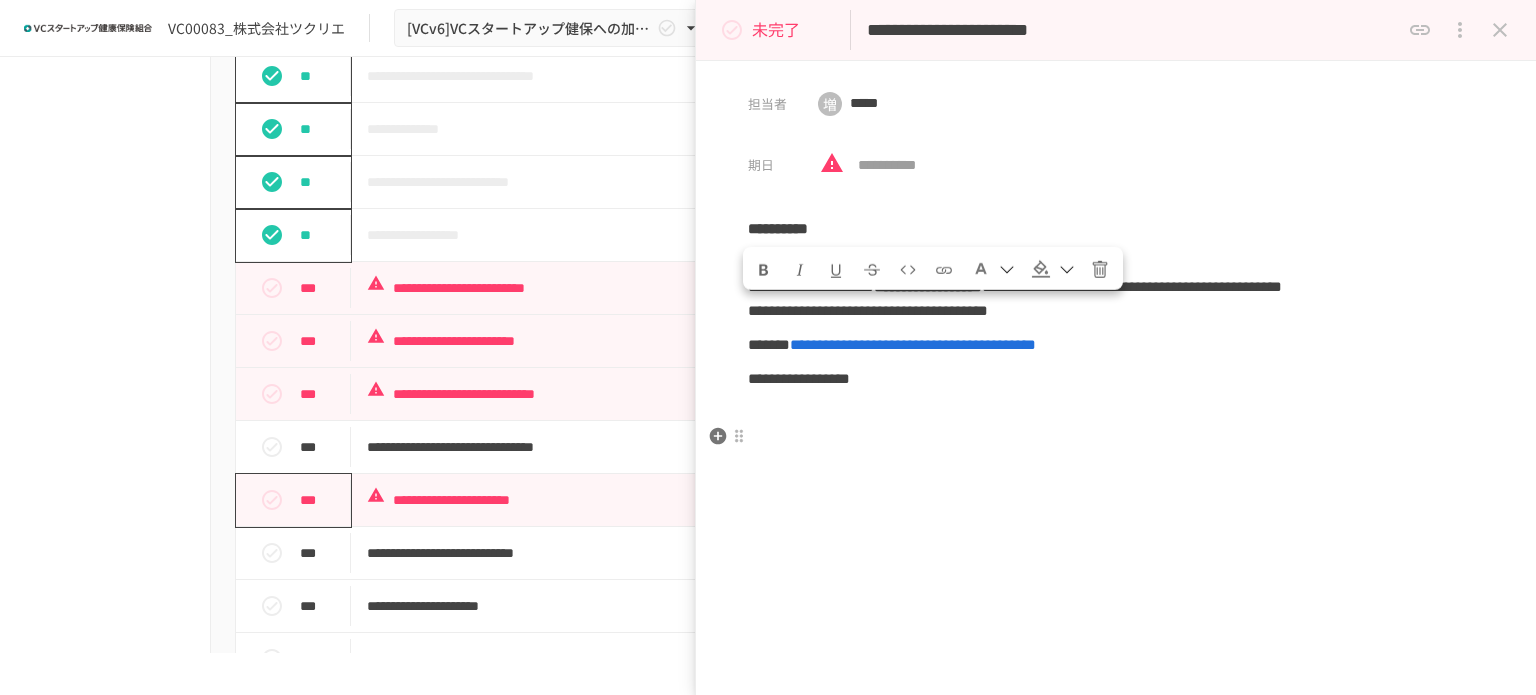 click at bounding box center [1116, 413] 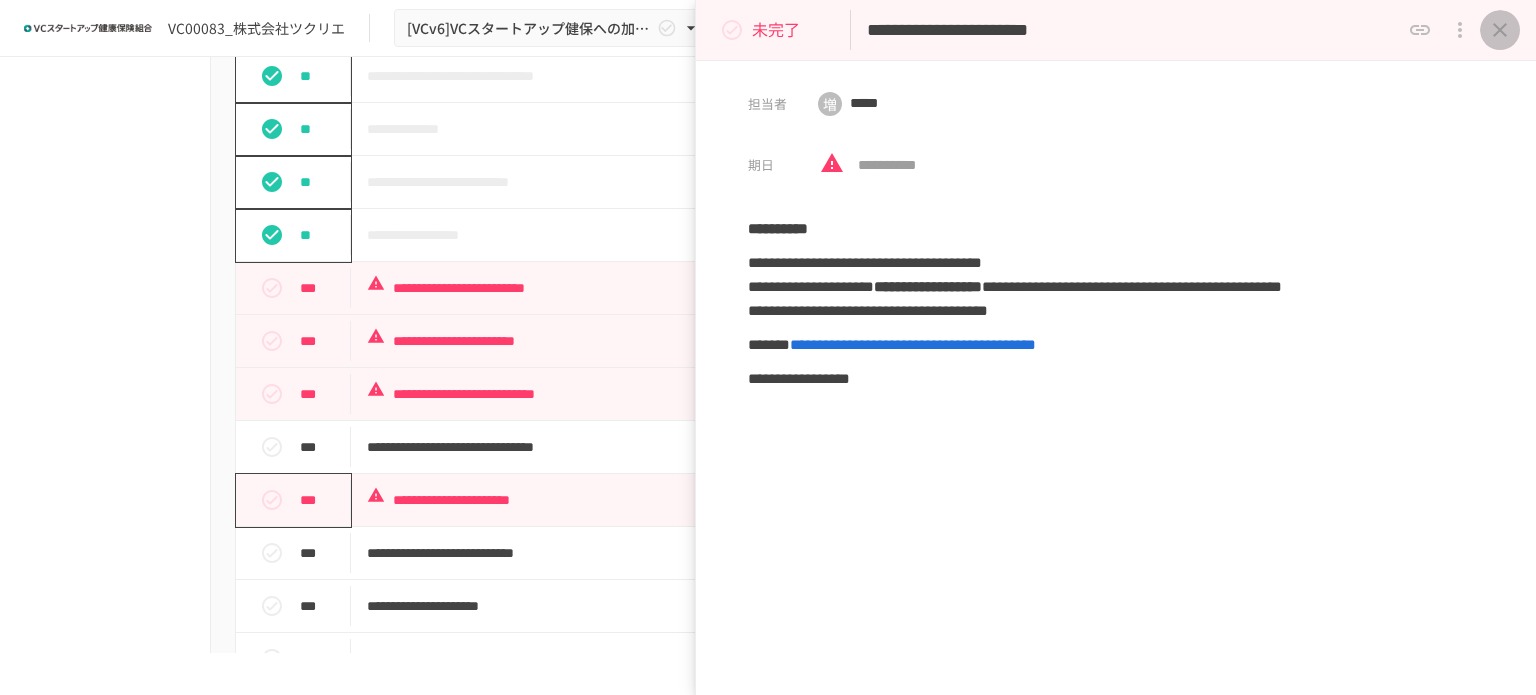 click 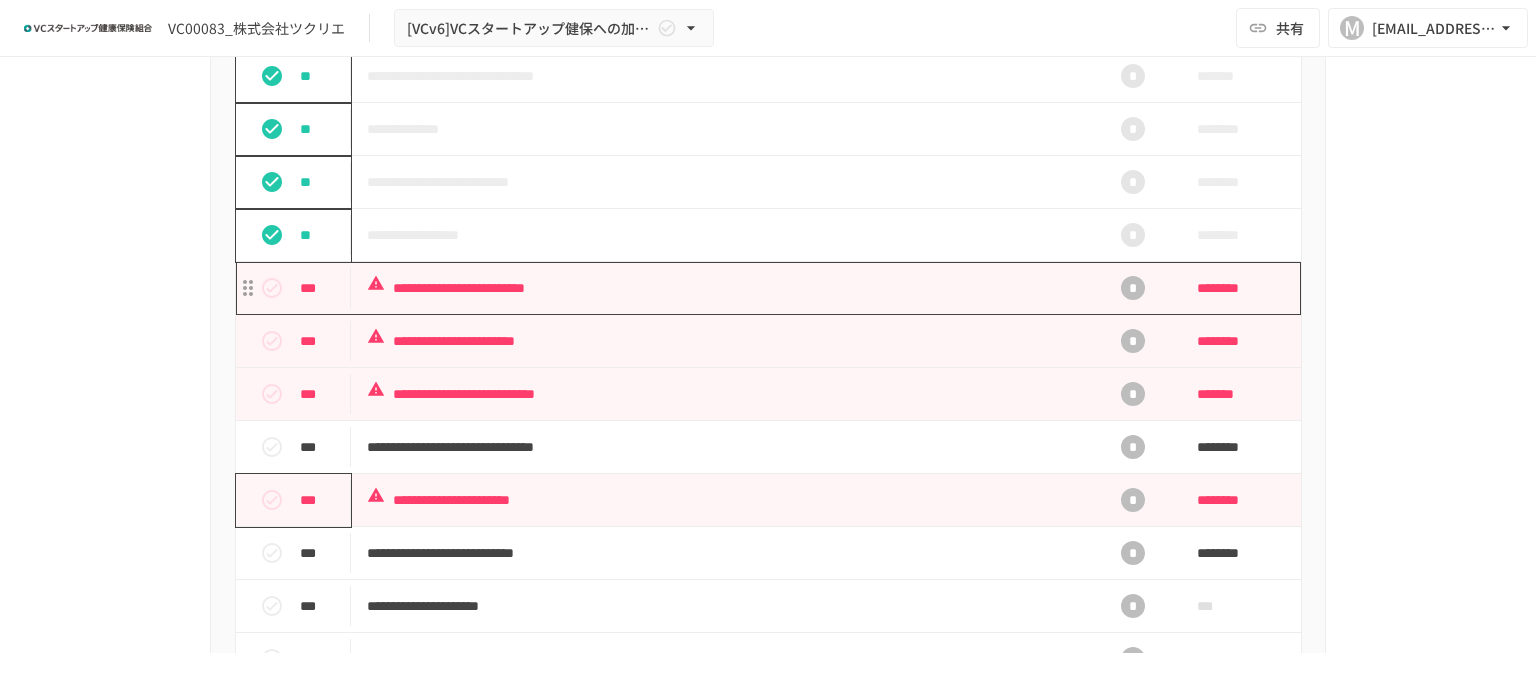 click on "**********" at bounding box center [726, 288] 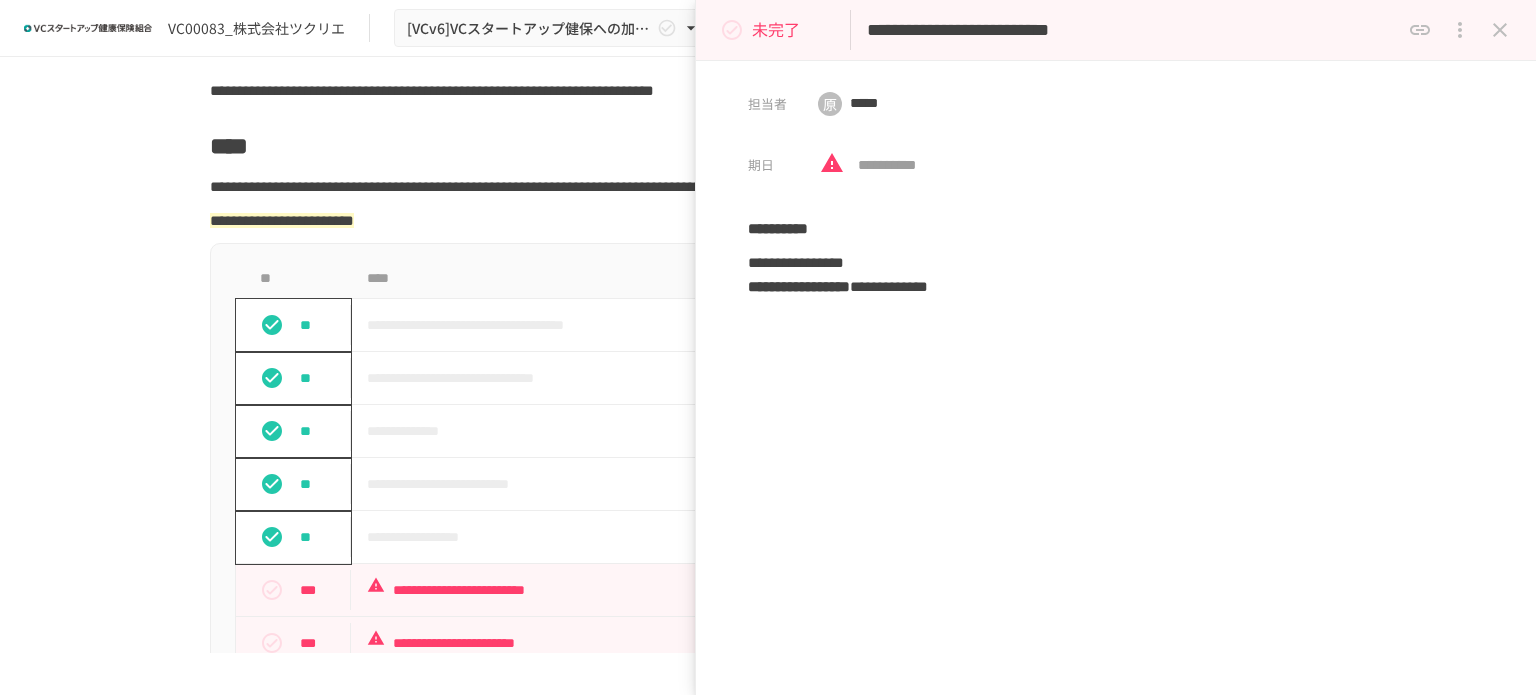 scroll, scrollTop: 200, scrollLeft: 0, axis: vertical 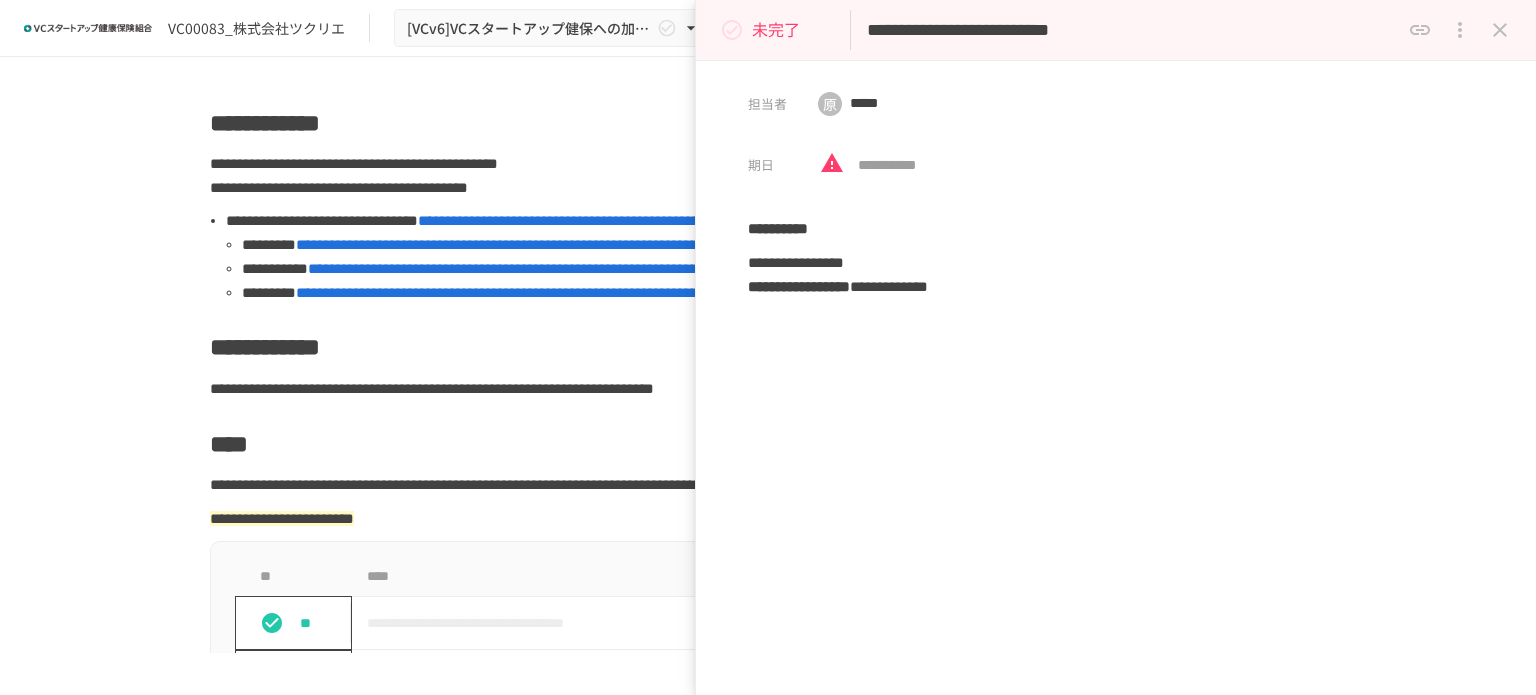 click on "**********" at bounding box center [524, 268] 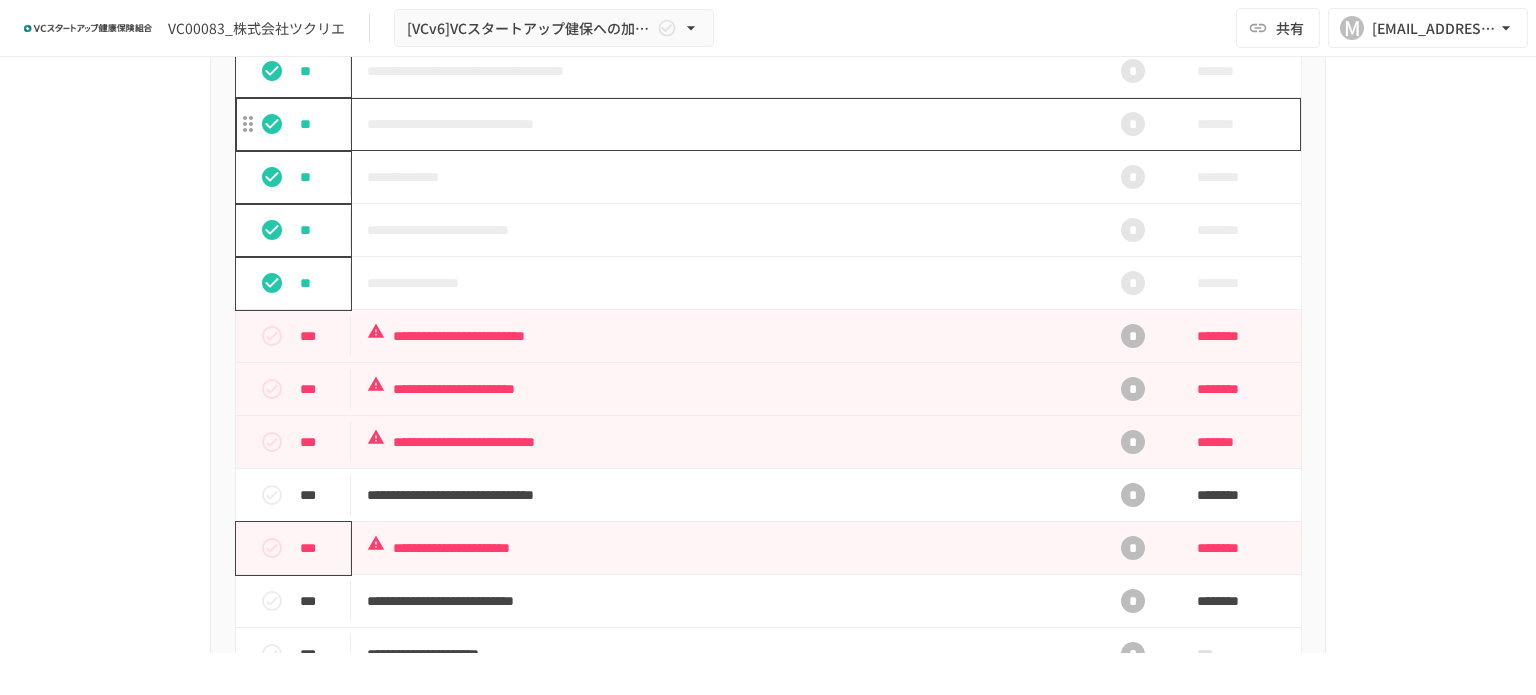 scroll, scrollTop: 800, scrollLeft: 0, axis: vertical 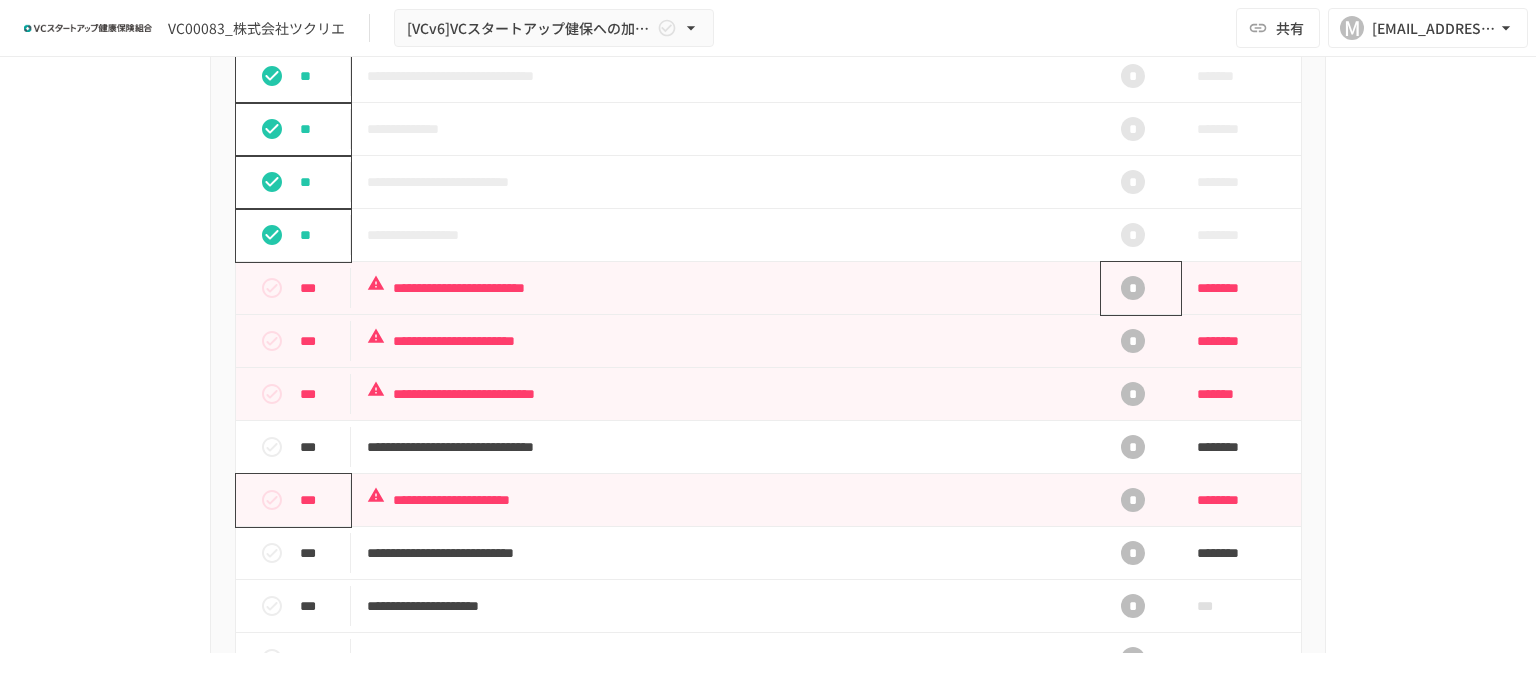 click on "*" at bounding box center (1133, 288) 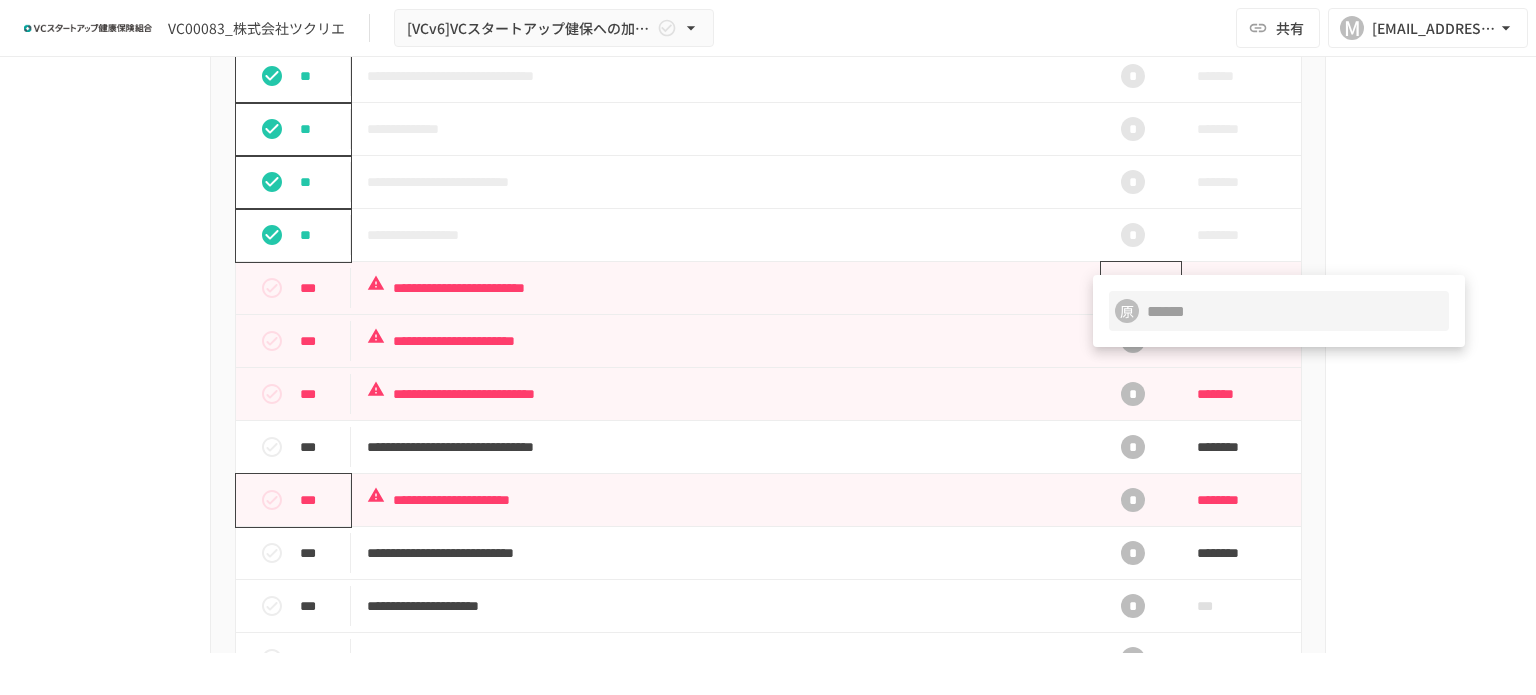 type on "*****" 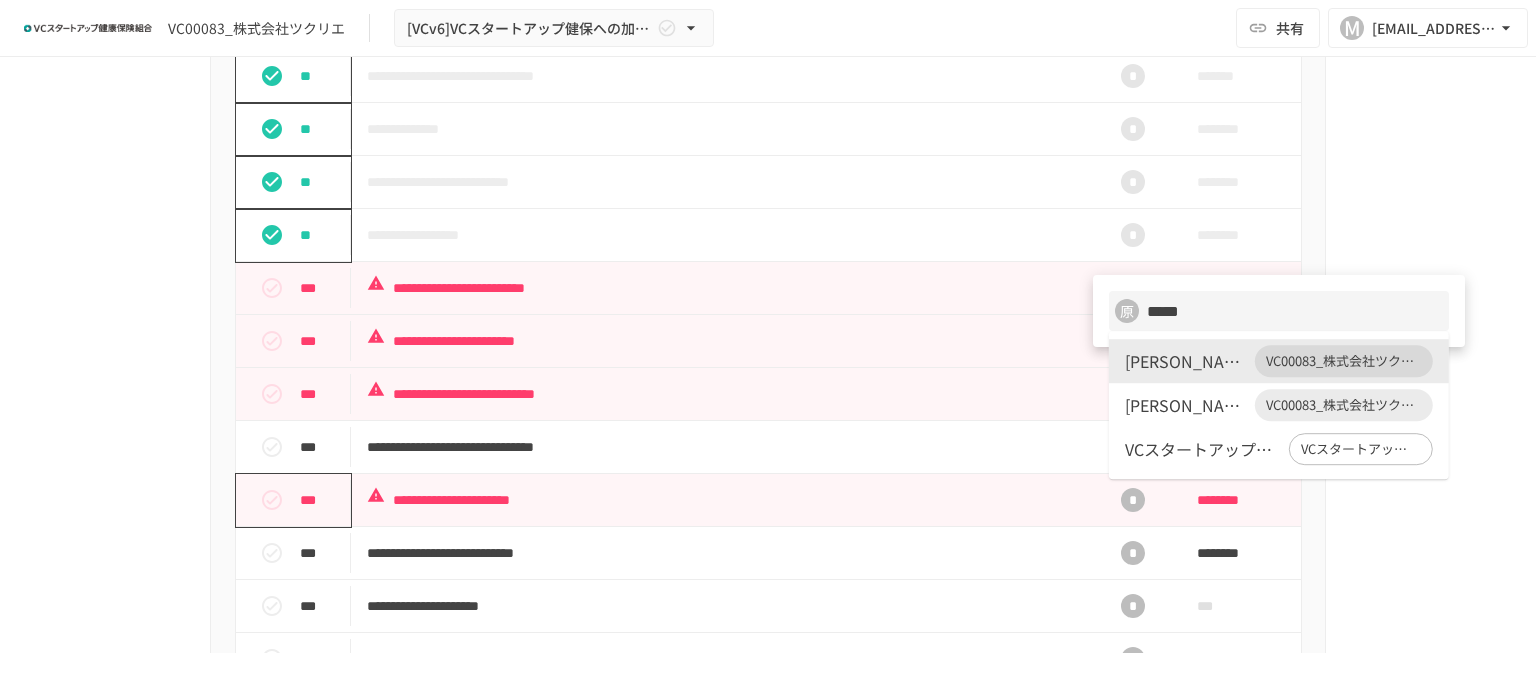 click at bounding box center [768, 347] 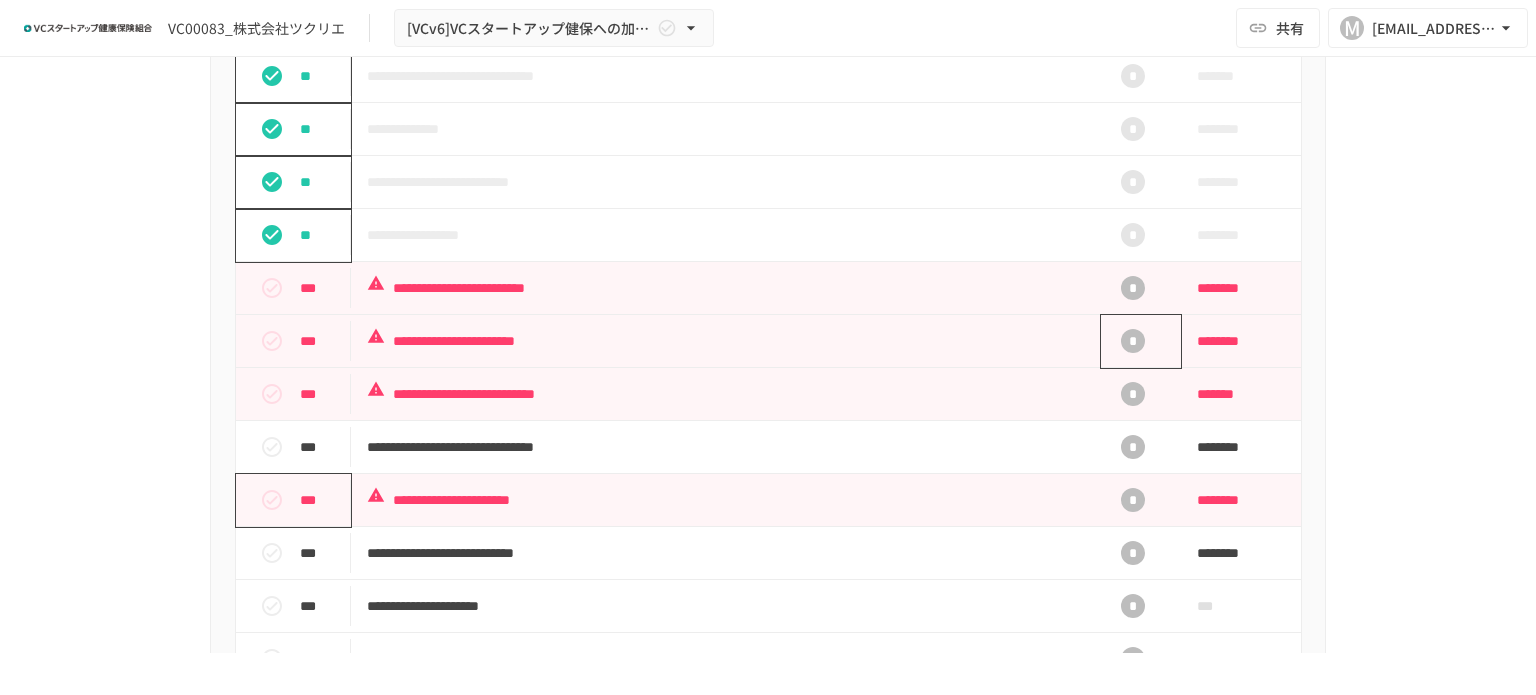 click on "*" at bounding box center (1133, 341) 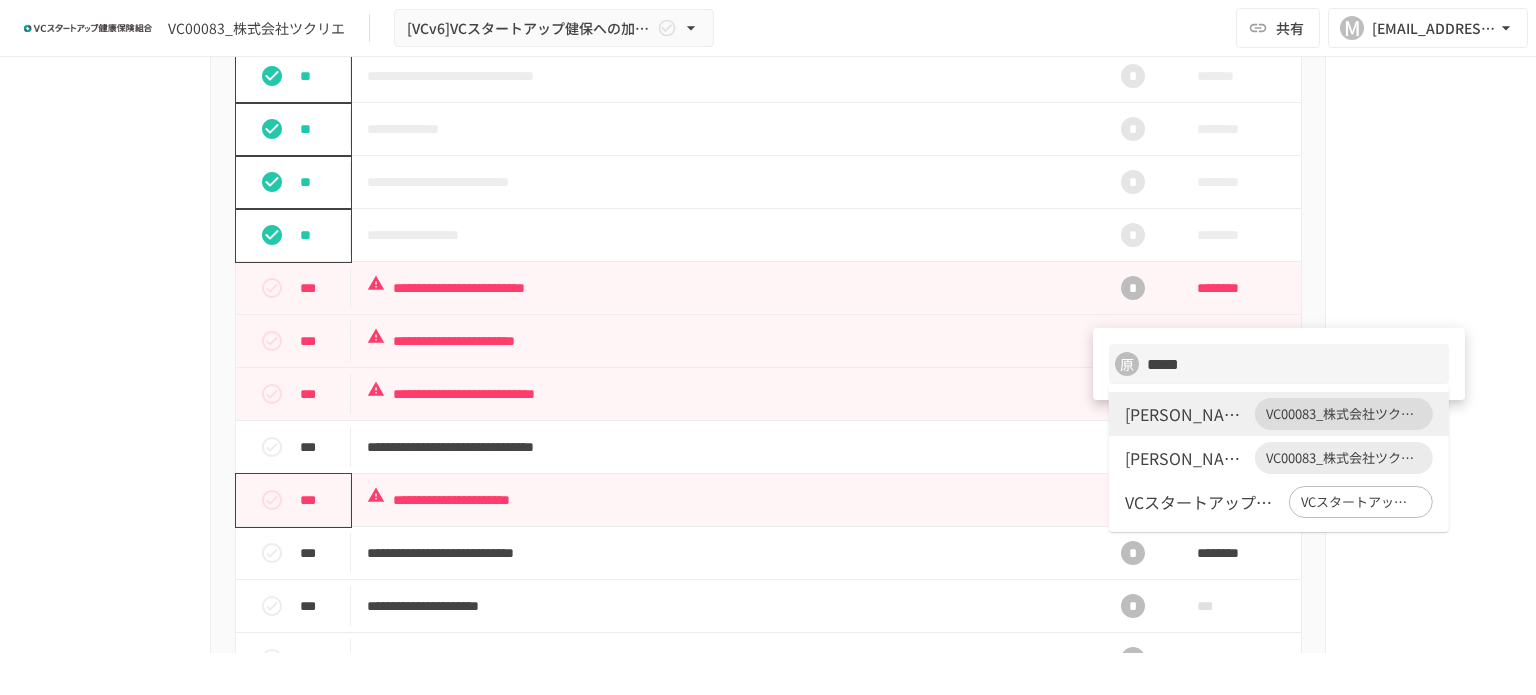 click on "[PERSON_NAME]" at bounding box center [1186, 458] 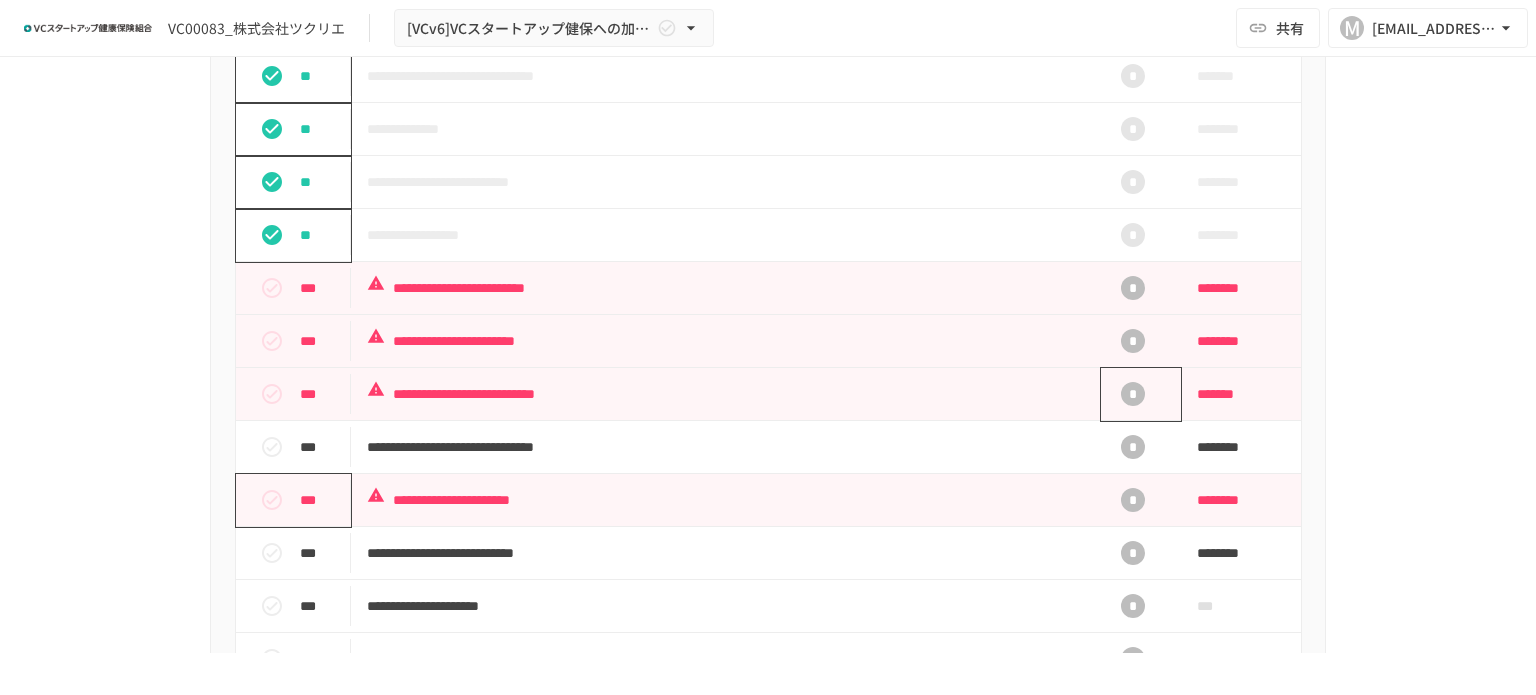 click on "*" at bounding box center (1133, 394) 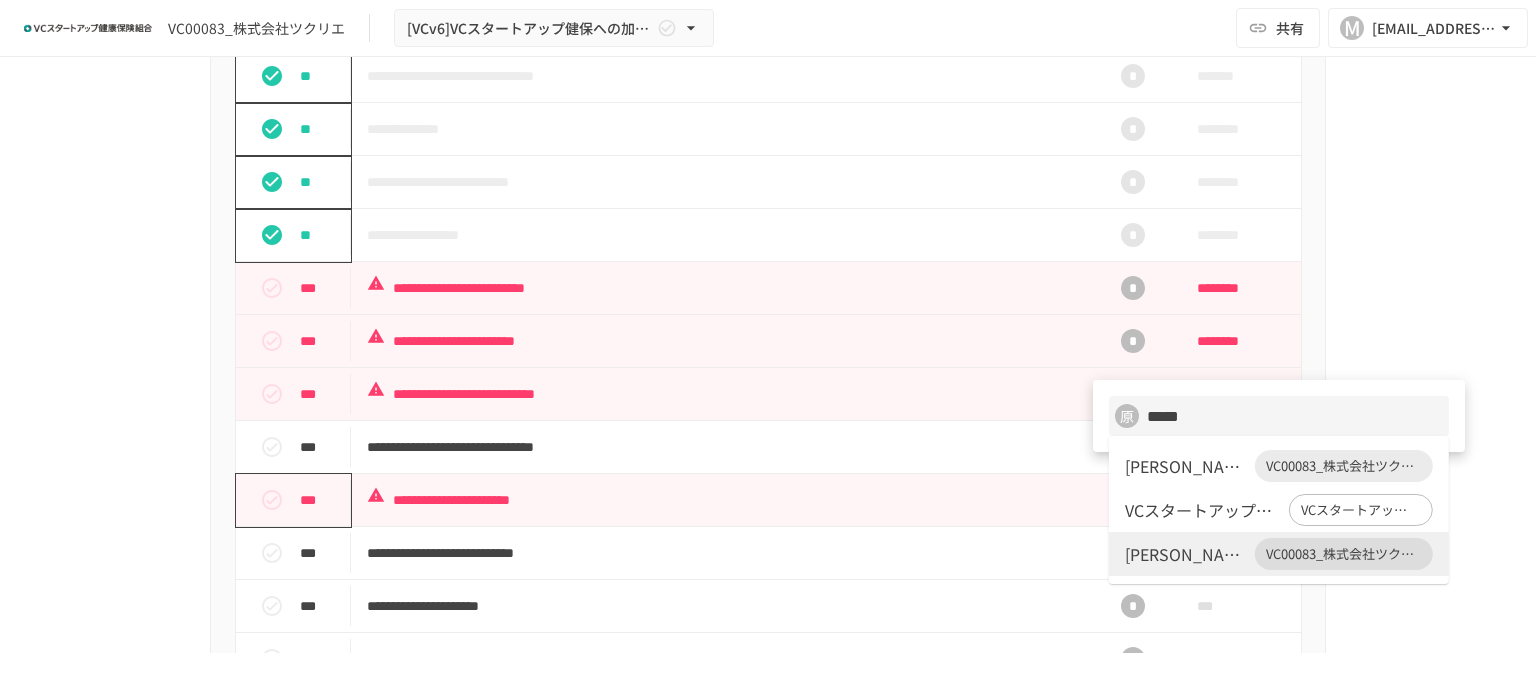 click on "[PERSON_NAME]" at bounding box center (1186, 466) 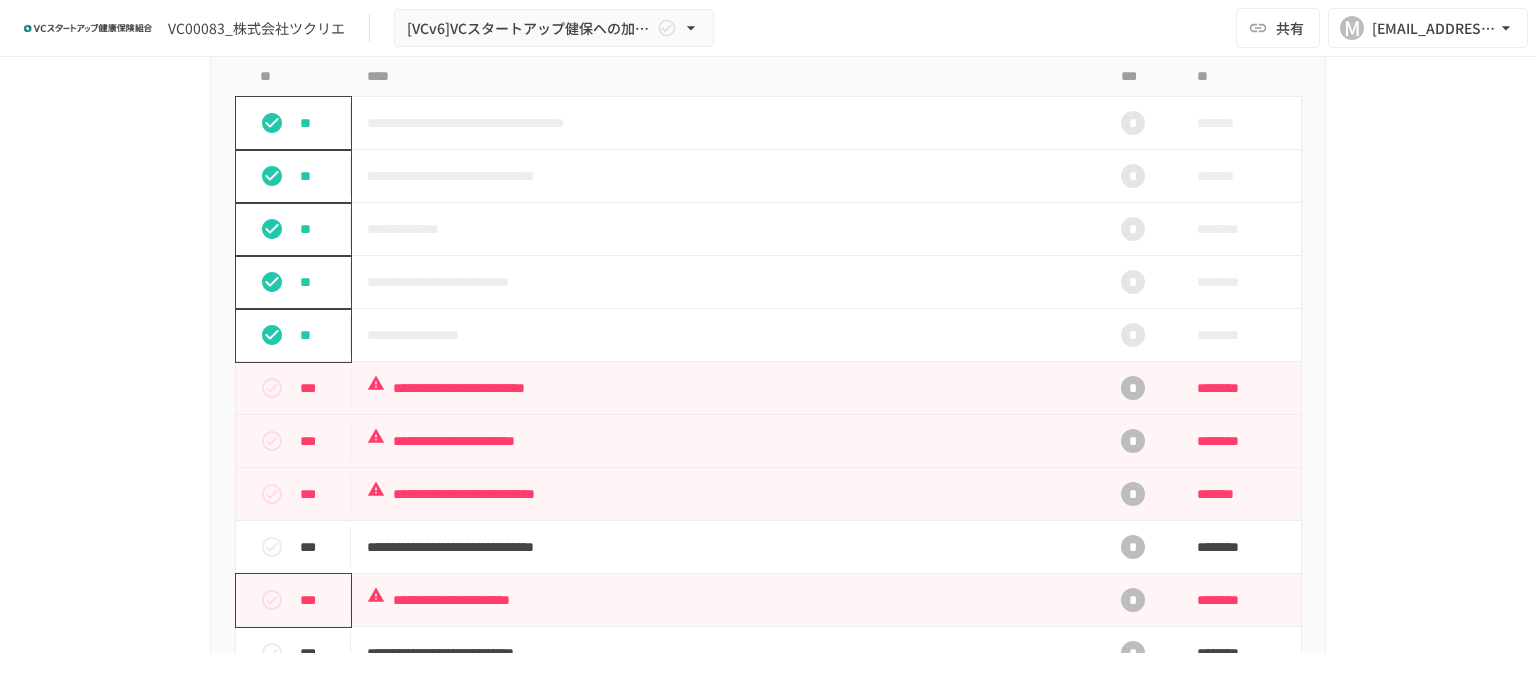 scroll, scrollTop: 800, scrollLeft: 0, axis: vertical 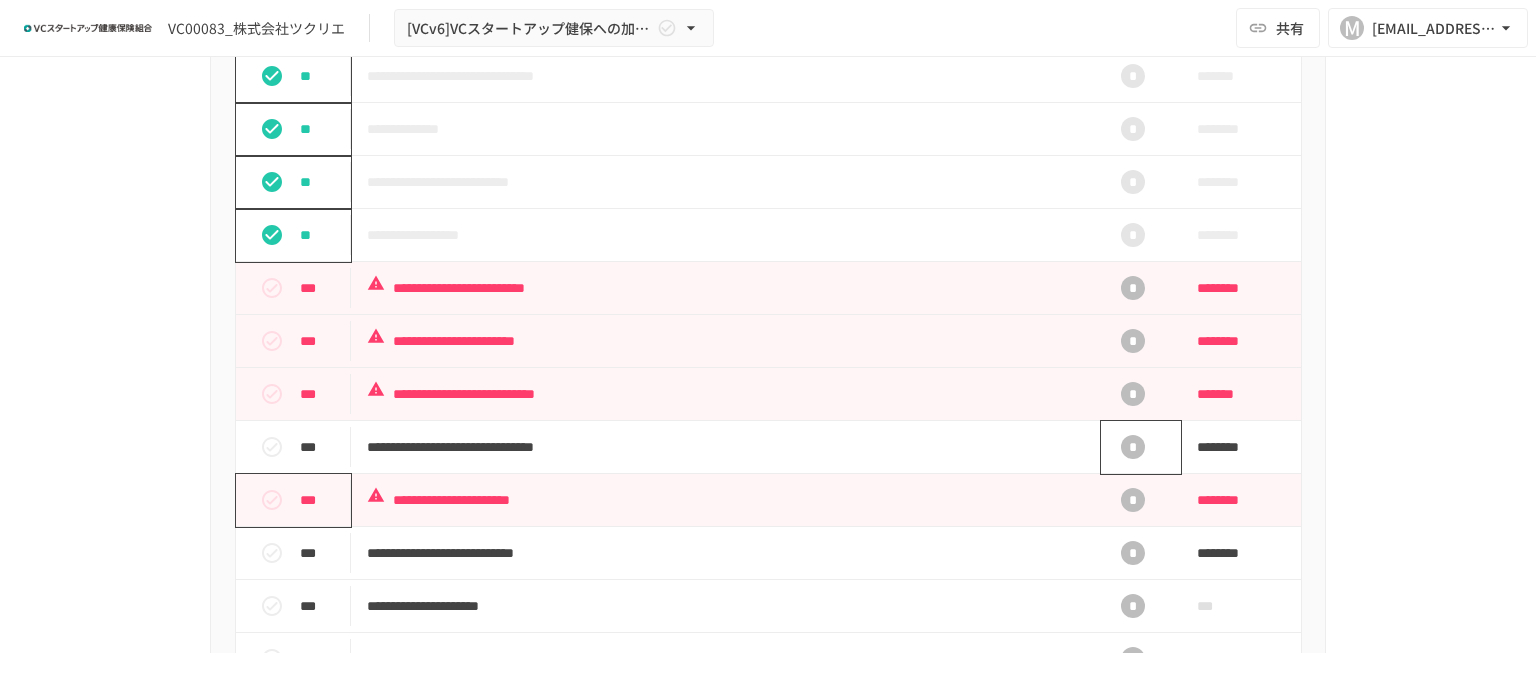 click on "*" at bounding box center (1133, 447) 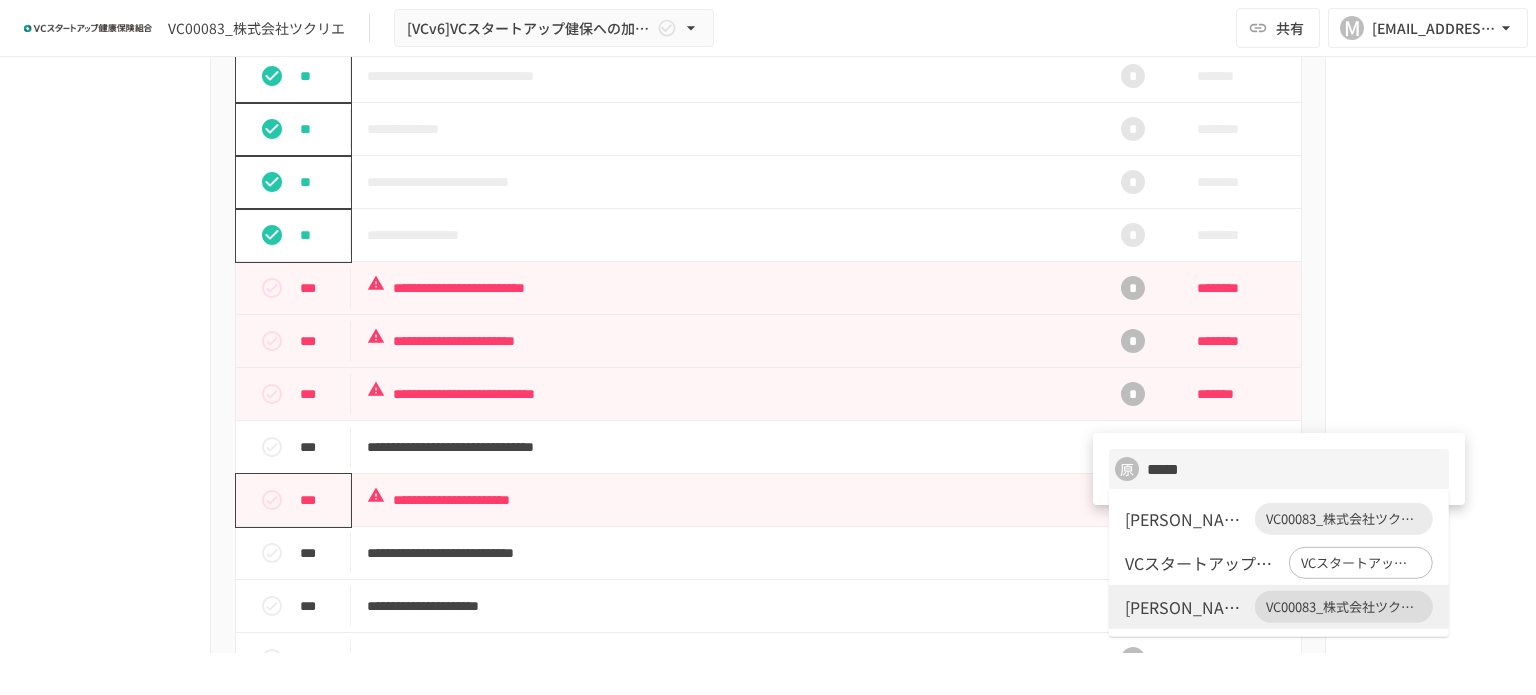click on "[PERSON_NAME]" at bounding box center (1186, 519) 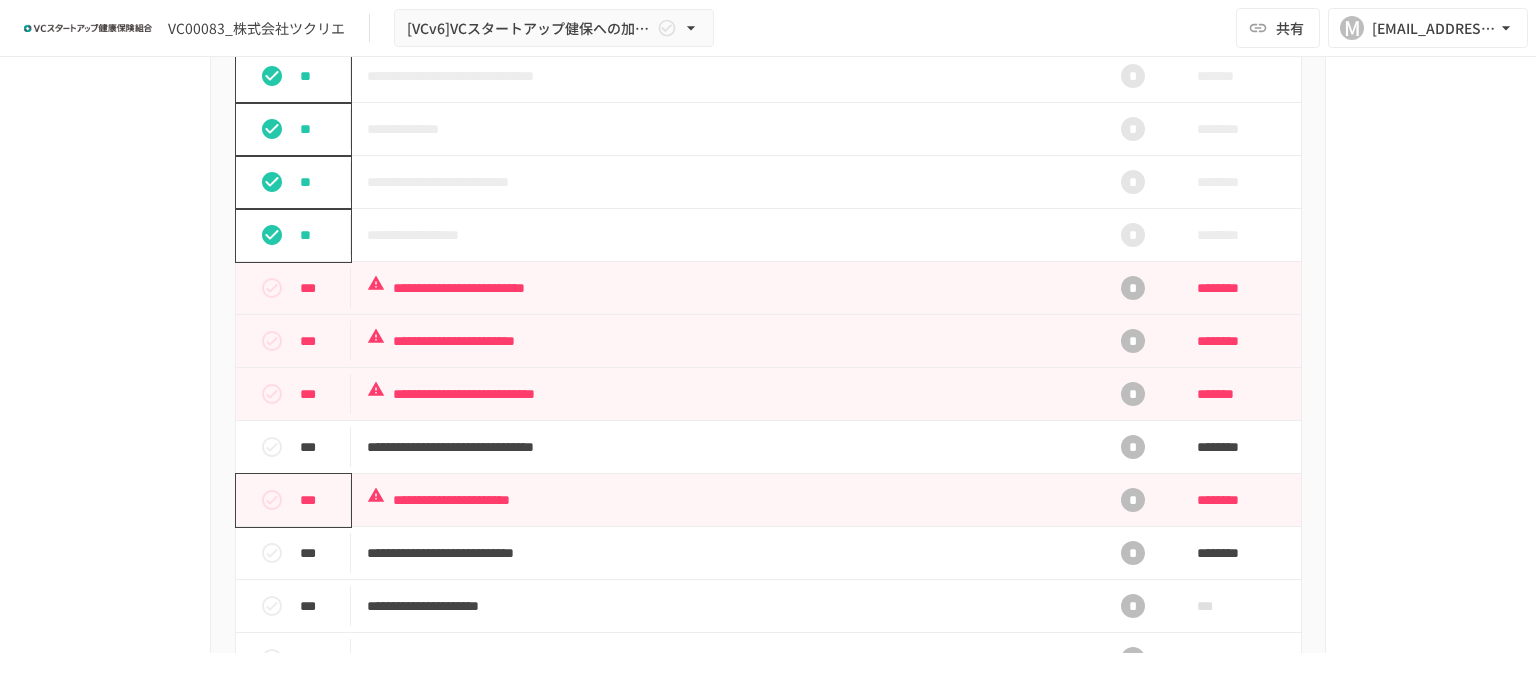 click on "**********" at bounding box center (768, 355) 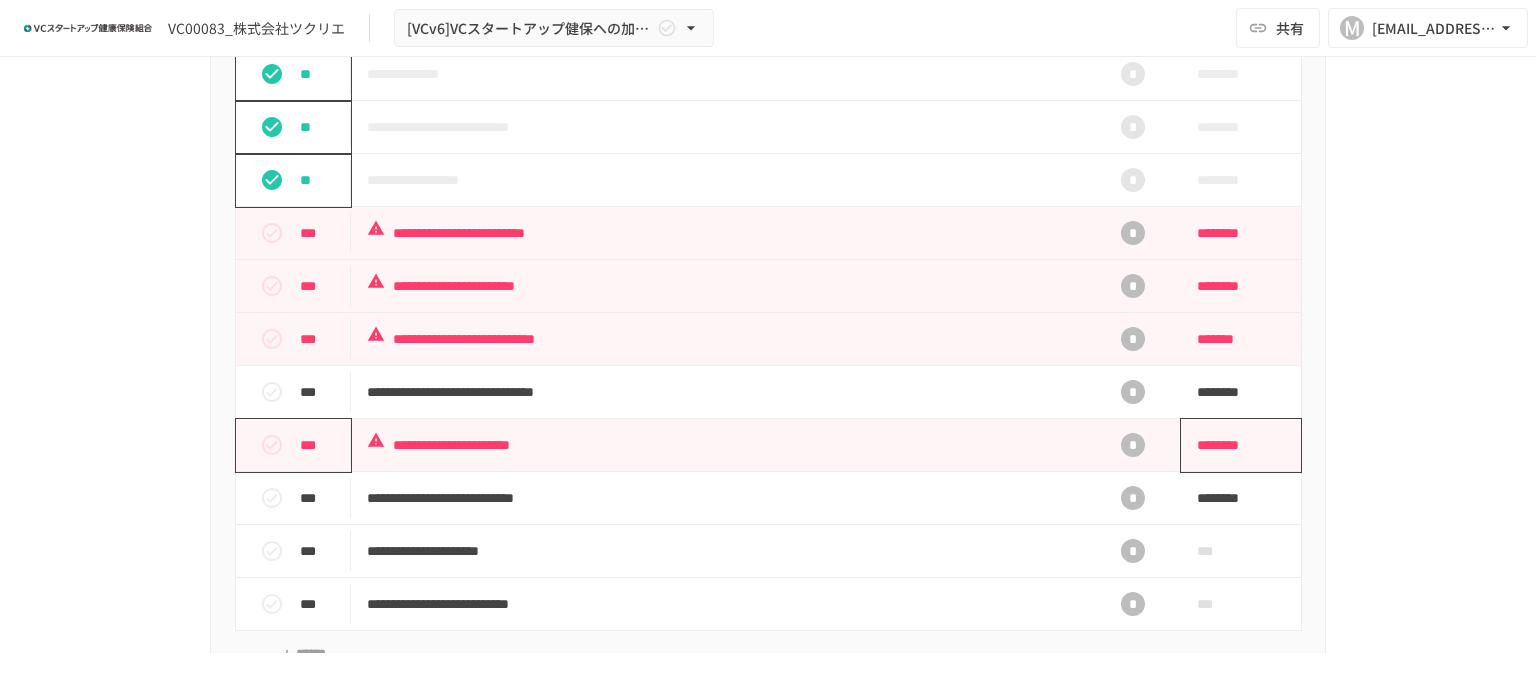 scroll, scrollTop: 900, scrollLeft: 0, axis: vertical 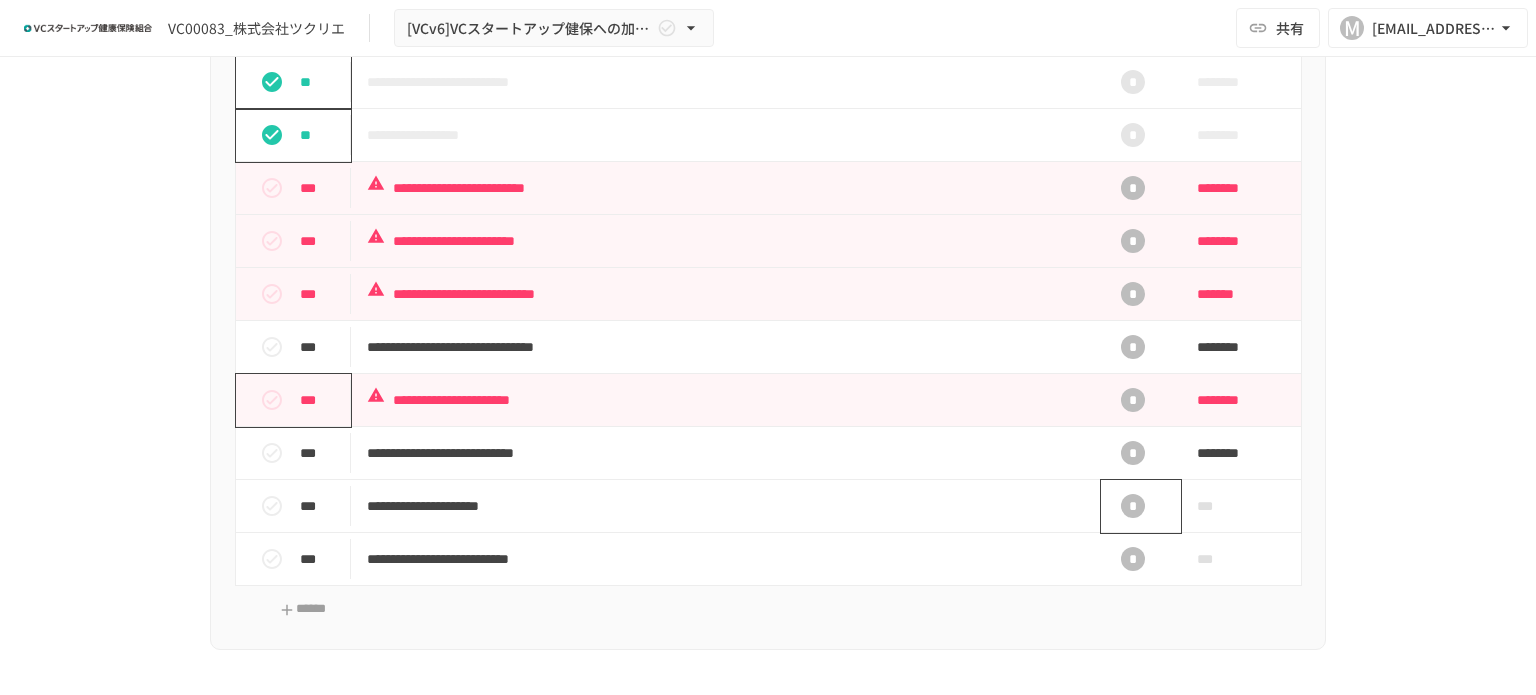 click on "*" at bounding box center (1133, 506) 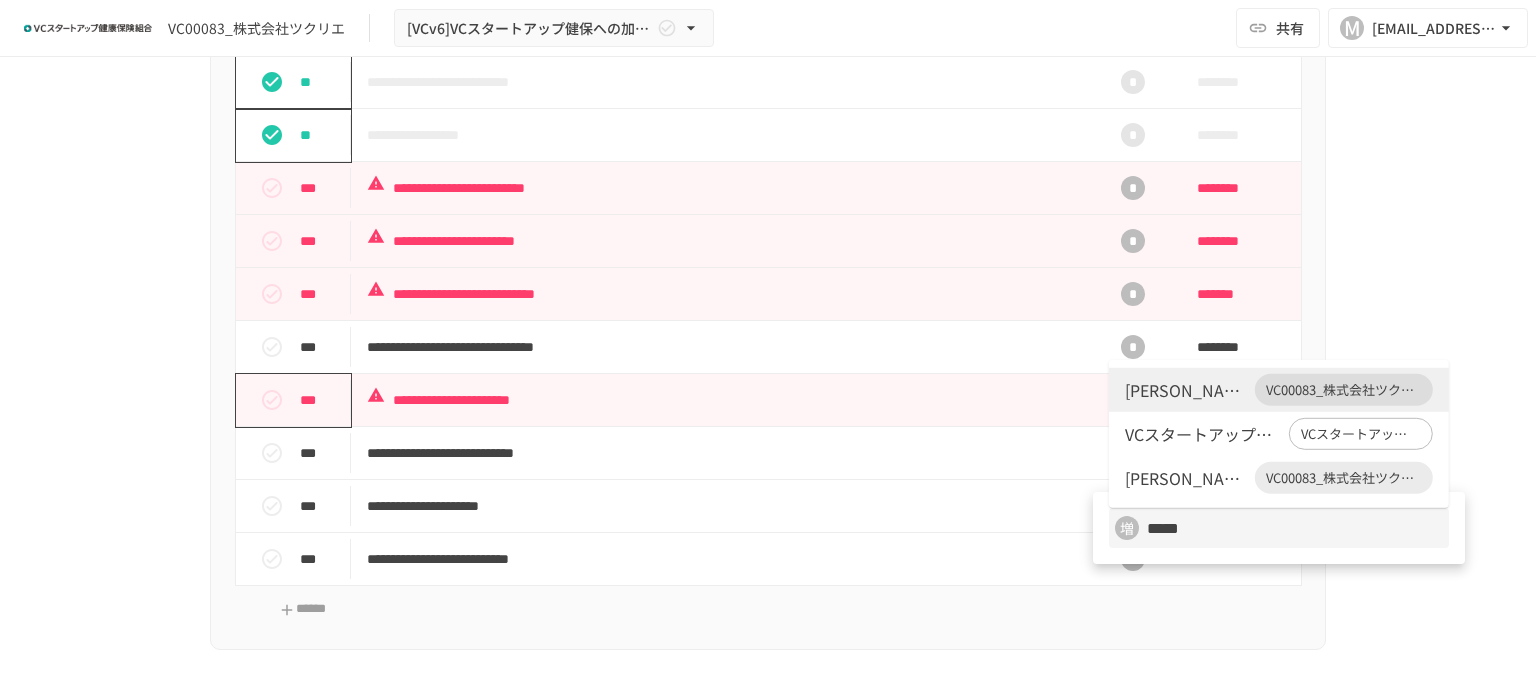 click on "[PERSON_NAME]" at bounding box center (1186, 478) 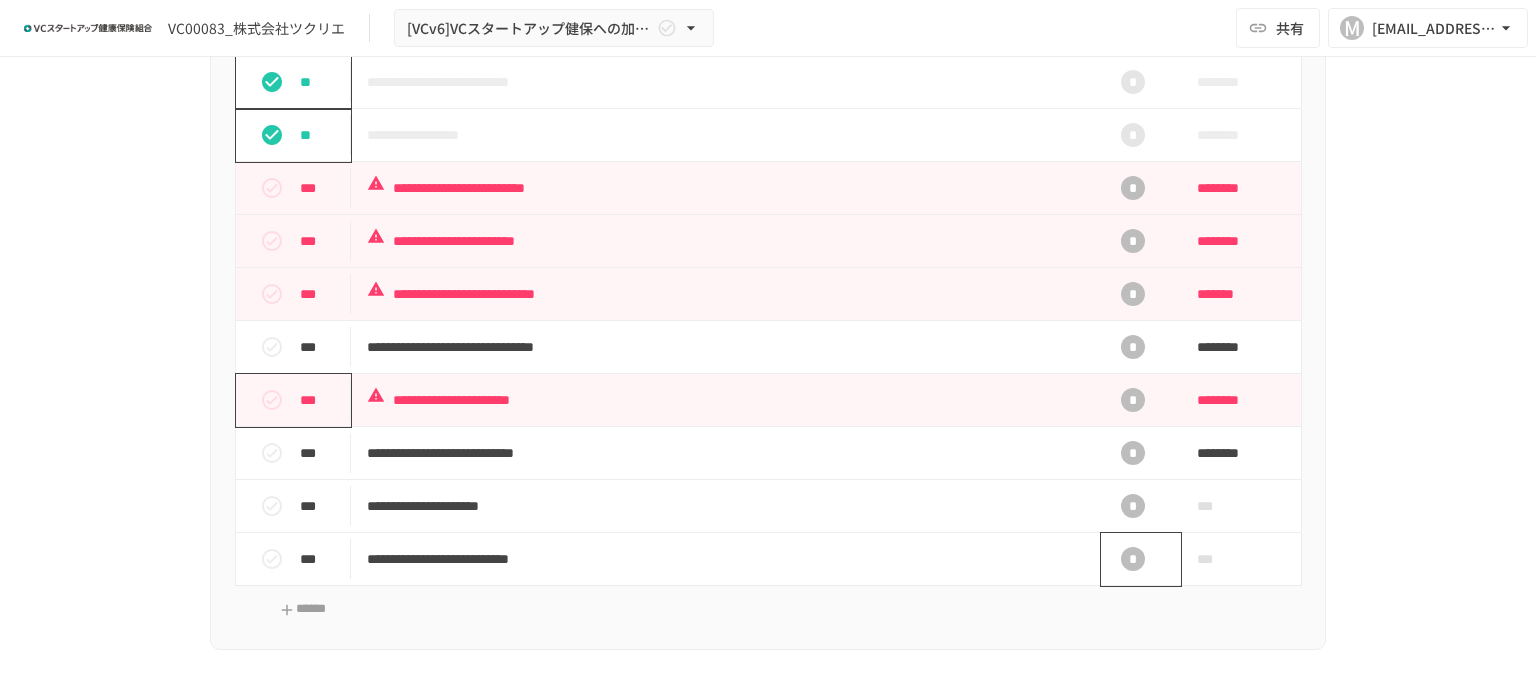 click on "*" at bounding box center (1133, 559) 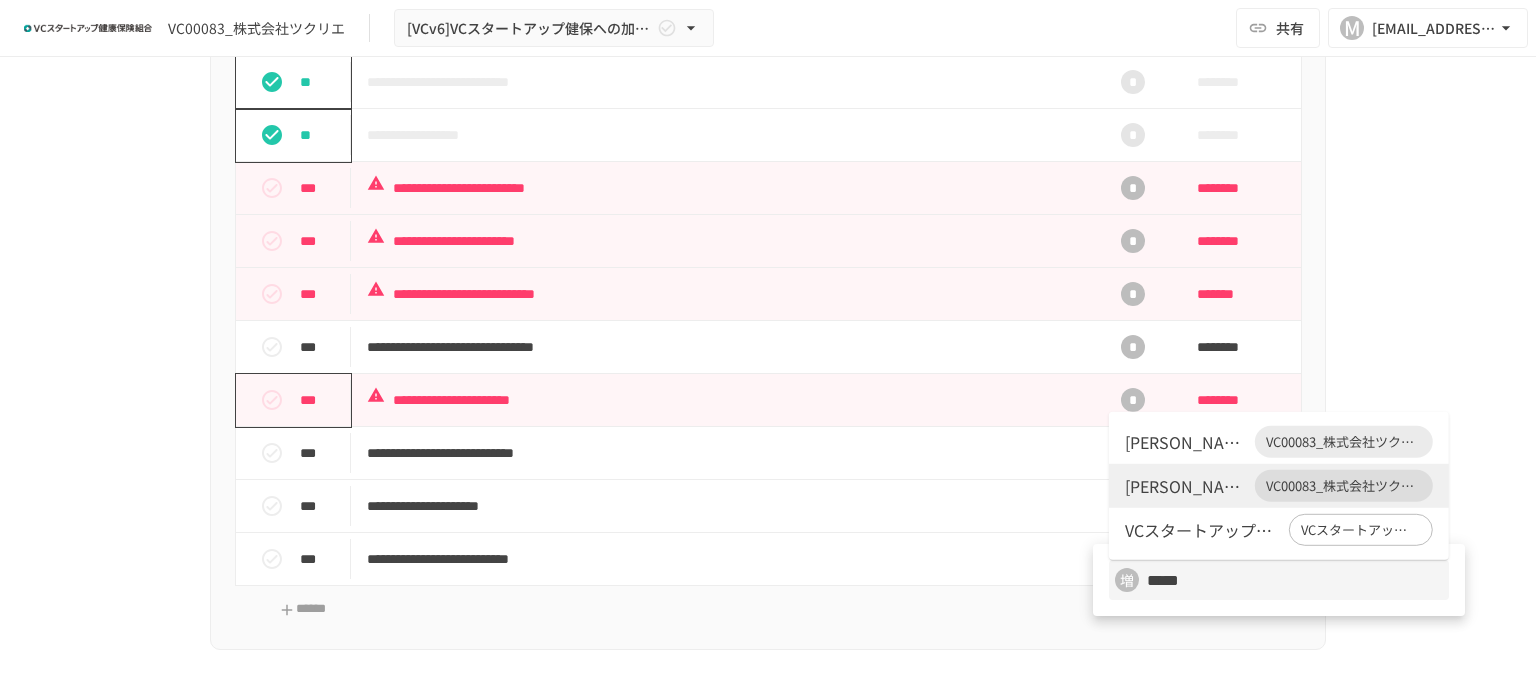 click at bounding box center [768, 347] 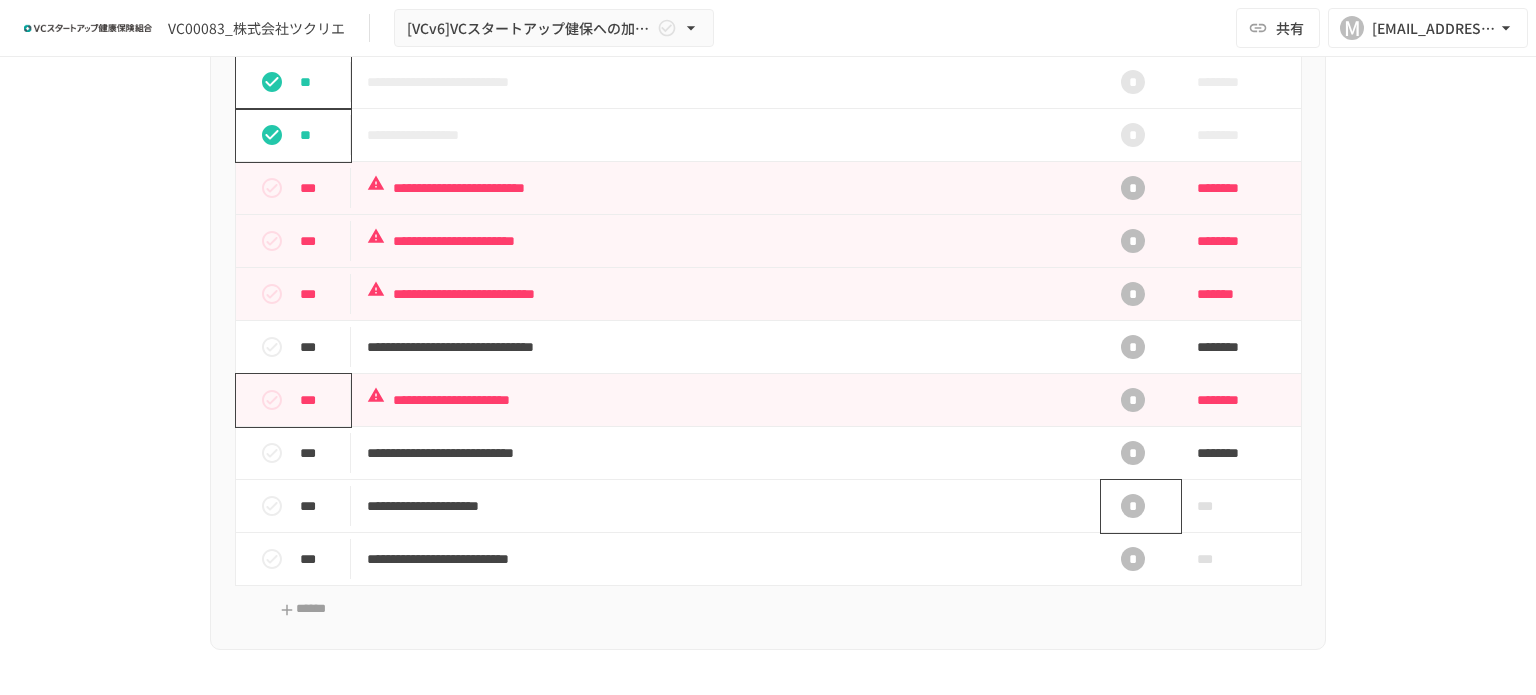 click on "*" at bounding box center [1133, 506] 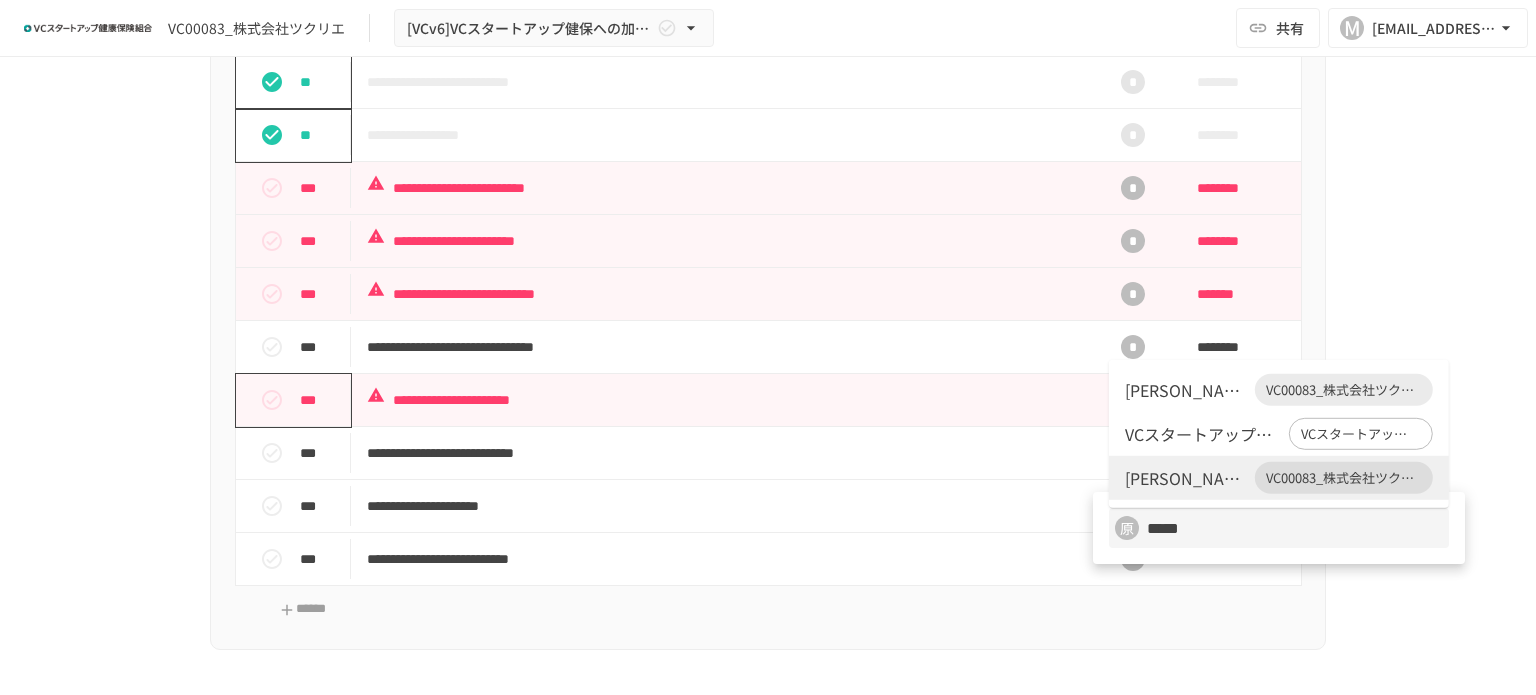 click on "[PERSON_NAME]" at bounding box center (1186, 390) 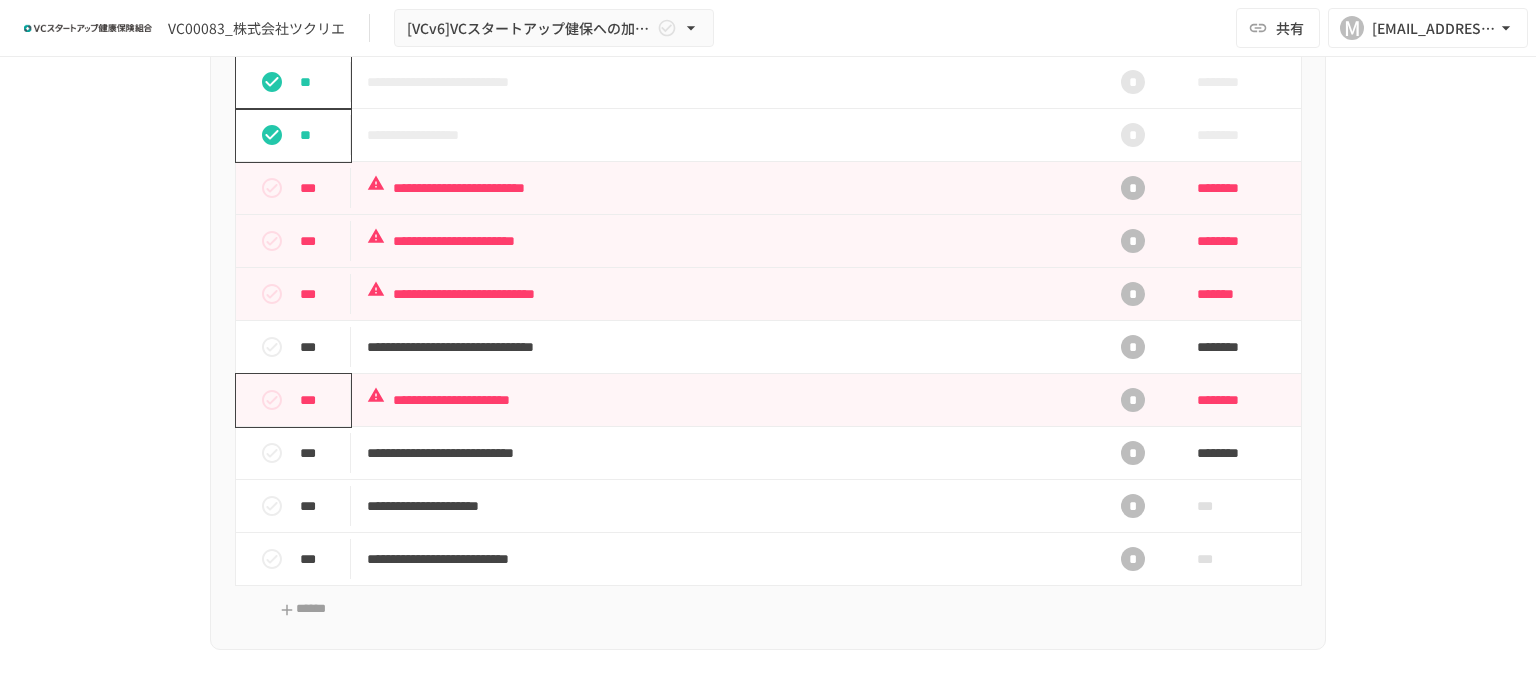 click on "**********" at bounding box center [768, 355] 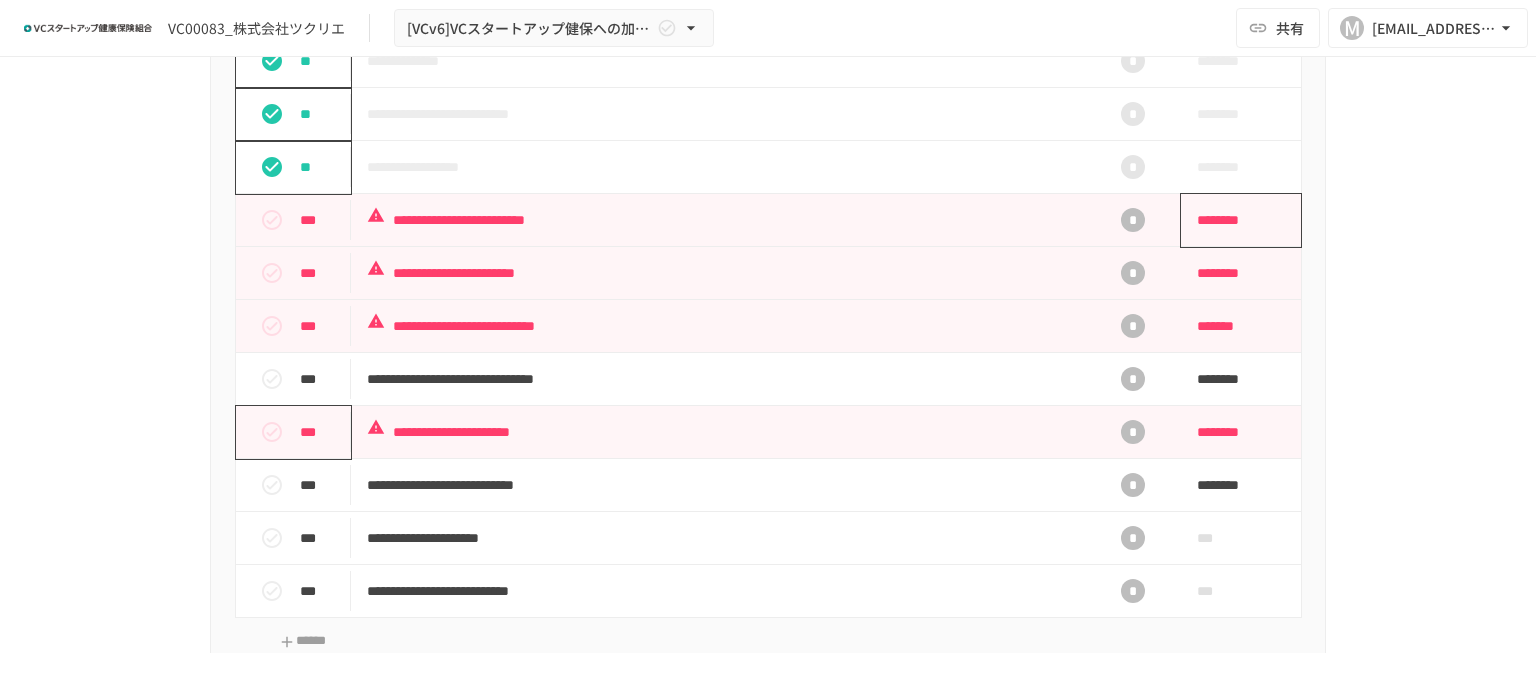 scroll, scrollTop: 900, scrollLeft: 0, axis: vertical 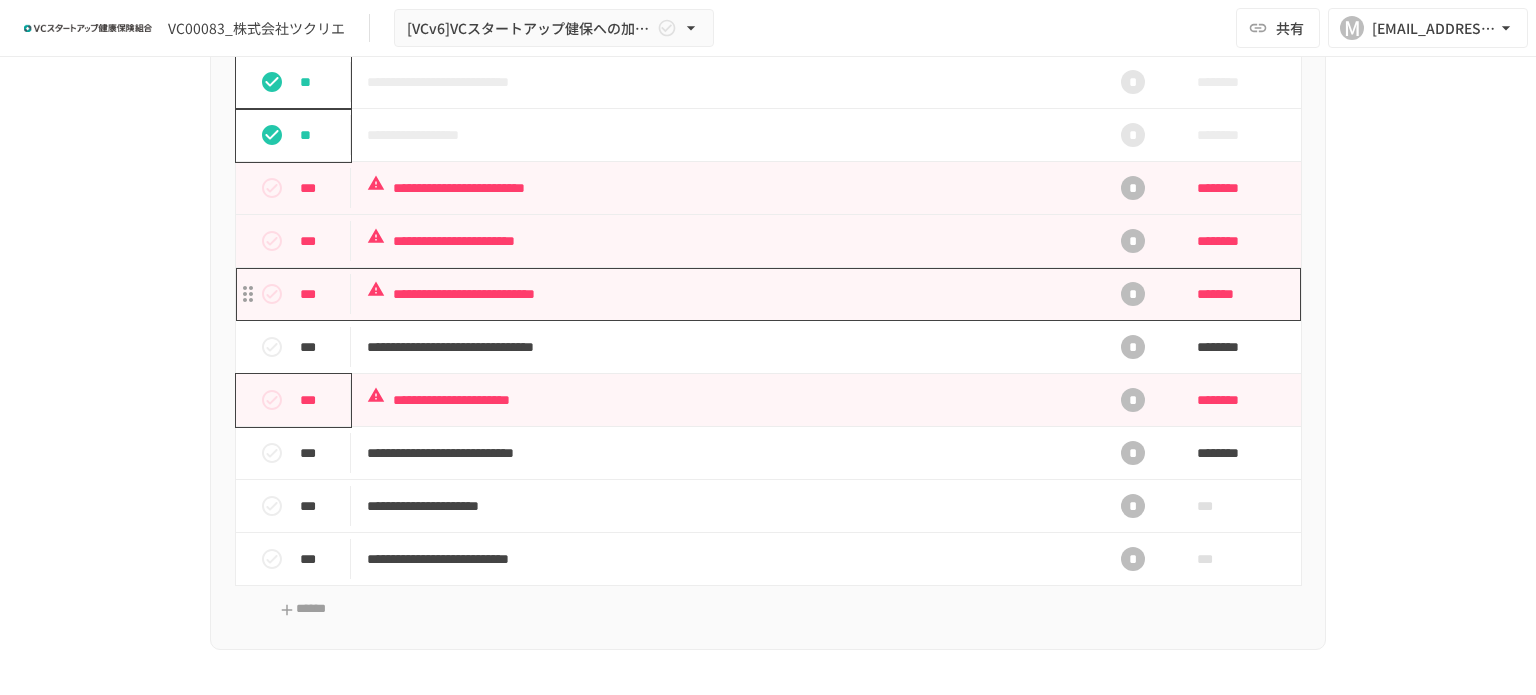 click on "**********" at bounding box center (726, 294) 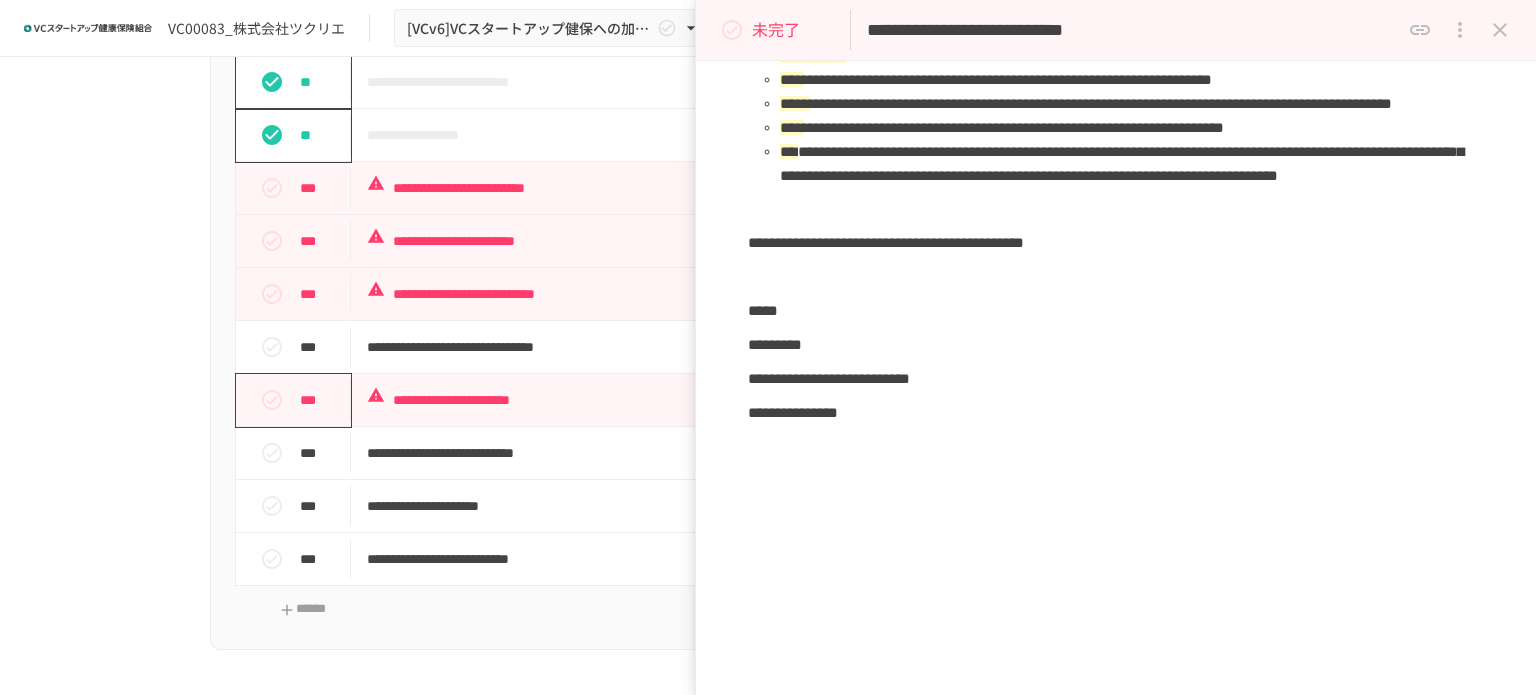 scroll, scrollTop: 1279, scrollLeft: 0, axis: vertical 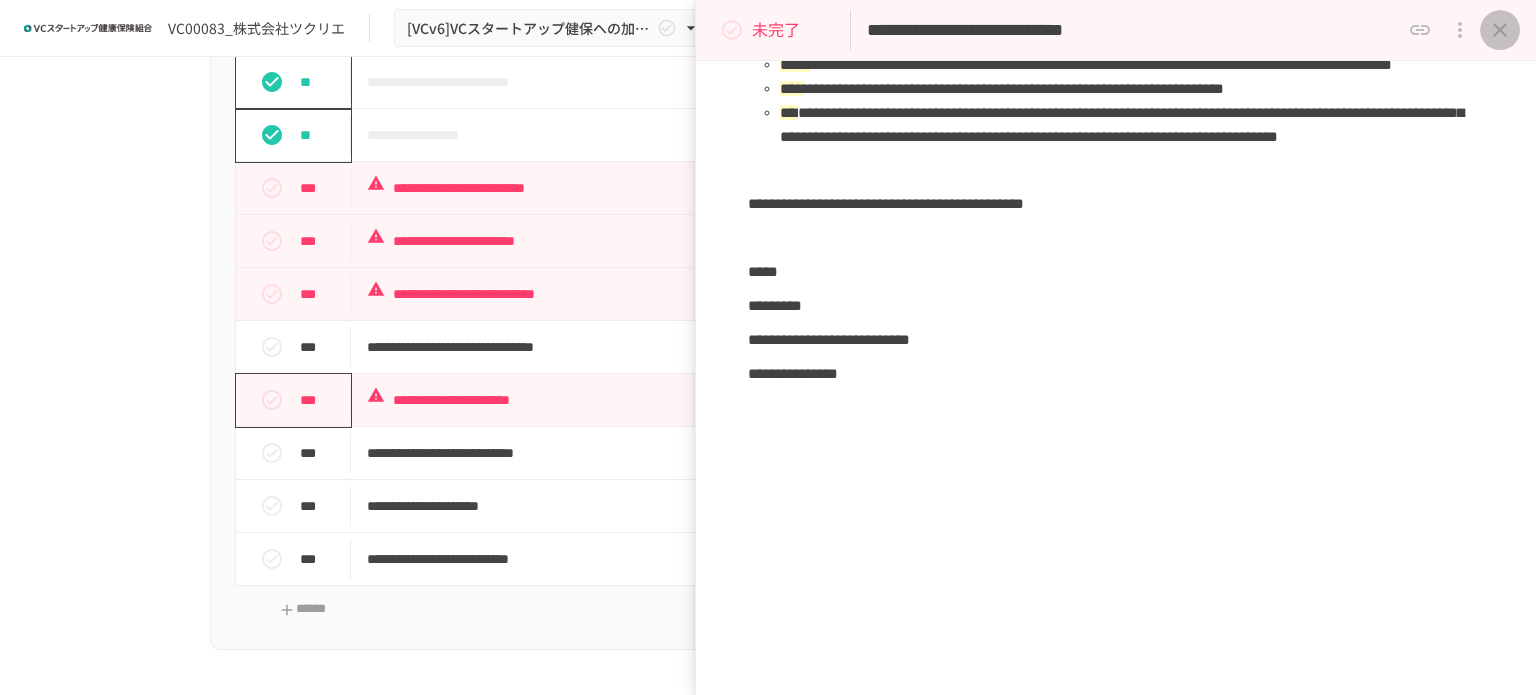 click at bounding box center (1500, 30) 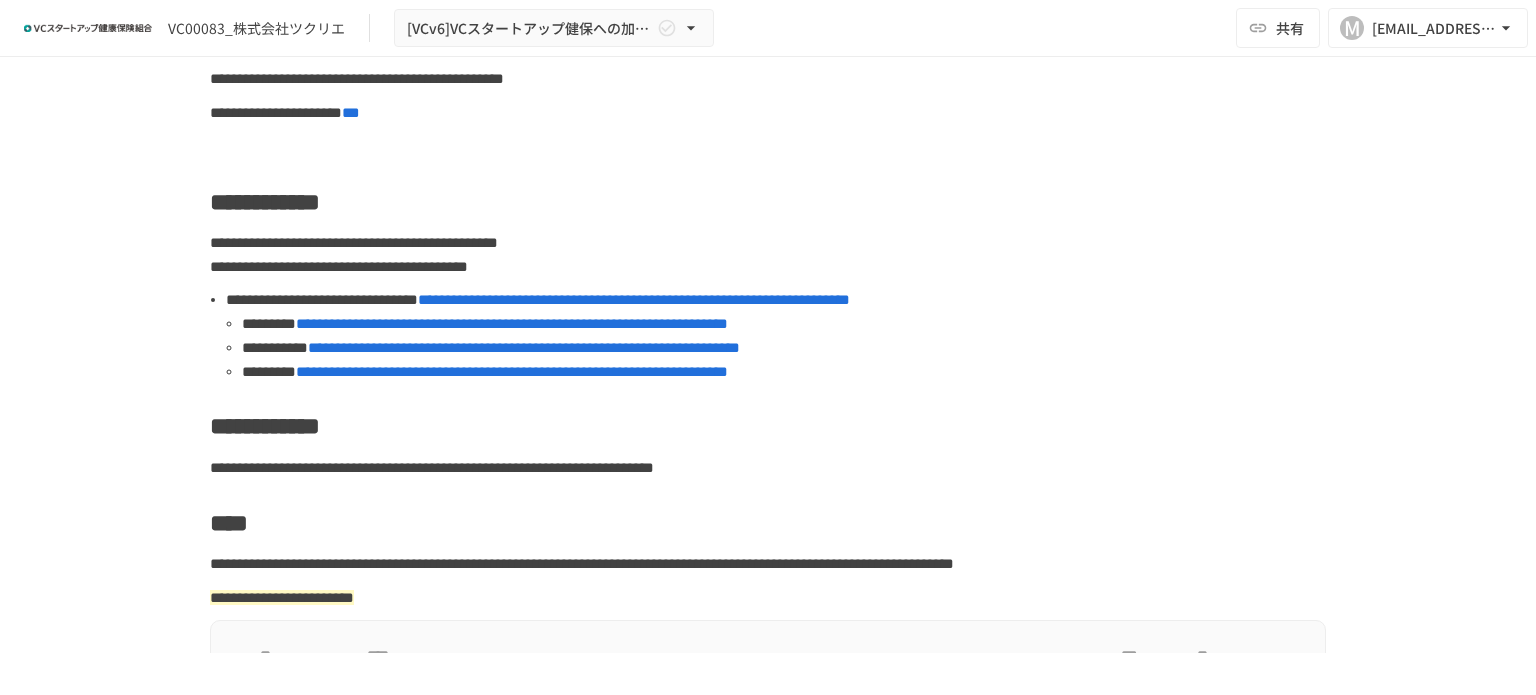 scroll, scrollTop: 100, scrollLeft: 0, axis: vertical 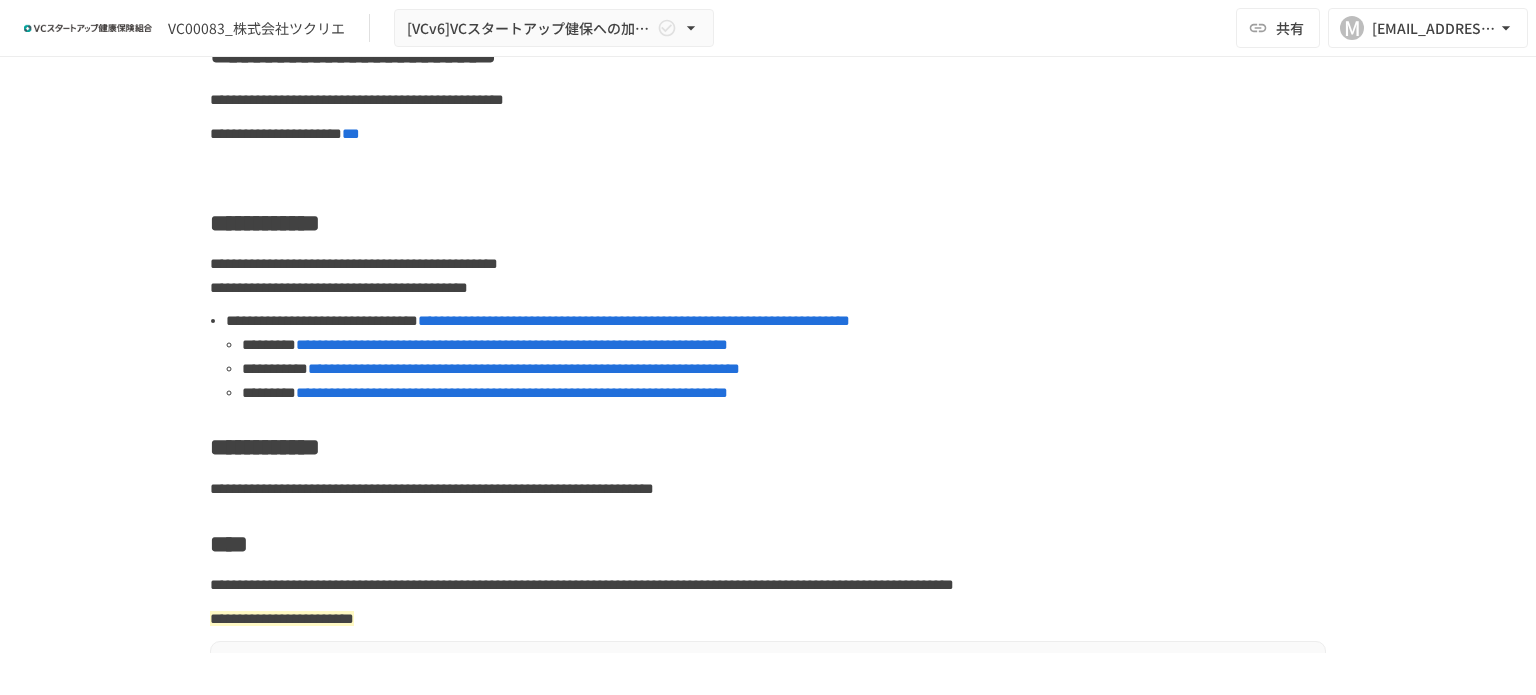 click on "**********" at bounding box center [524, 368] 